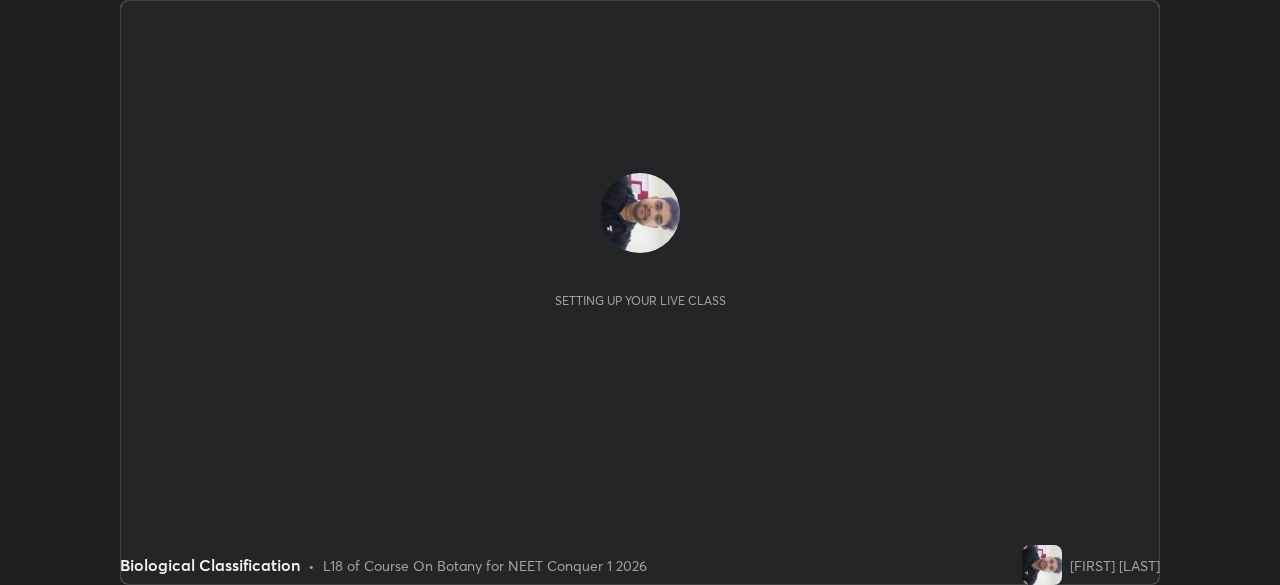 scroll, scrollTop: 0, scrollLeft: 0, axis: both 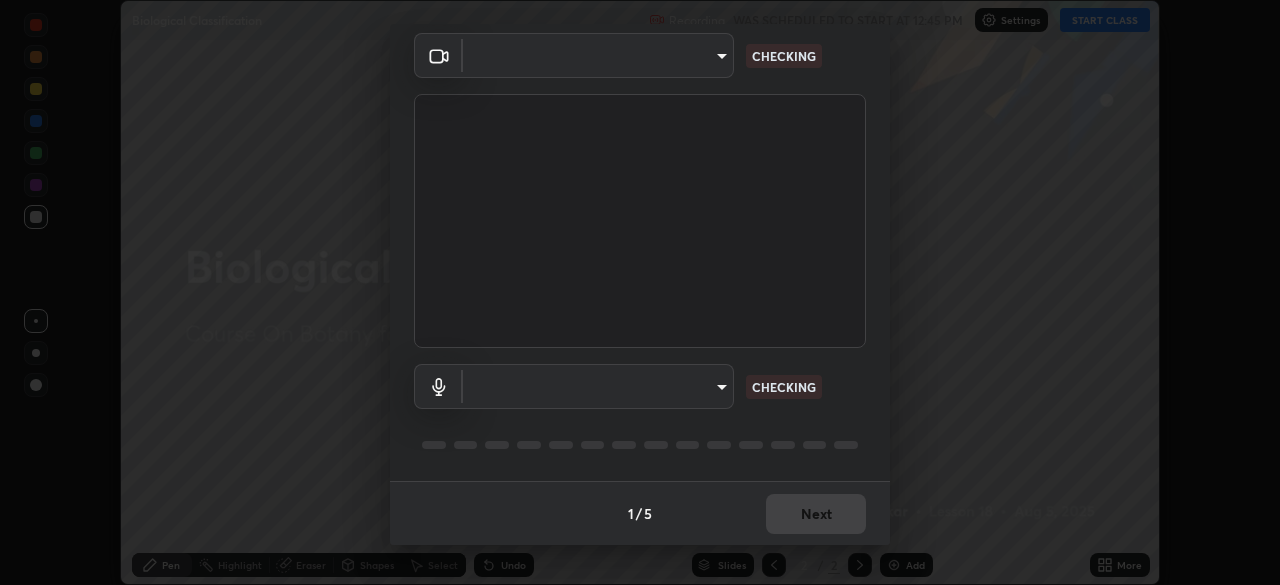 type on "846d0ba8f5080ab81b5b071cdfefeec17a04dc93fe71064fe08a1f5c66129023" 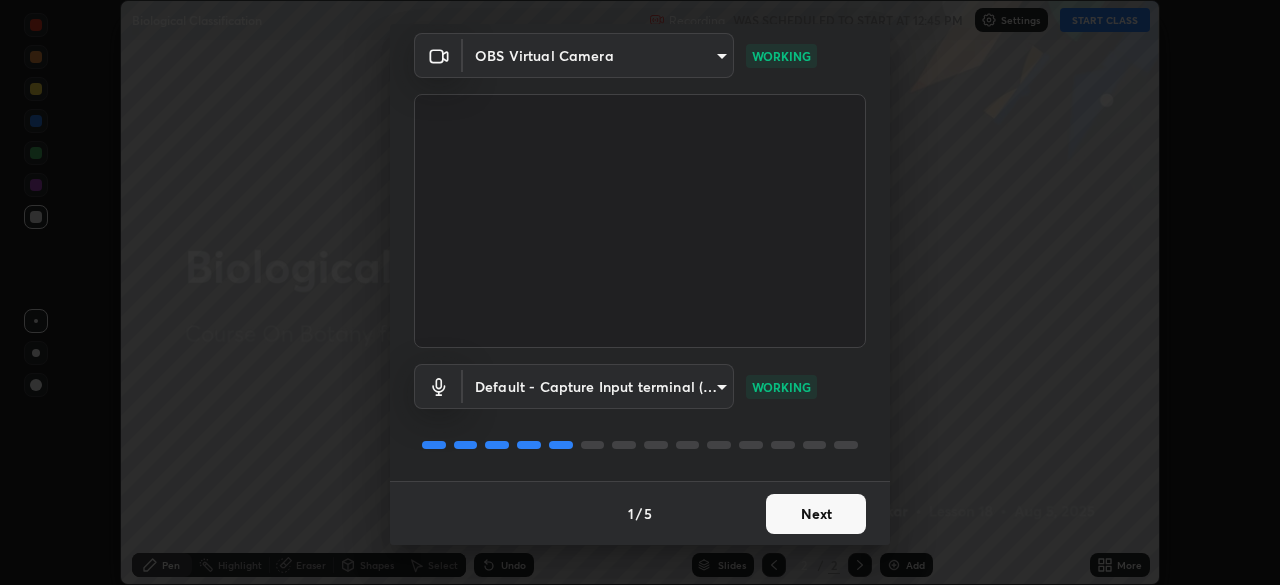 click on "Next" at bounding box center [816, 514] 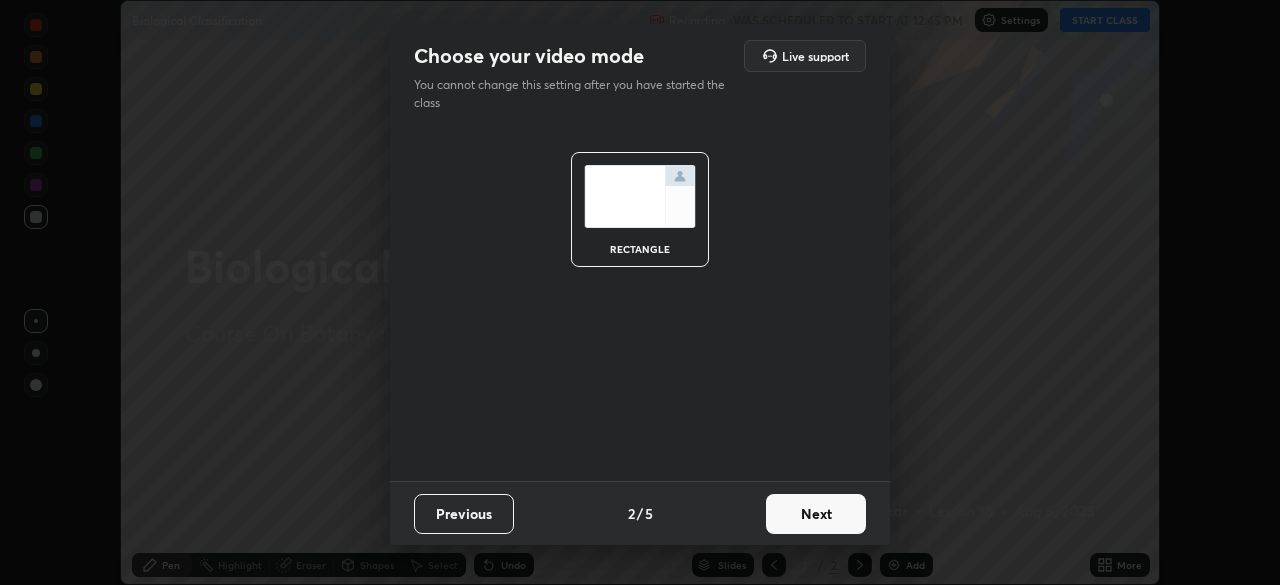scroll, scrollTop: 0, scrollLeft: 0, axis: both 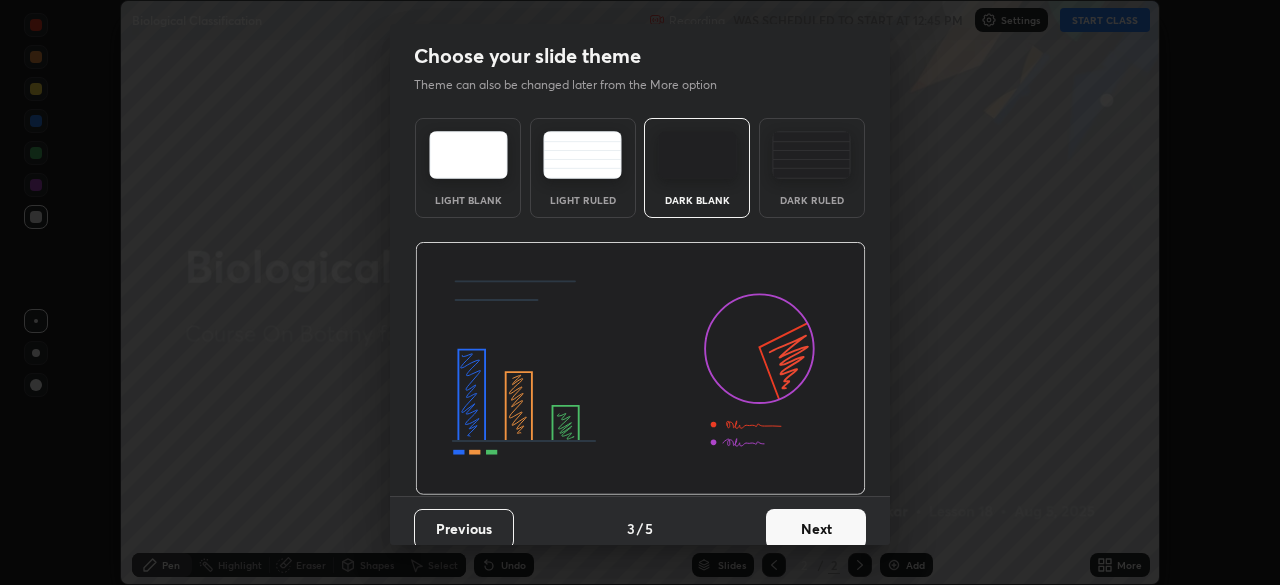 click on "Next" at bounding box center (816, 529) 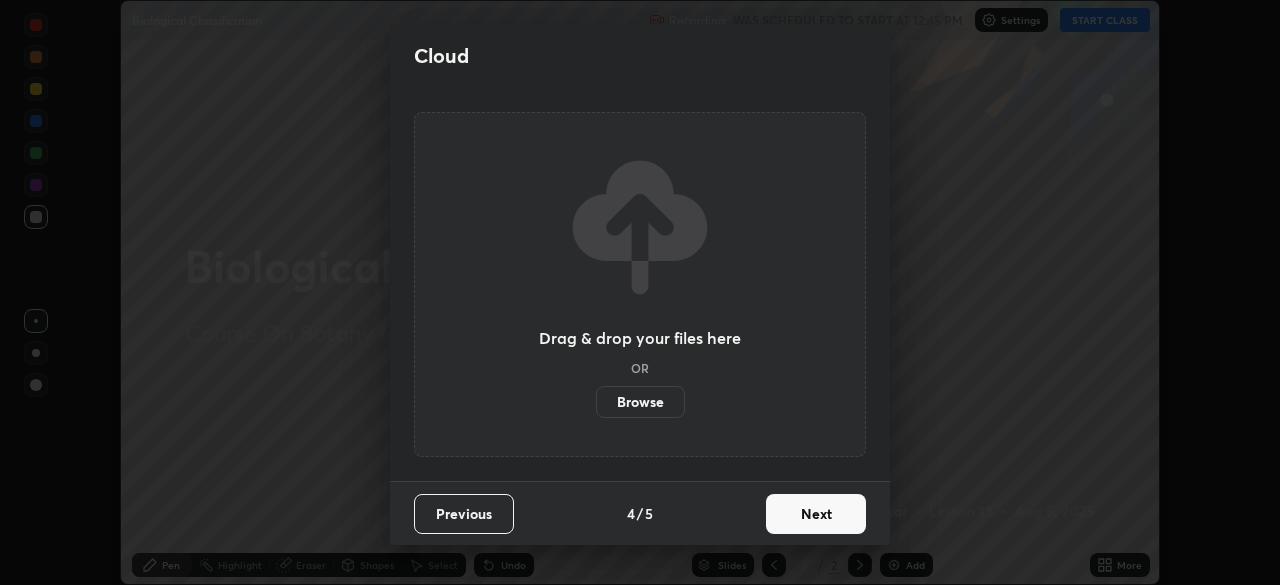 click on "Next" at bounding box center [816, 514] 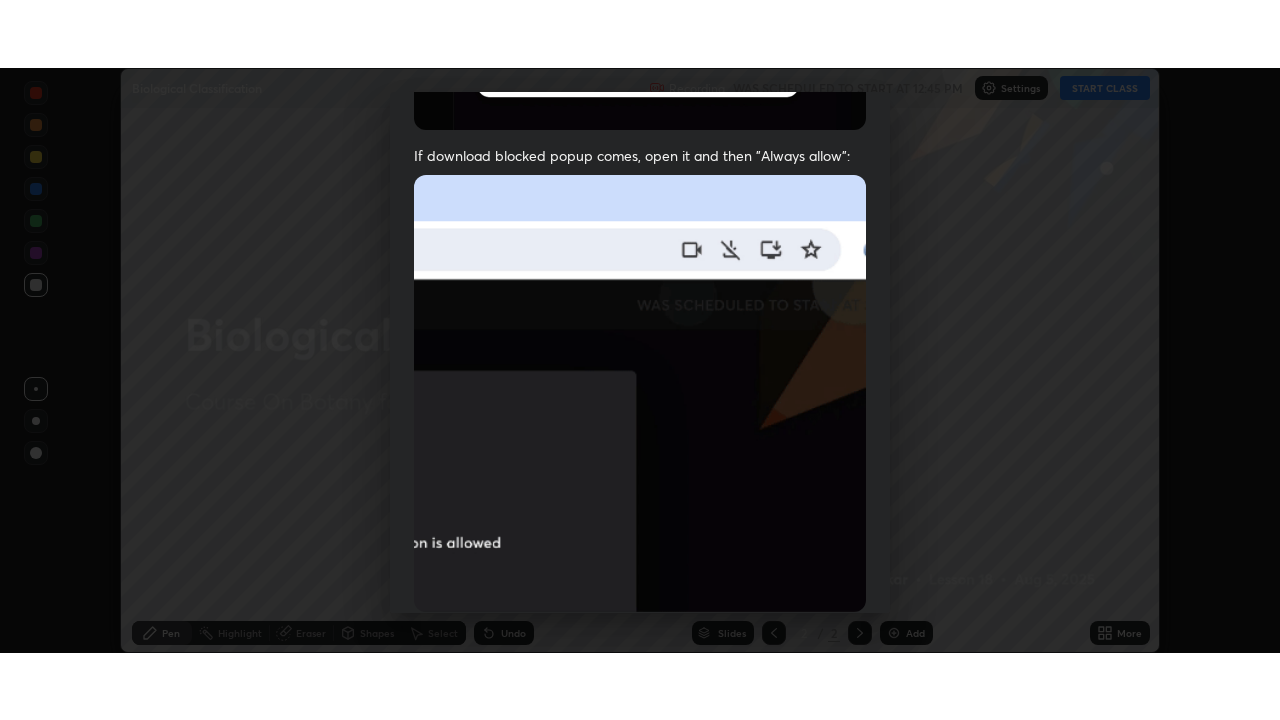 scroll, scrollTop: 479, scrollLeft: 0, axis: vertical 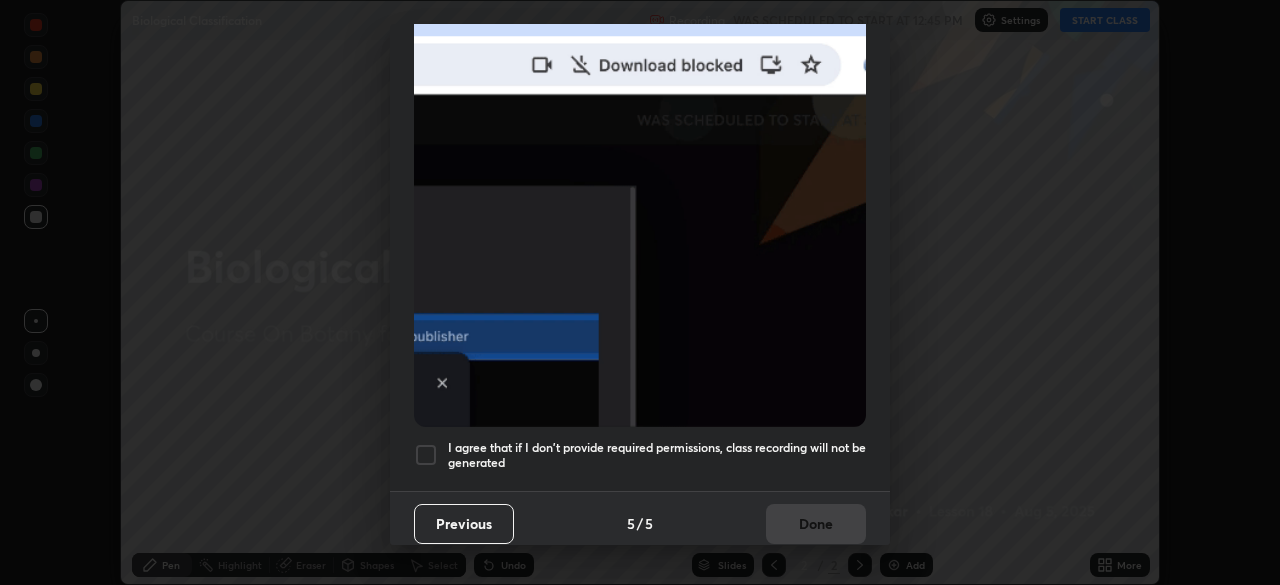 click at bounding box center (426, 455) 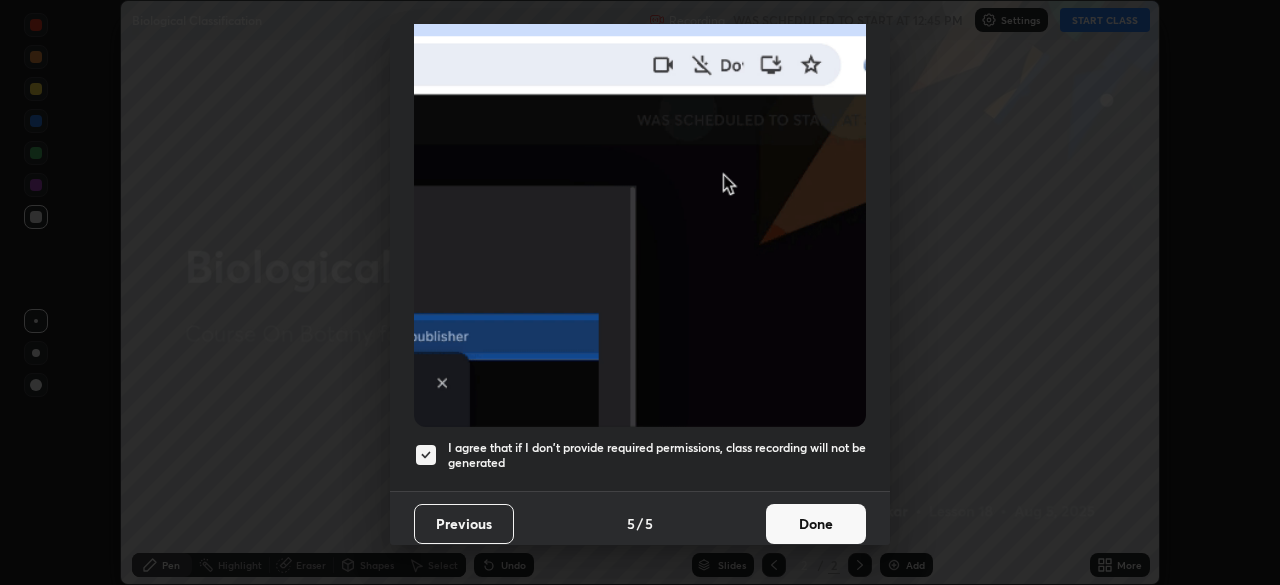 click on "Done" at bounding box center (816, 524) 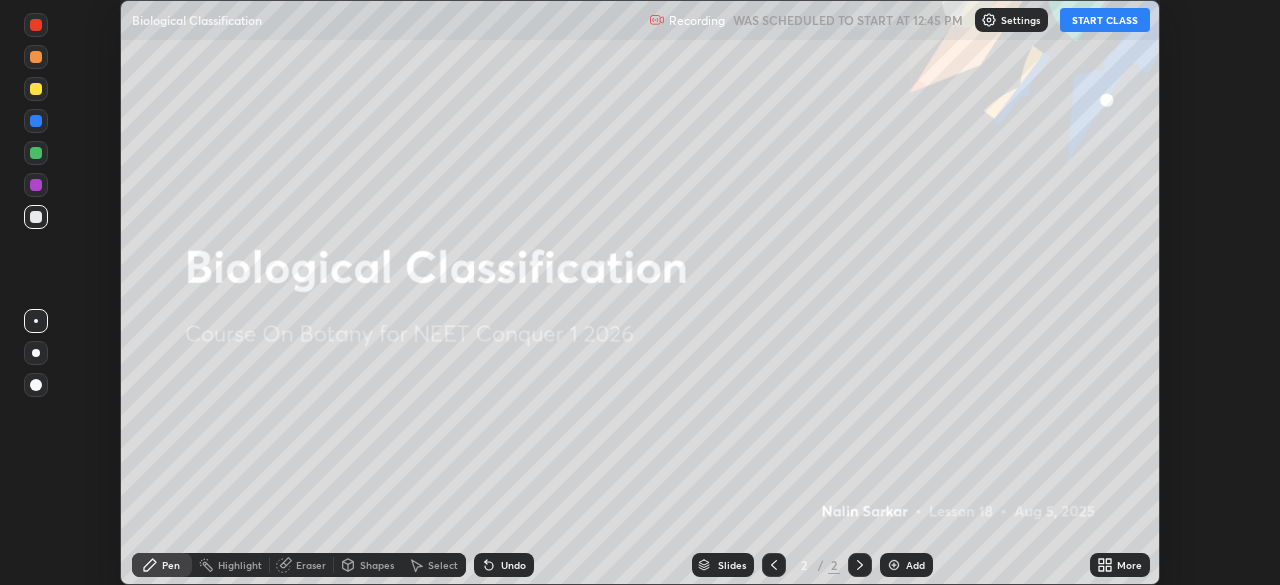 click on "START CLASS" at bounding box center (1105, 20) 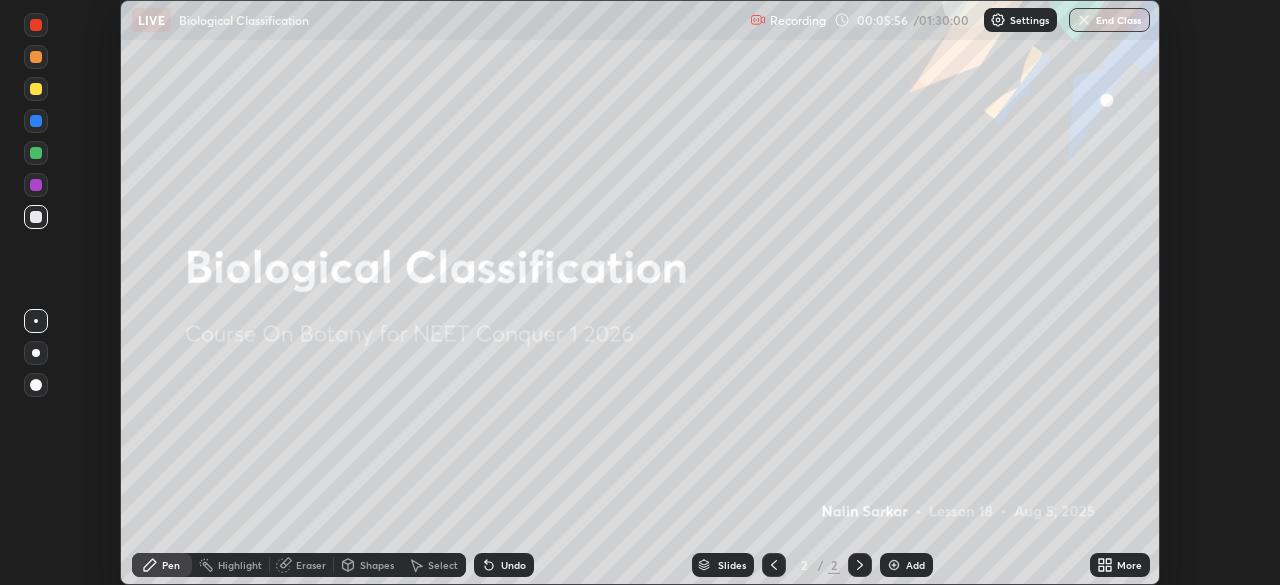 click 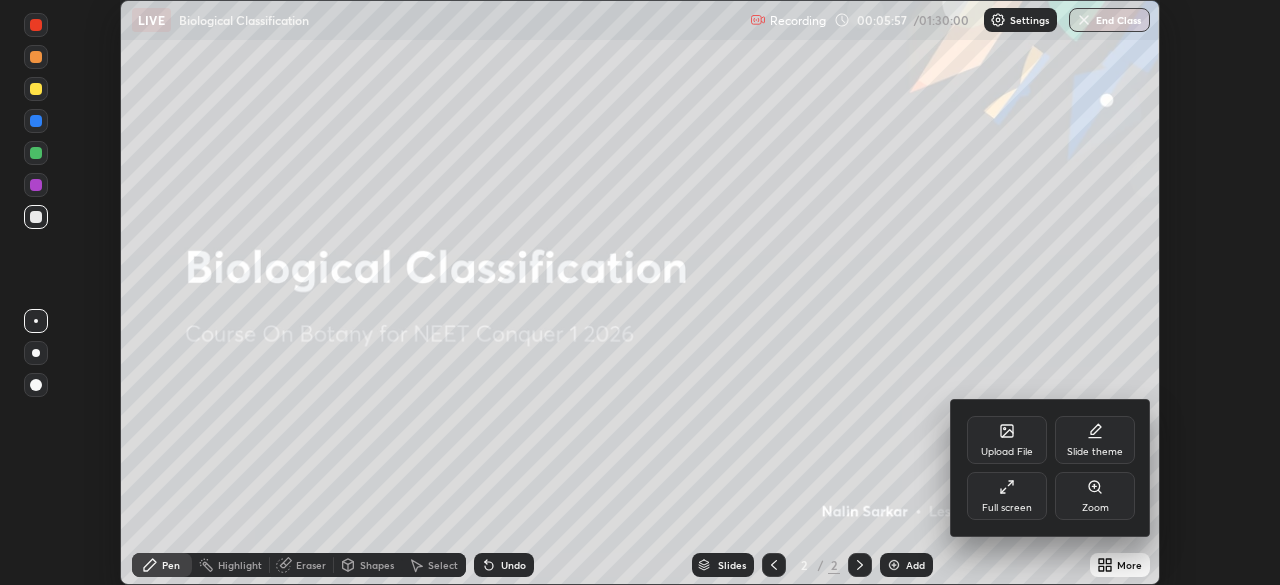 click on "Upload File" at bounding box center (1007, 452) 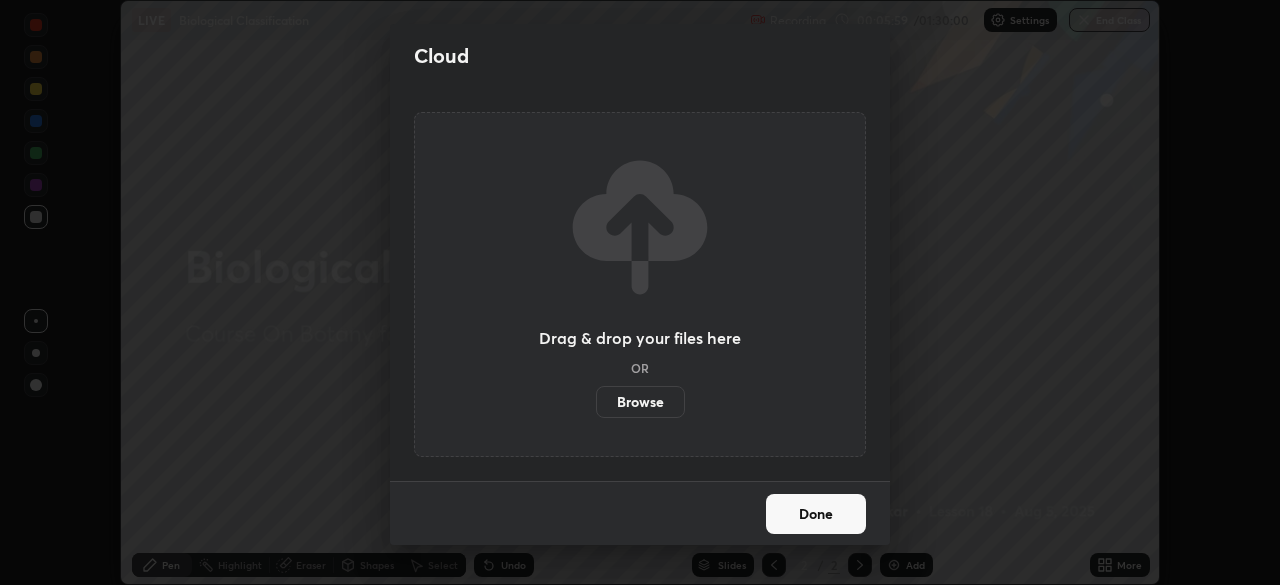 click on "Browse" at bounding box center [640, 402] 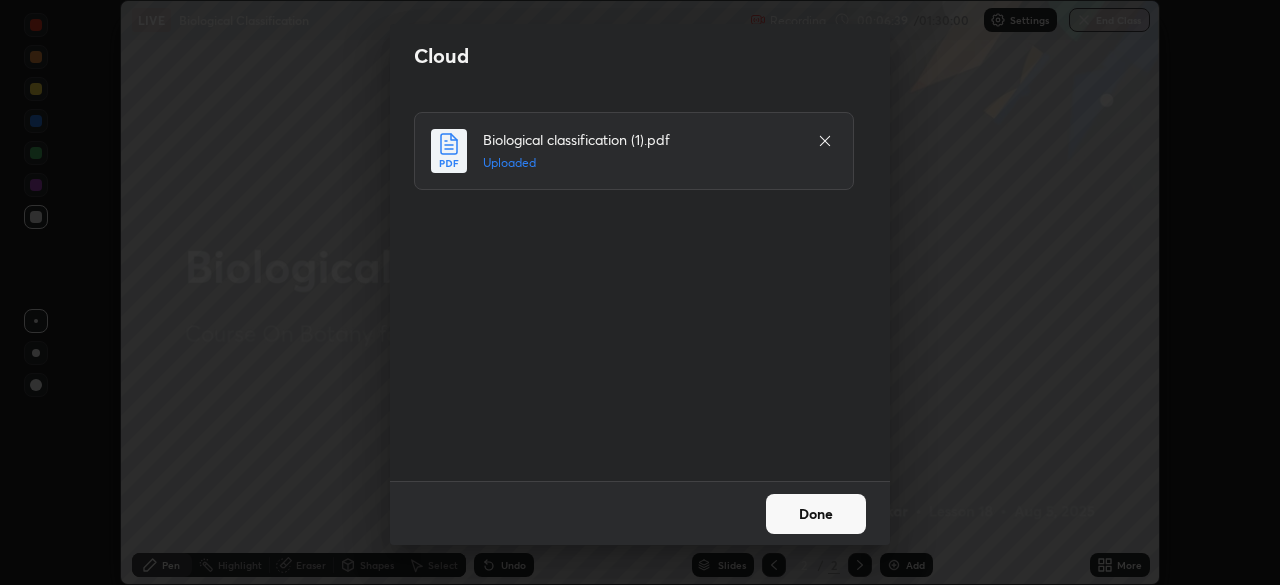 click on "Done" at bounding box center (816, 514) 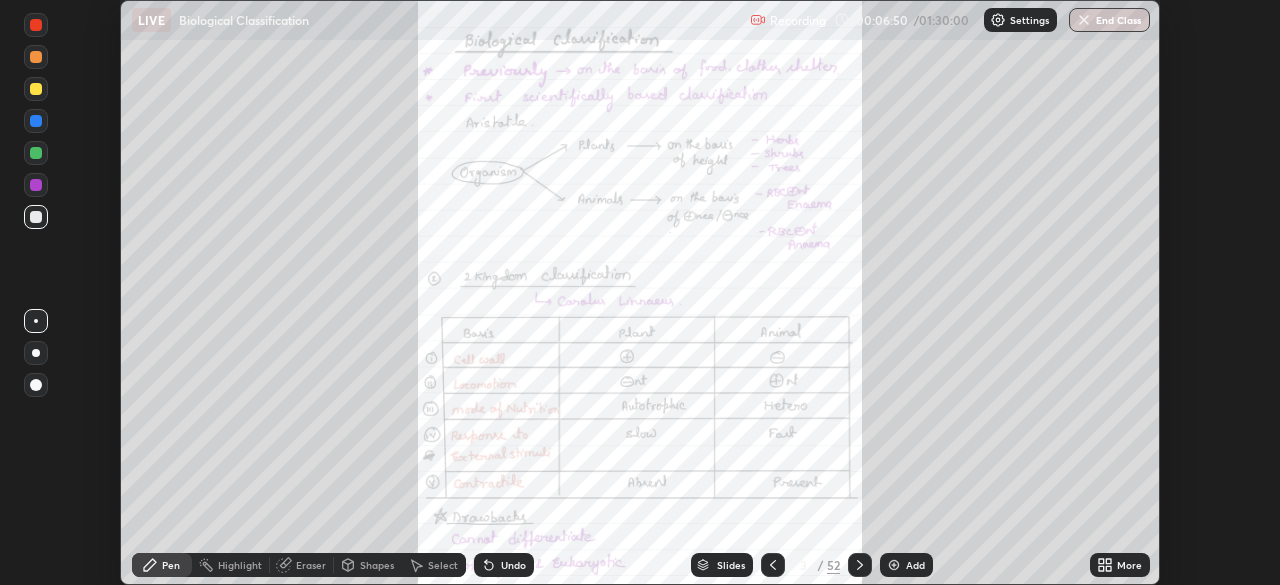 click 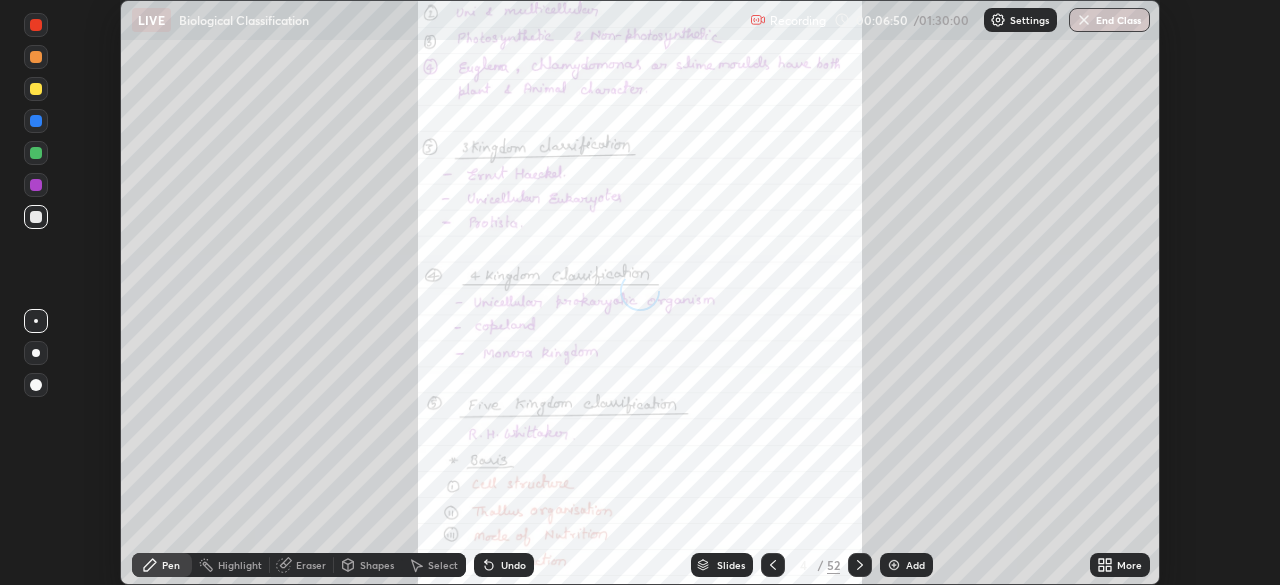 click 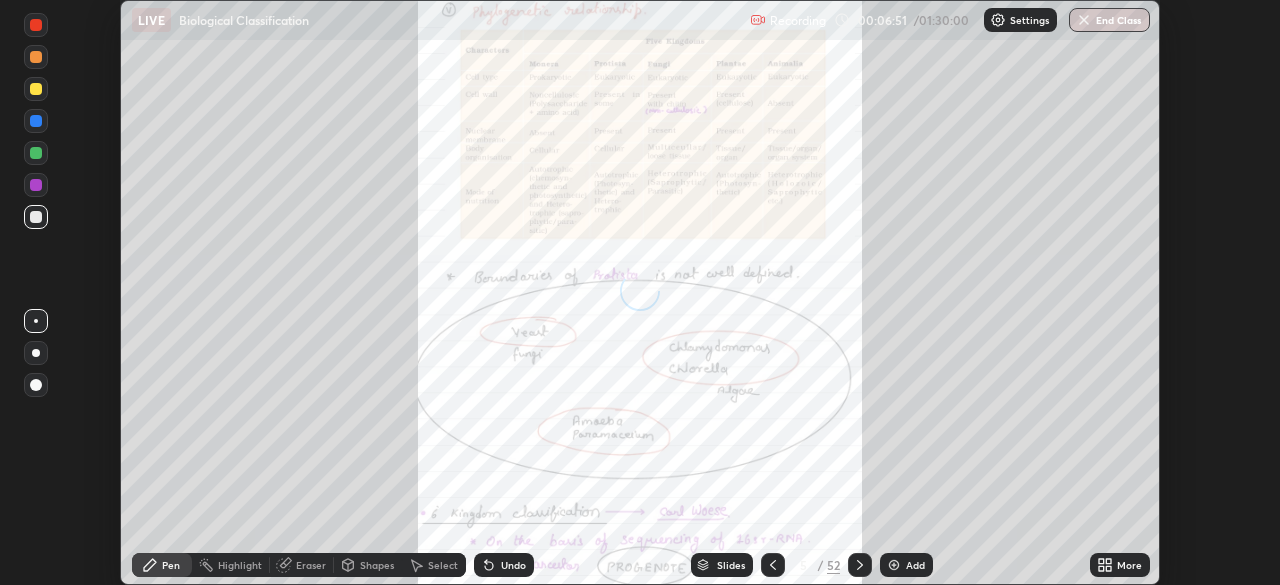 click 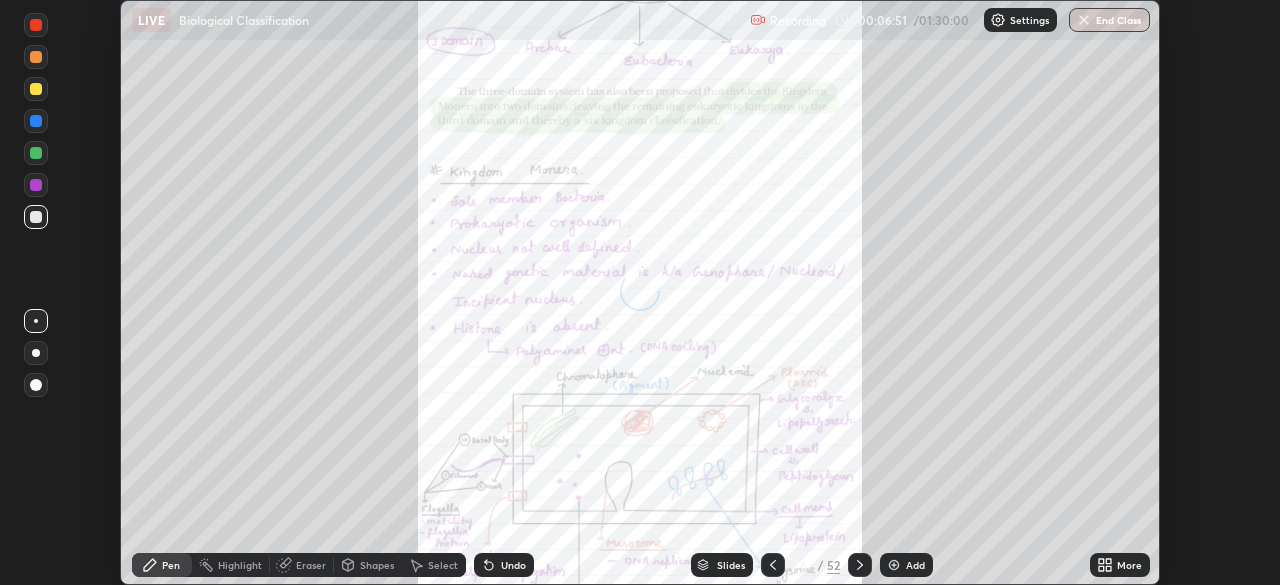 click 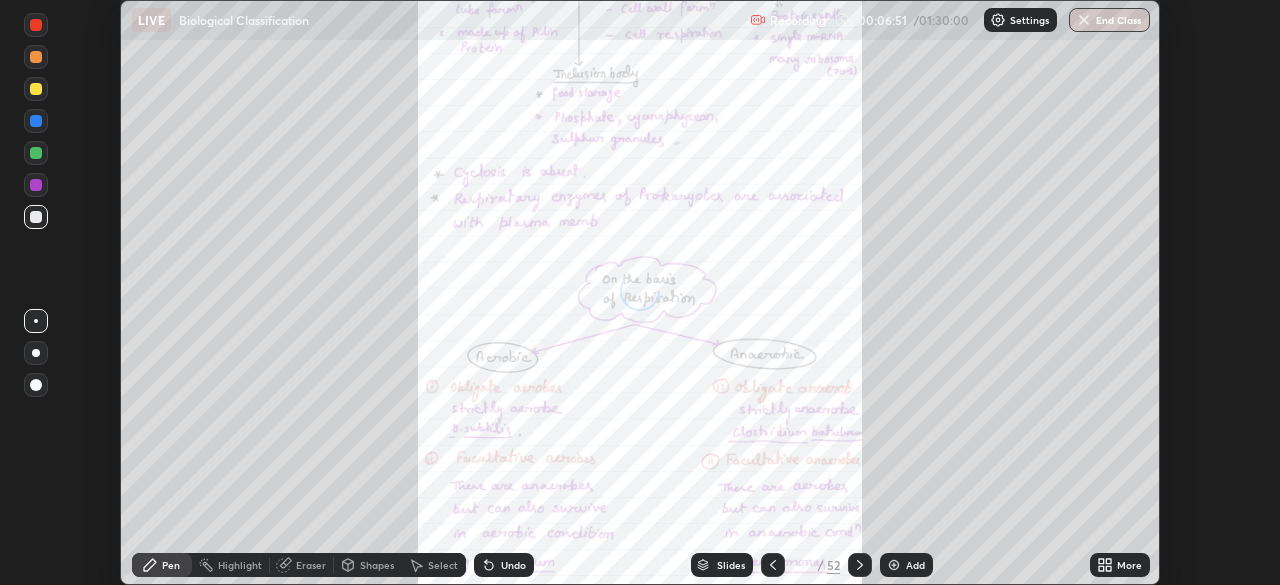 click 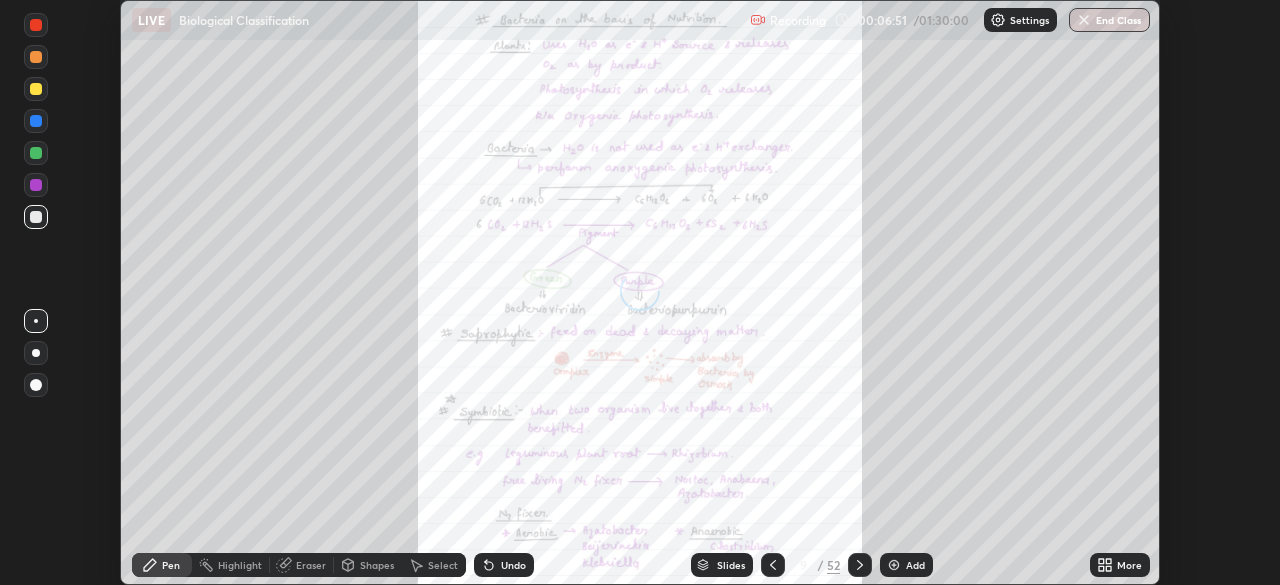 click 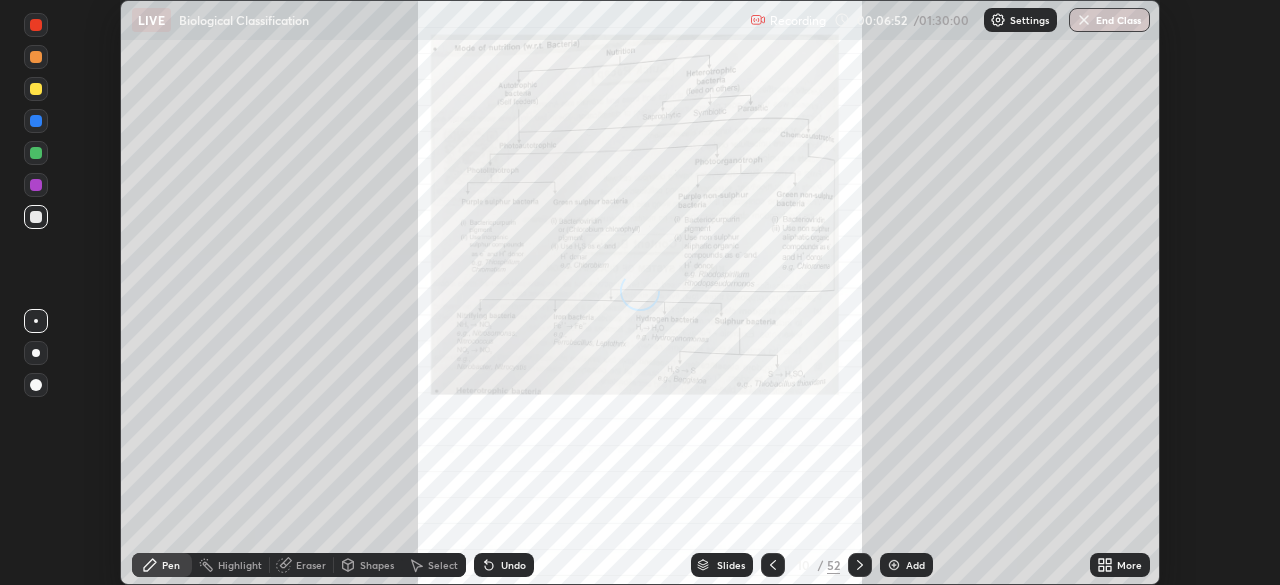 click 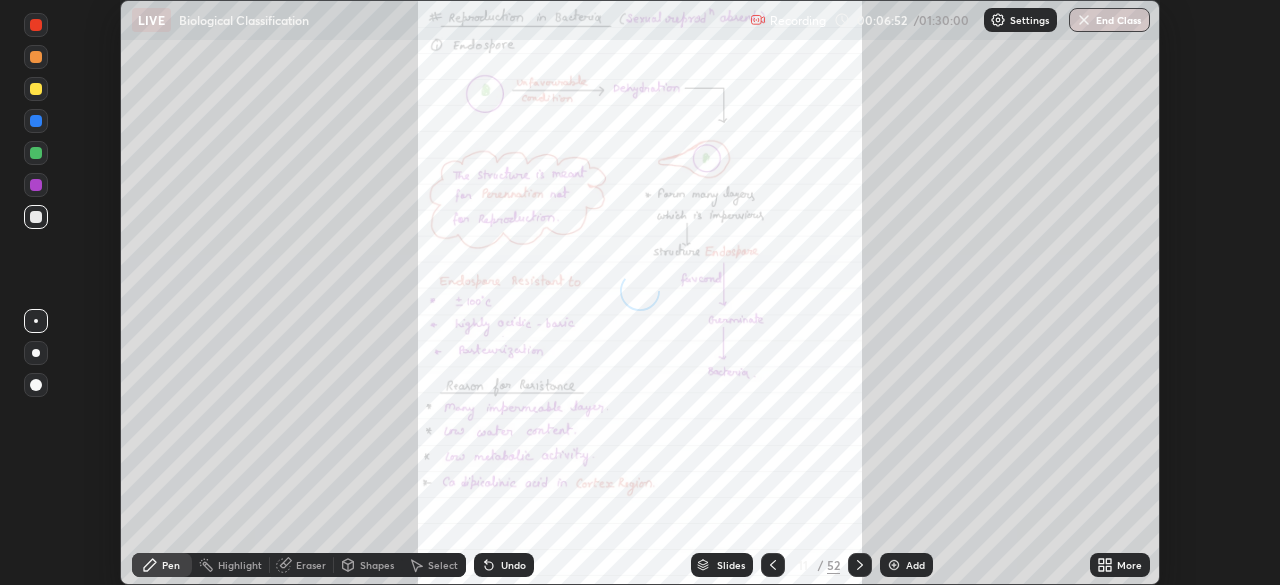 click at bounding box center (860, 565) 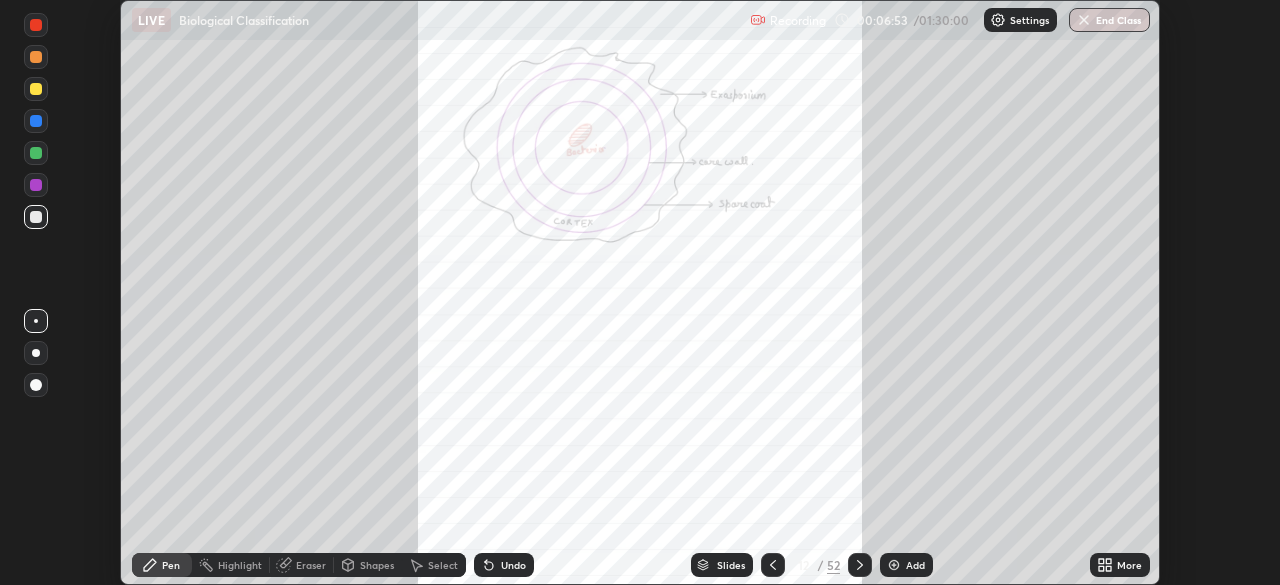 click 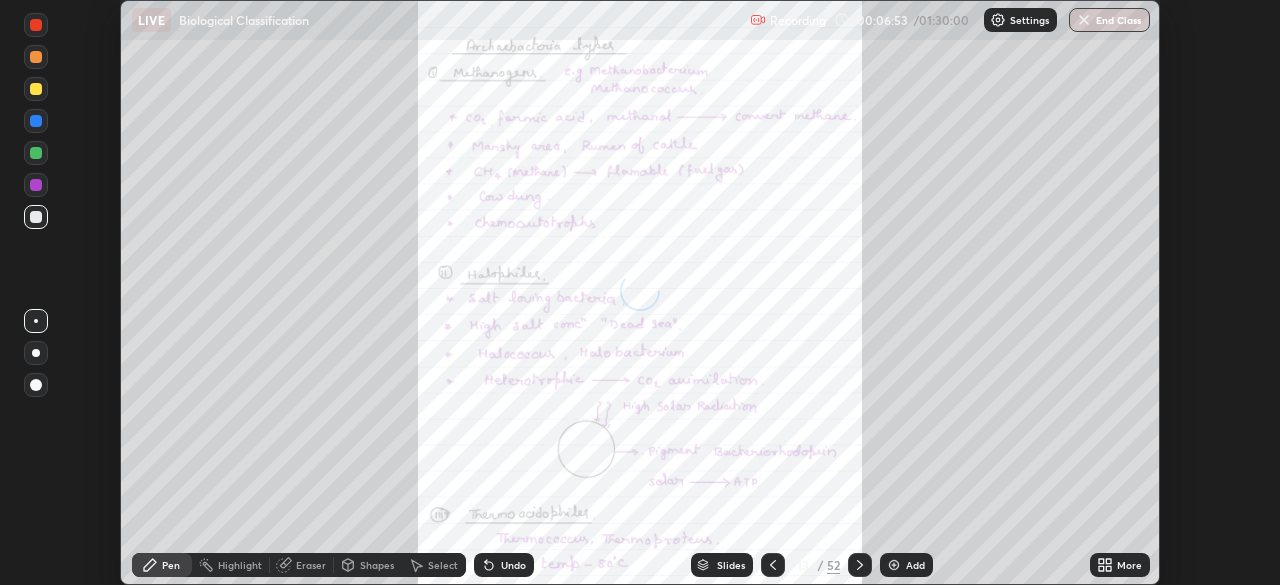 click 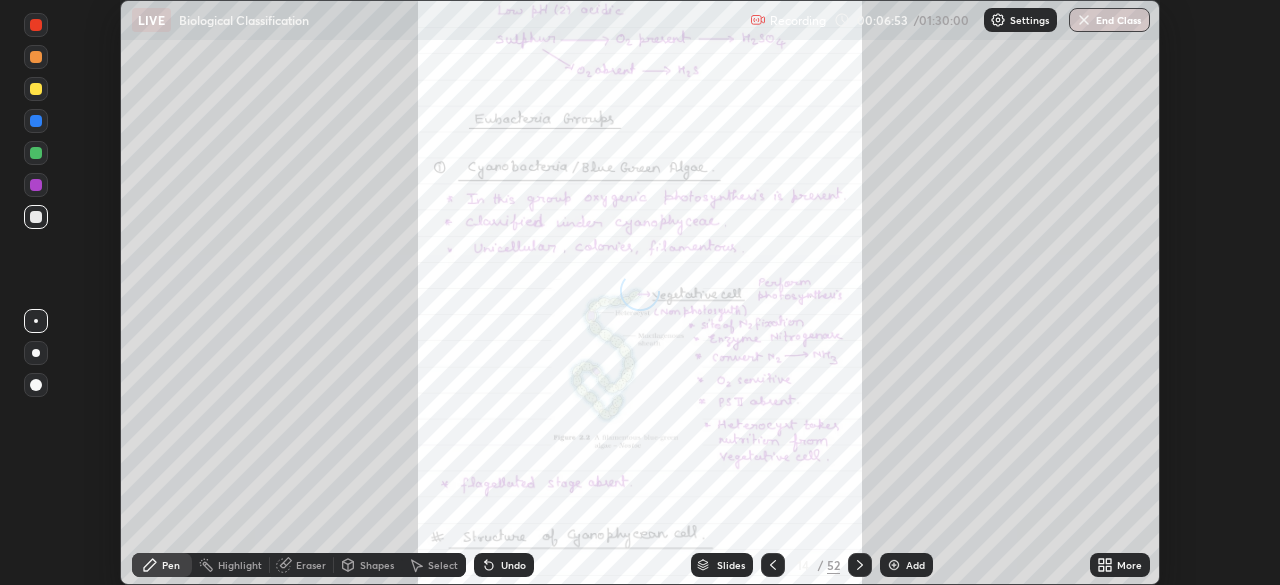 click 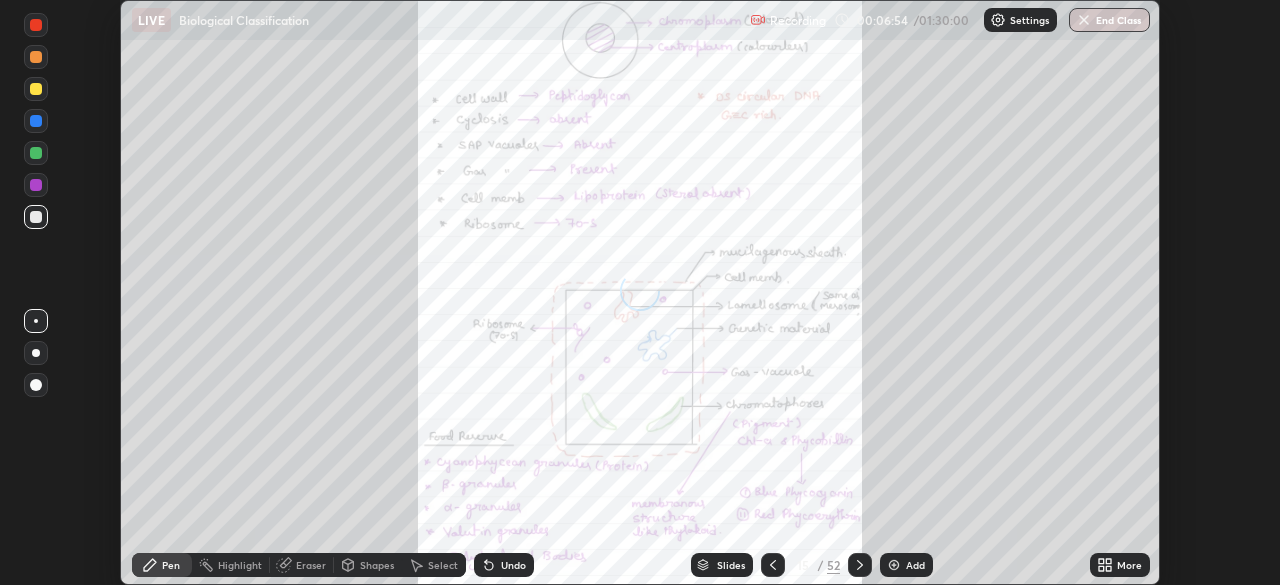 click 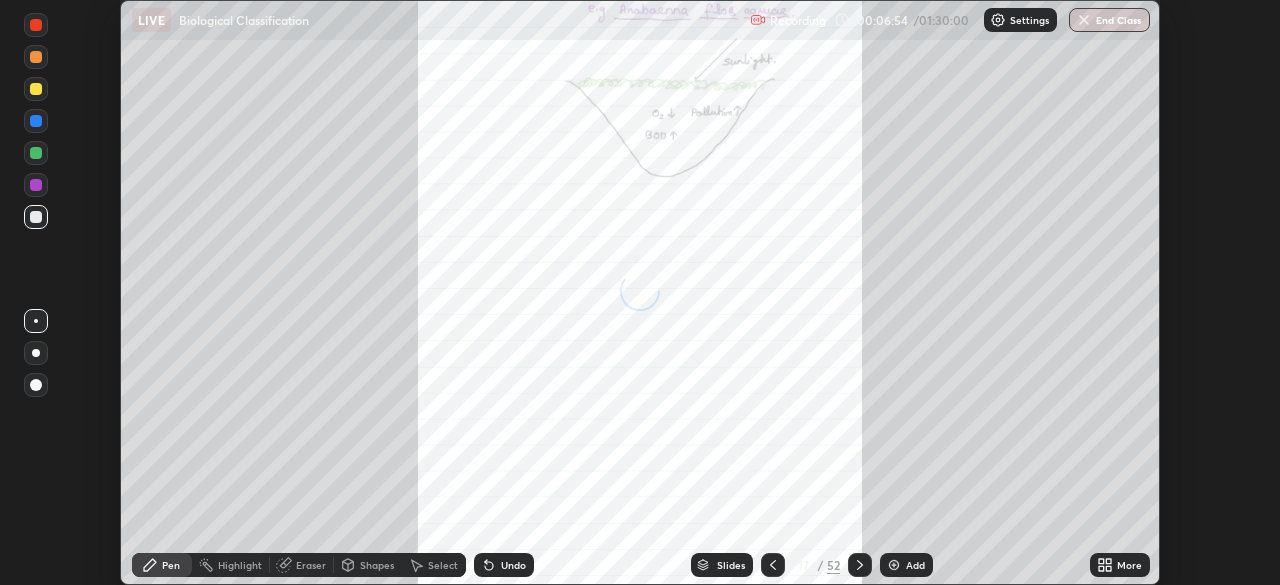 click 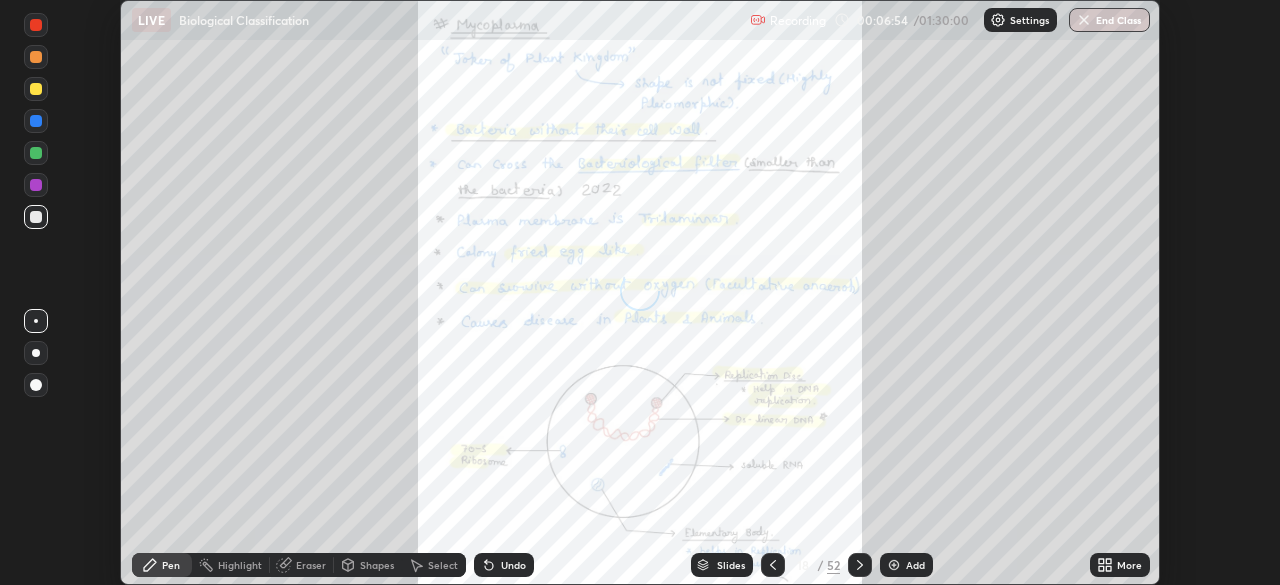 click 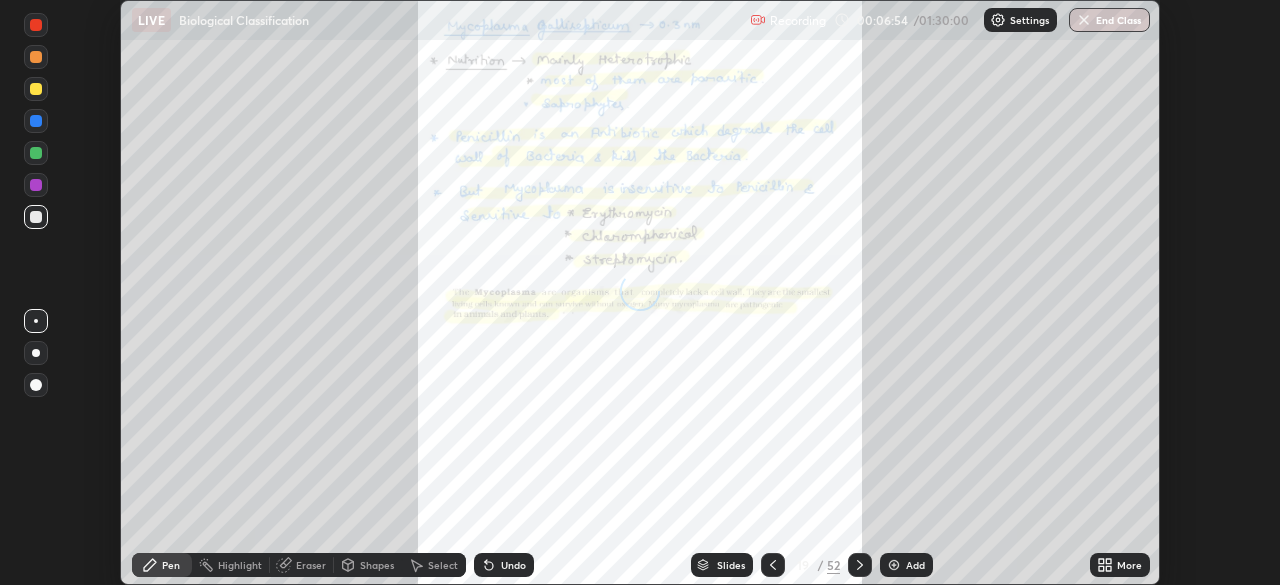 click 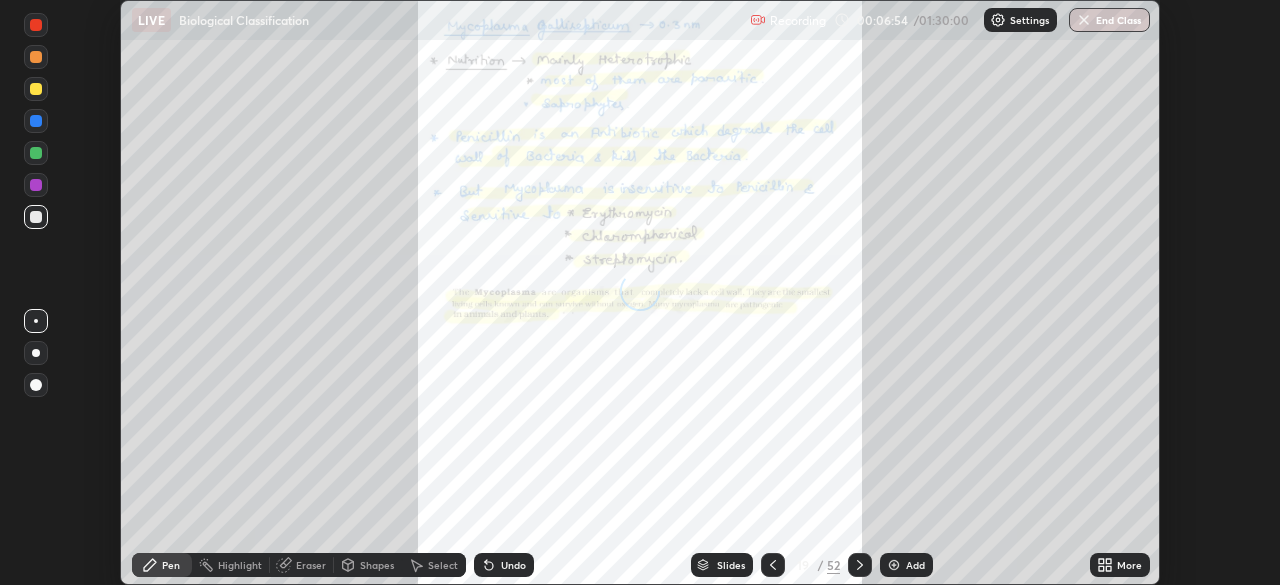 click 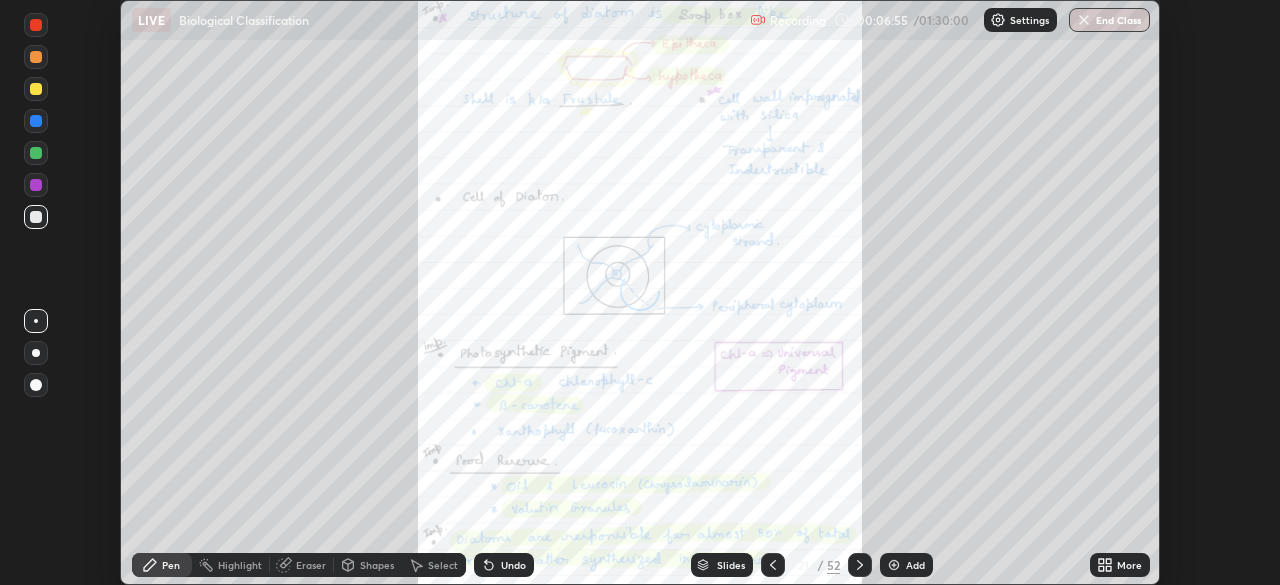 click 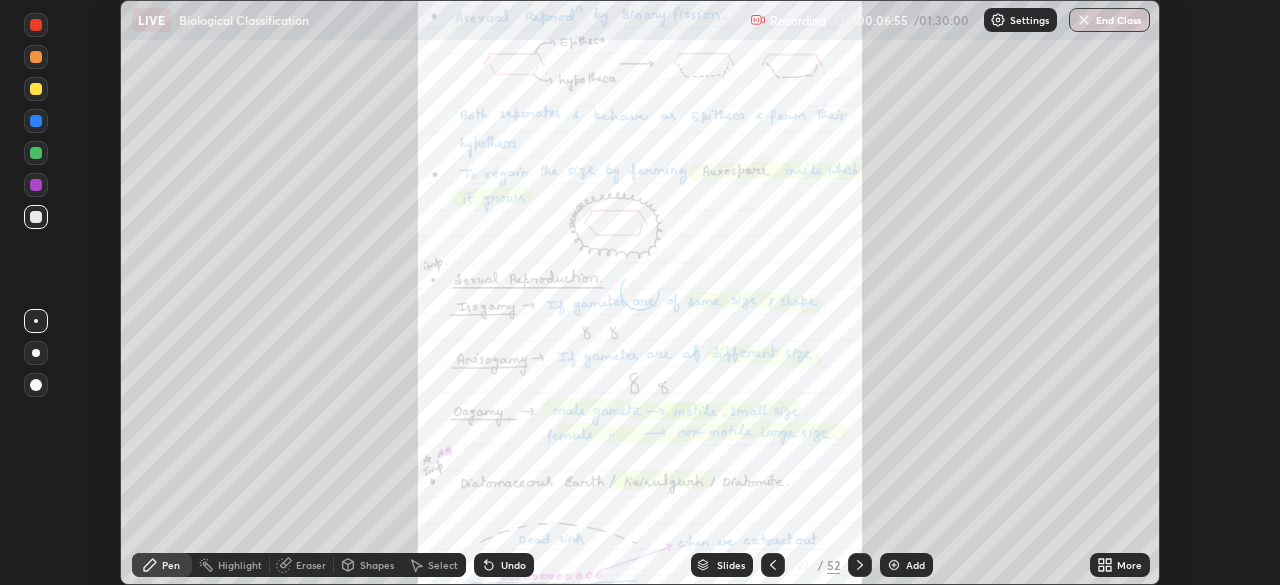 click 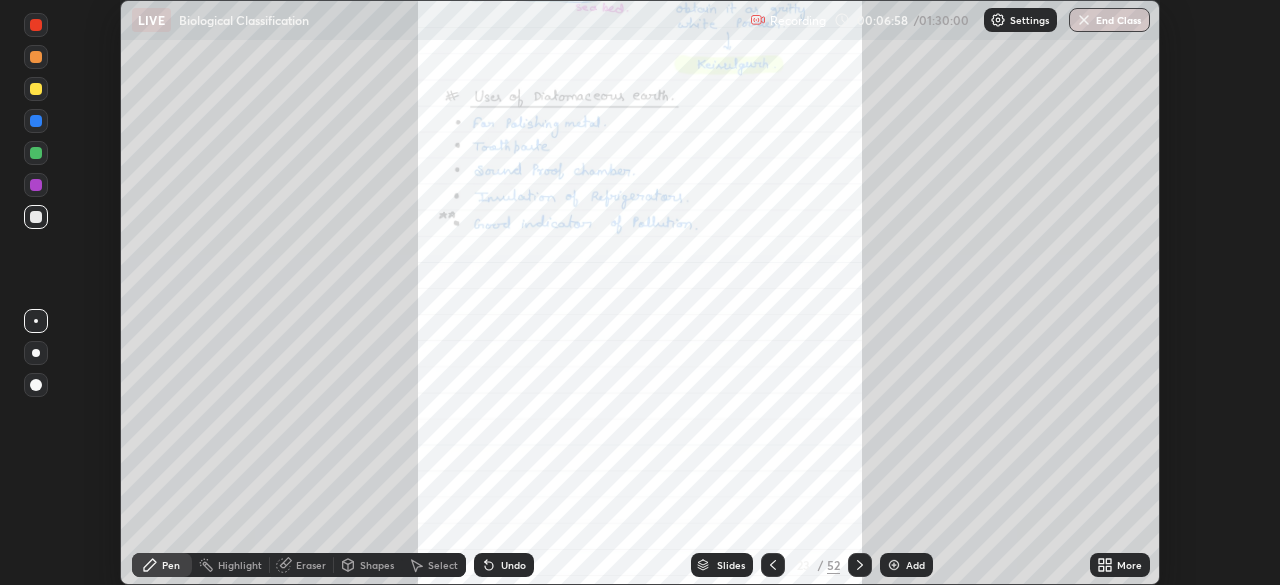 click 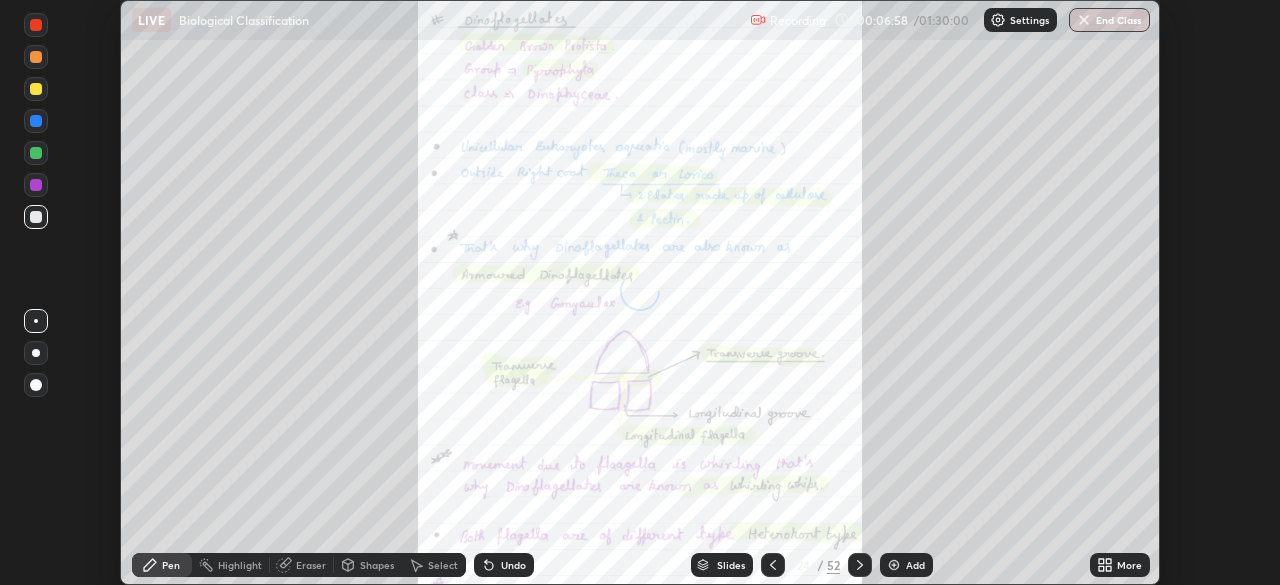 click 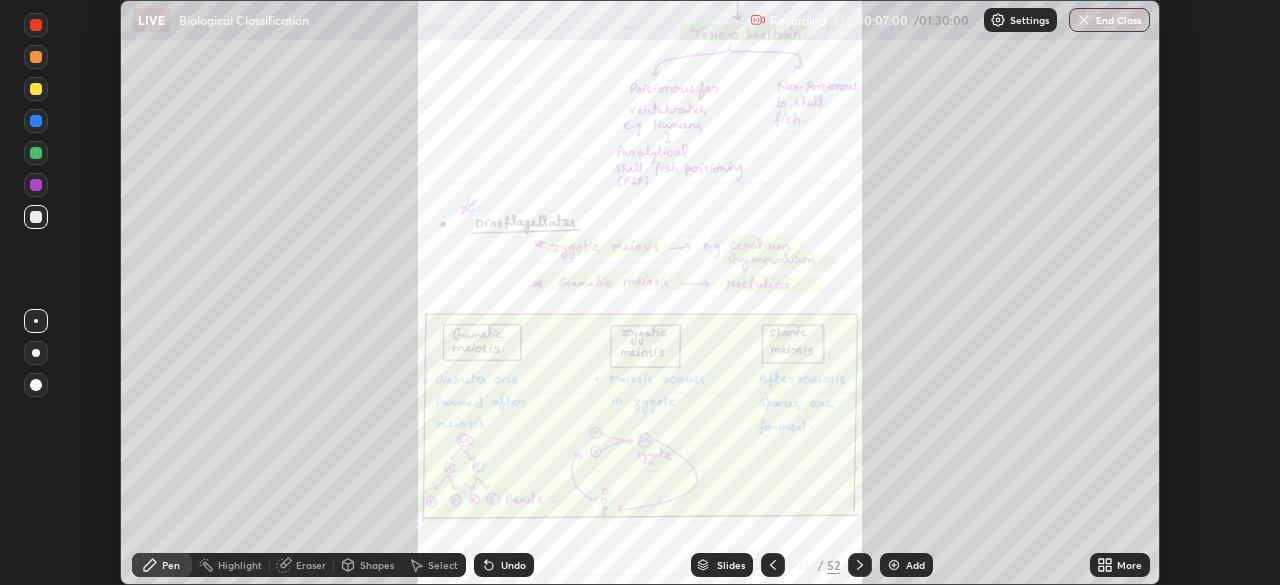click 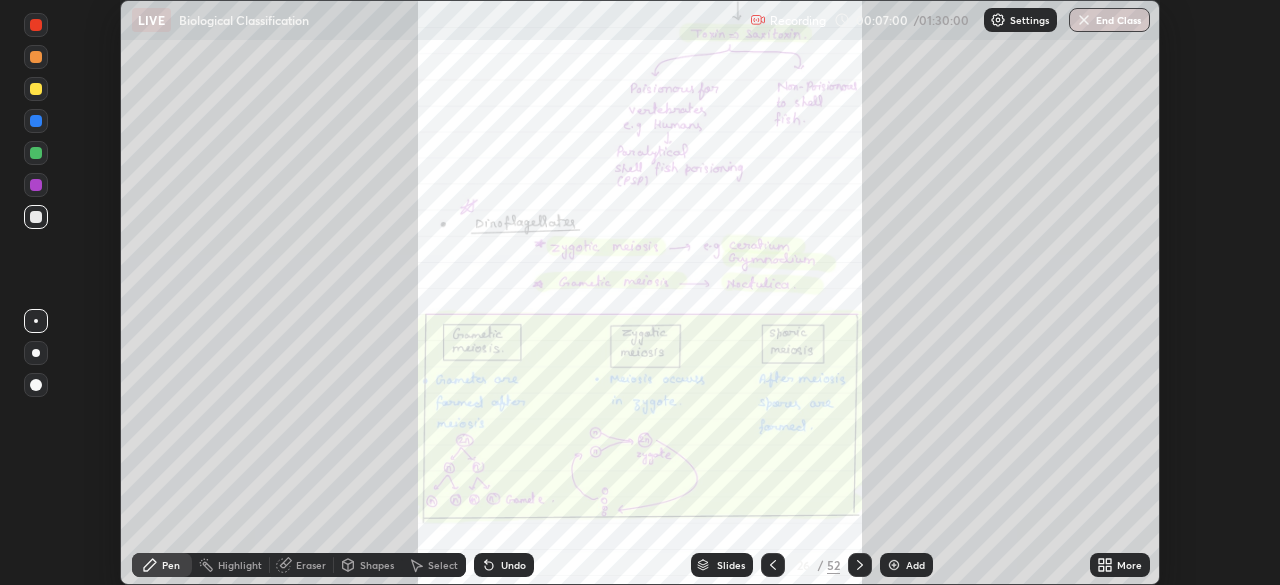 click 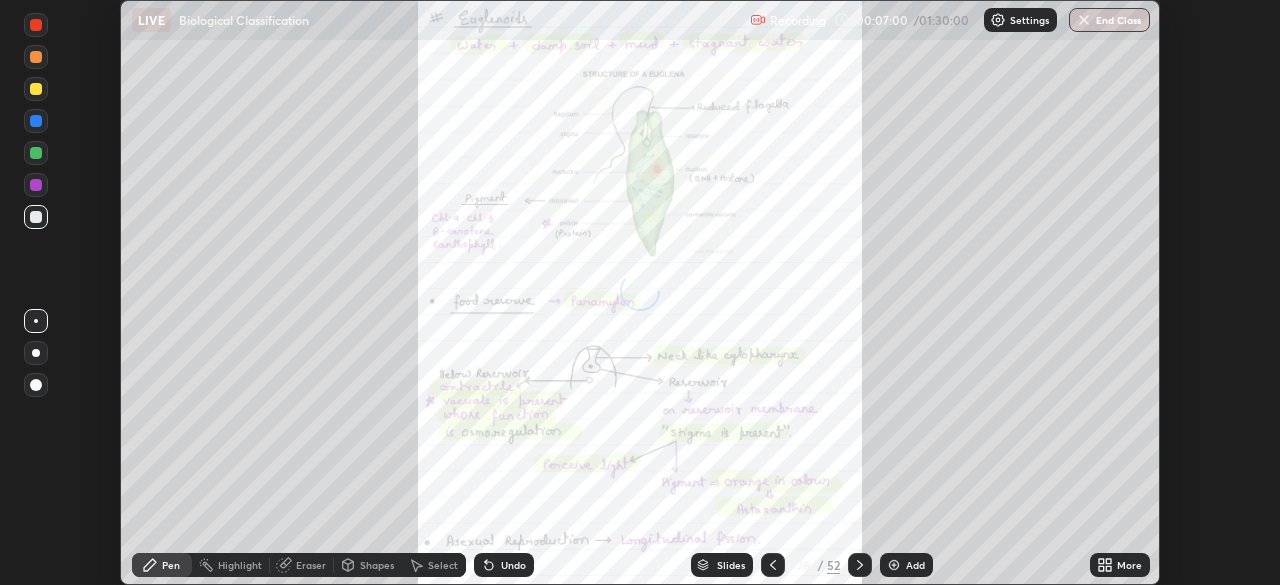 click 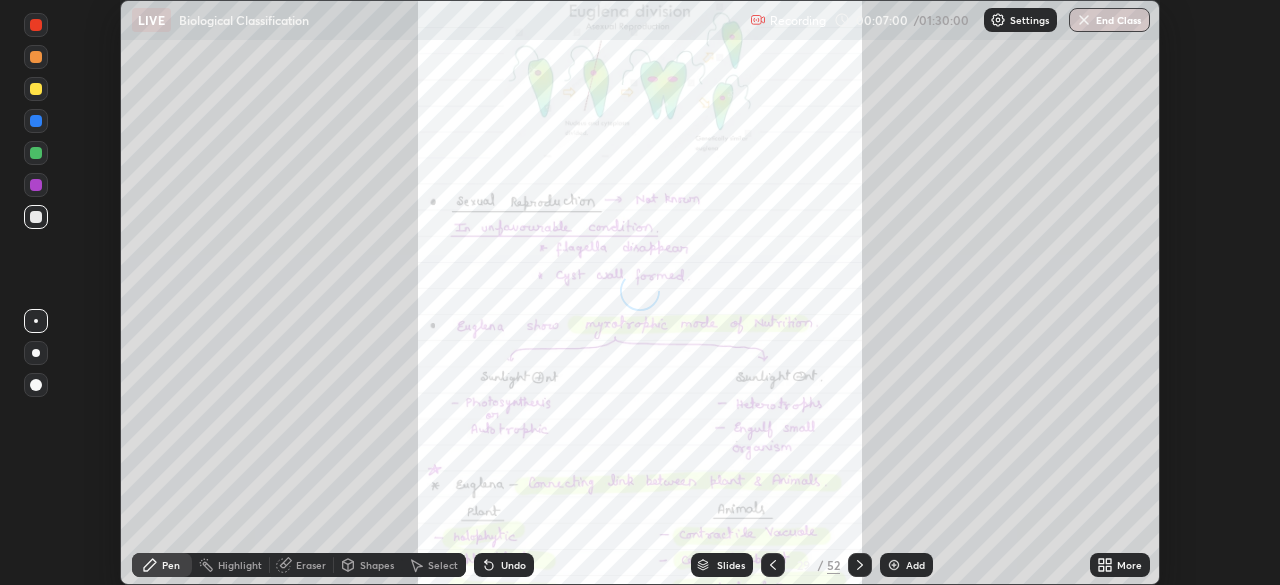 click 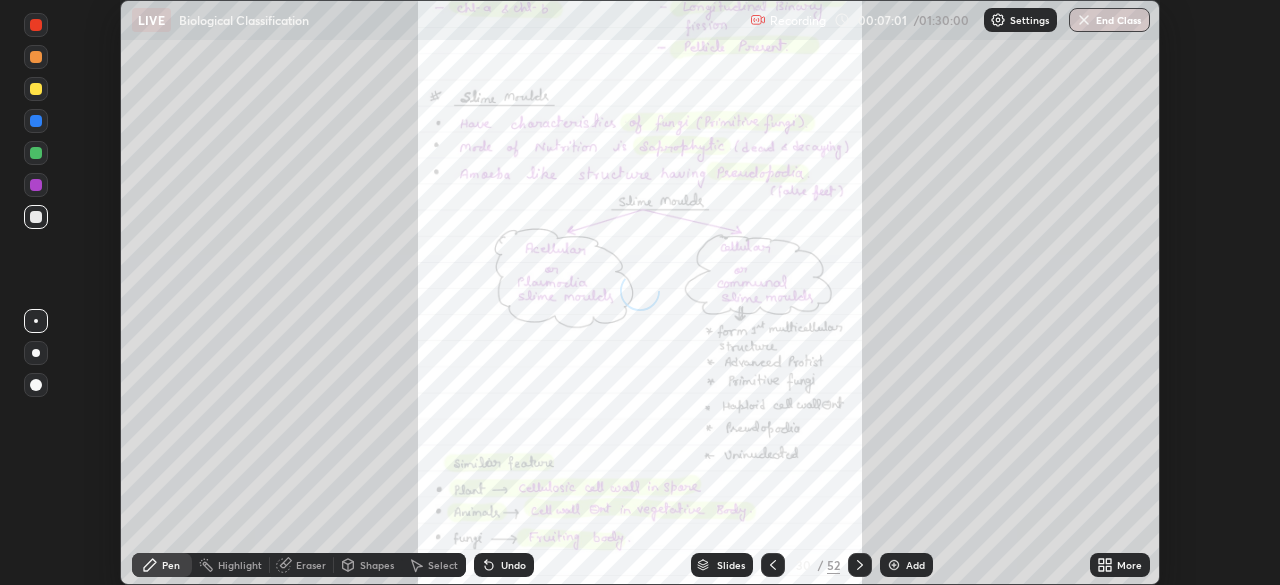 click 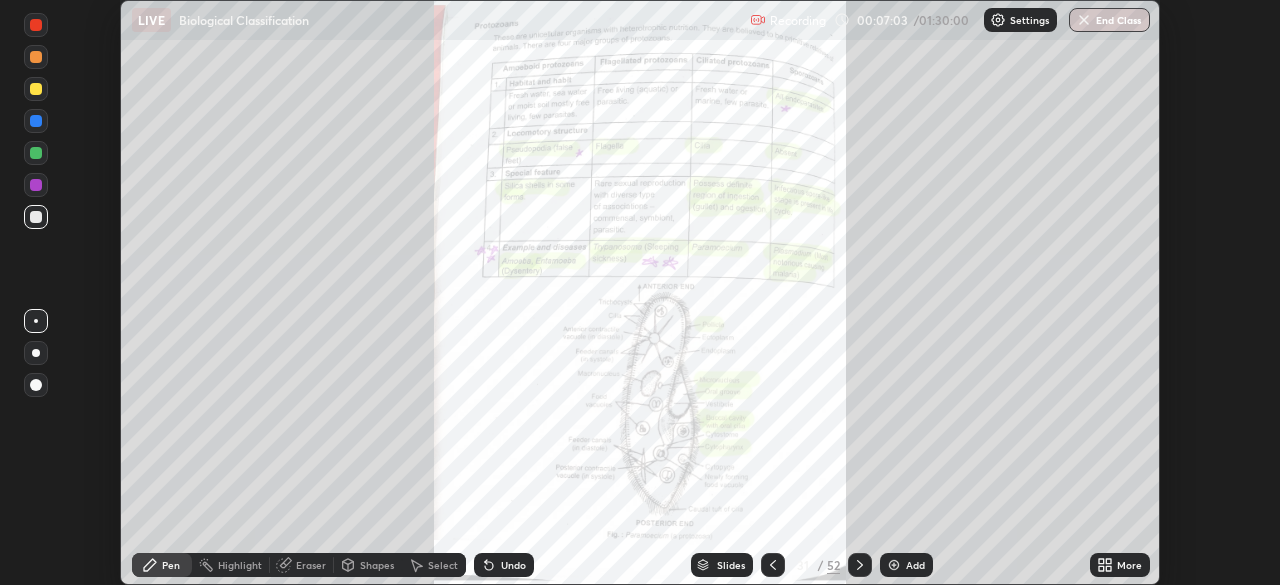 click 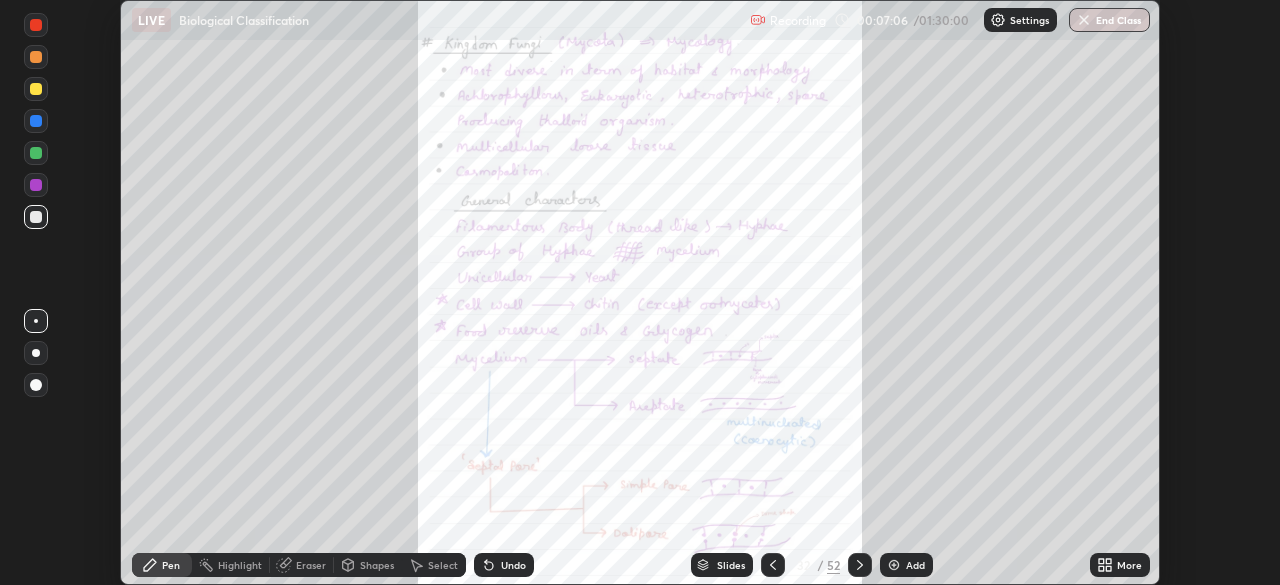 click on "More" at bounding box center (1129, 565) 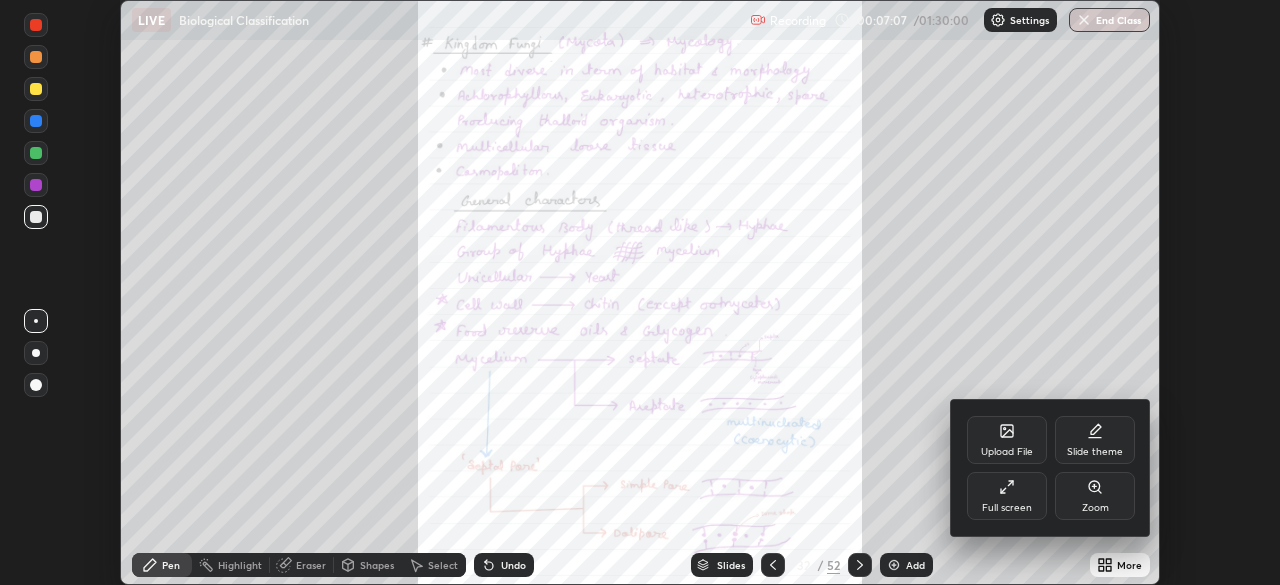click on "Full screen" at bounding box center (1007, 508) 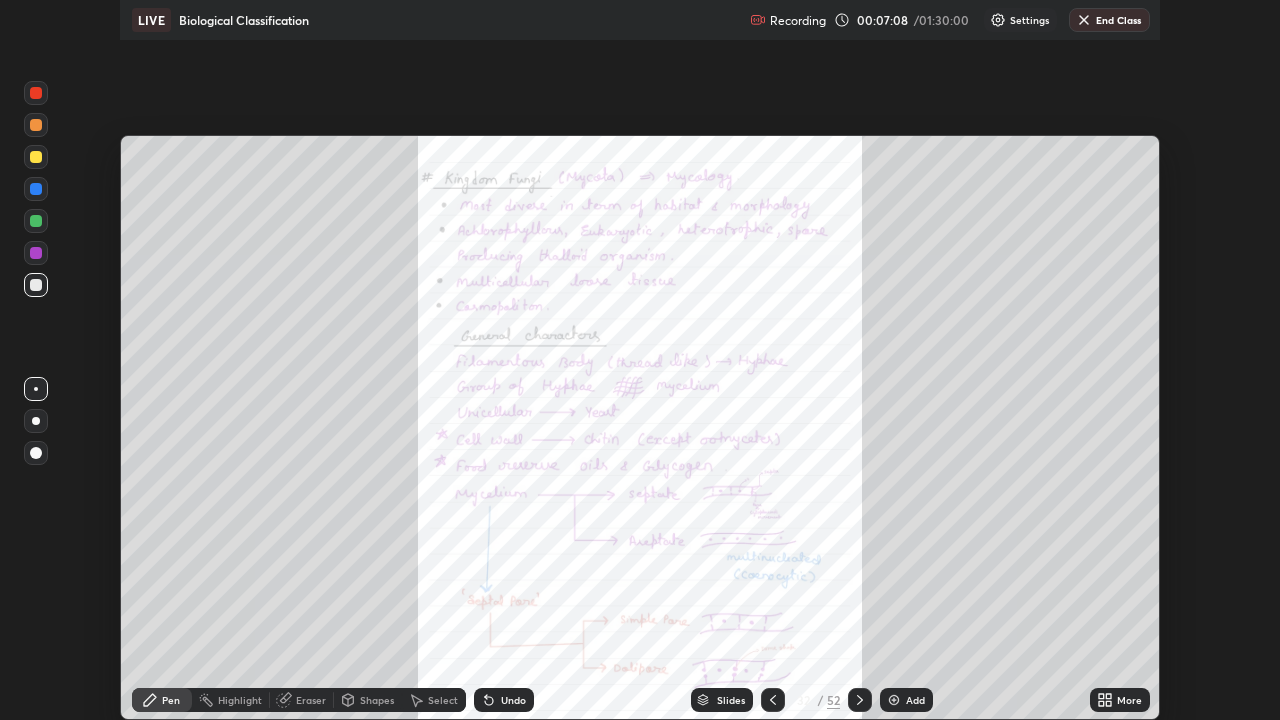 scroll, scrollTop: 99280, scrollLeft: 98720, axis: both 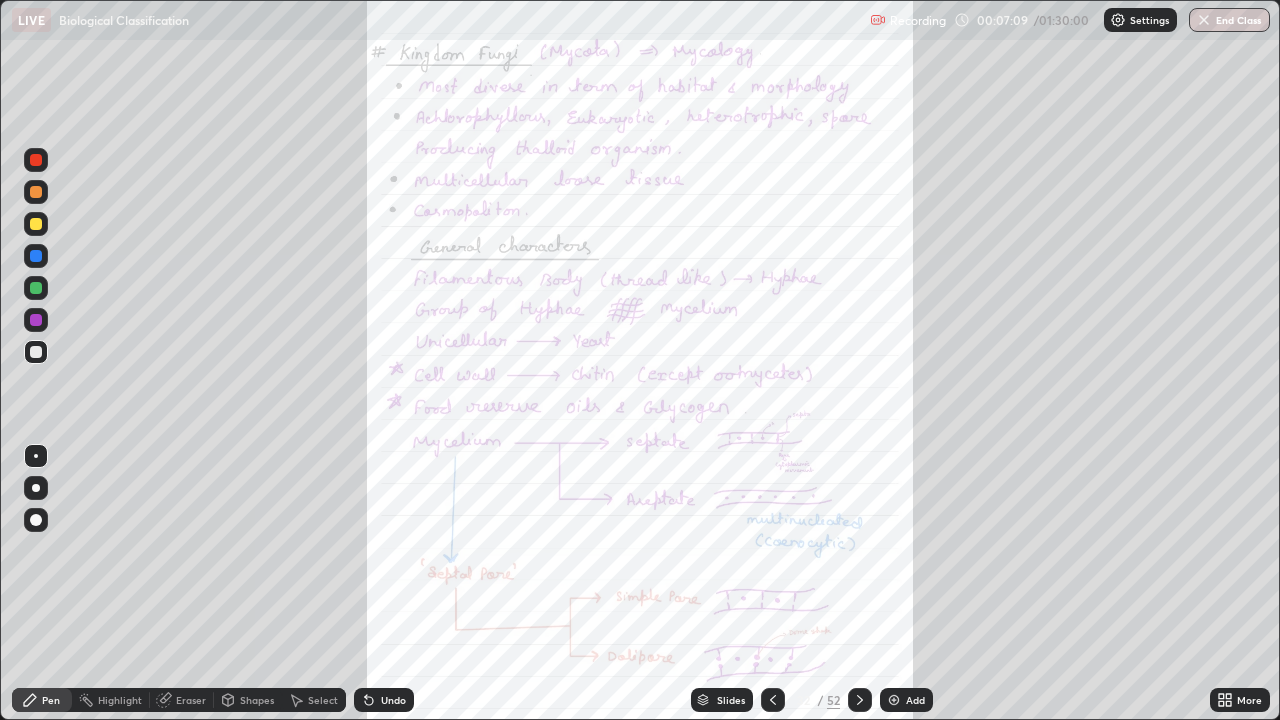 click 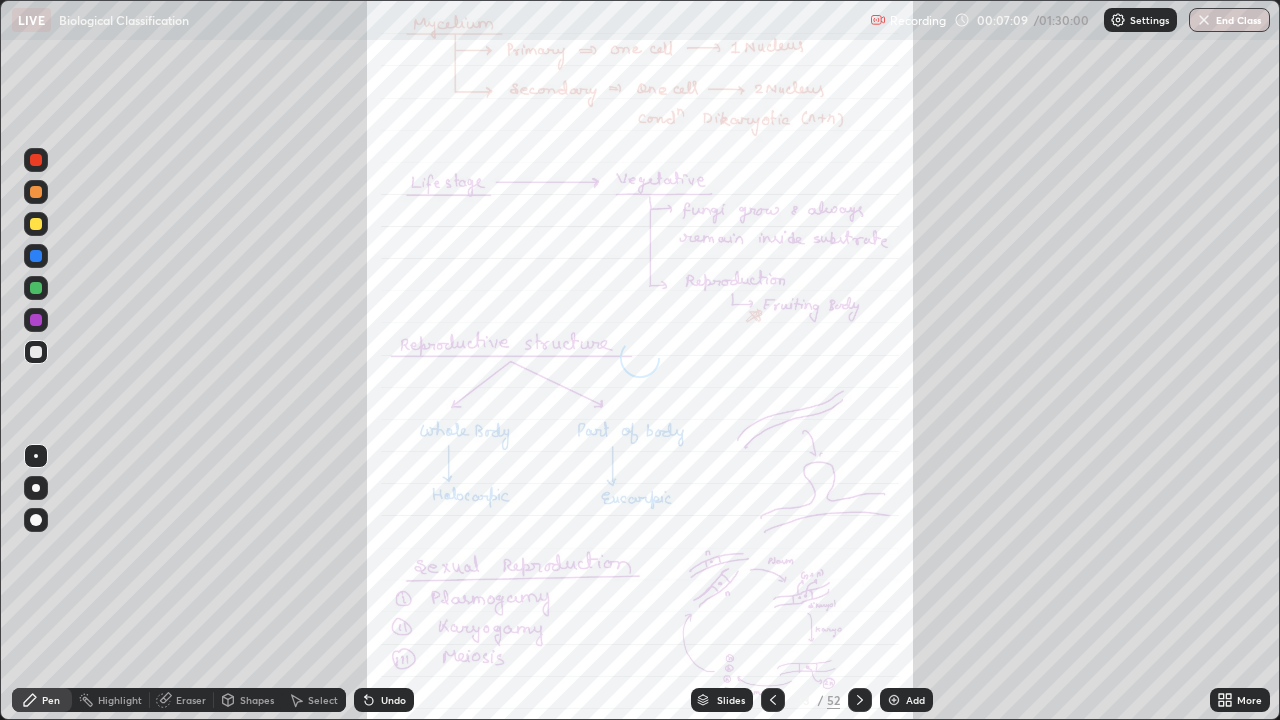 click 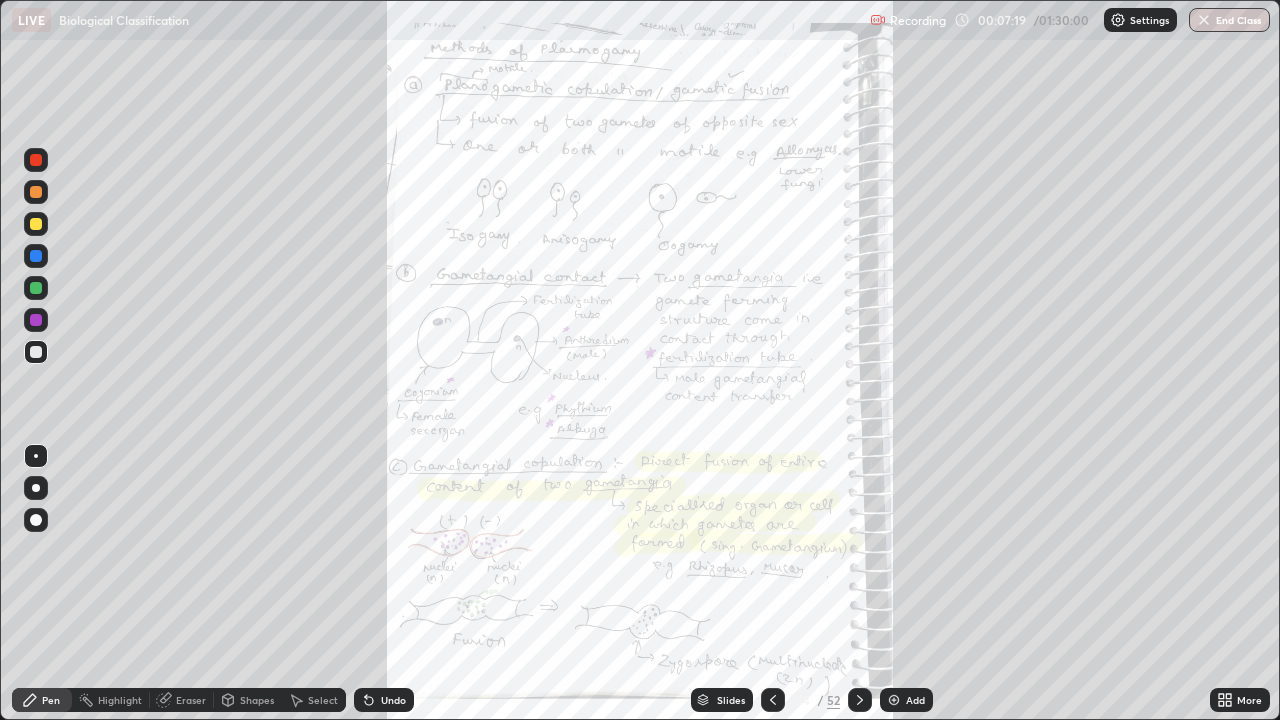 click 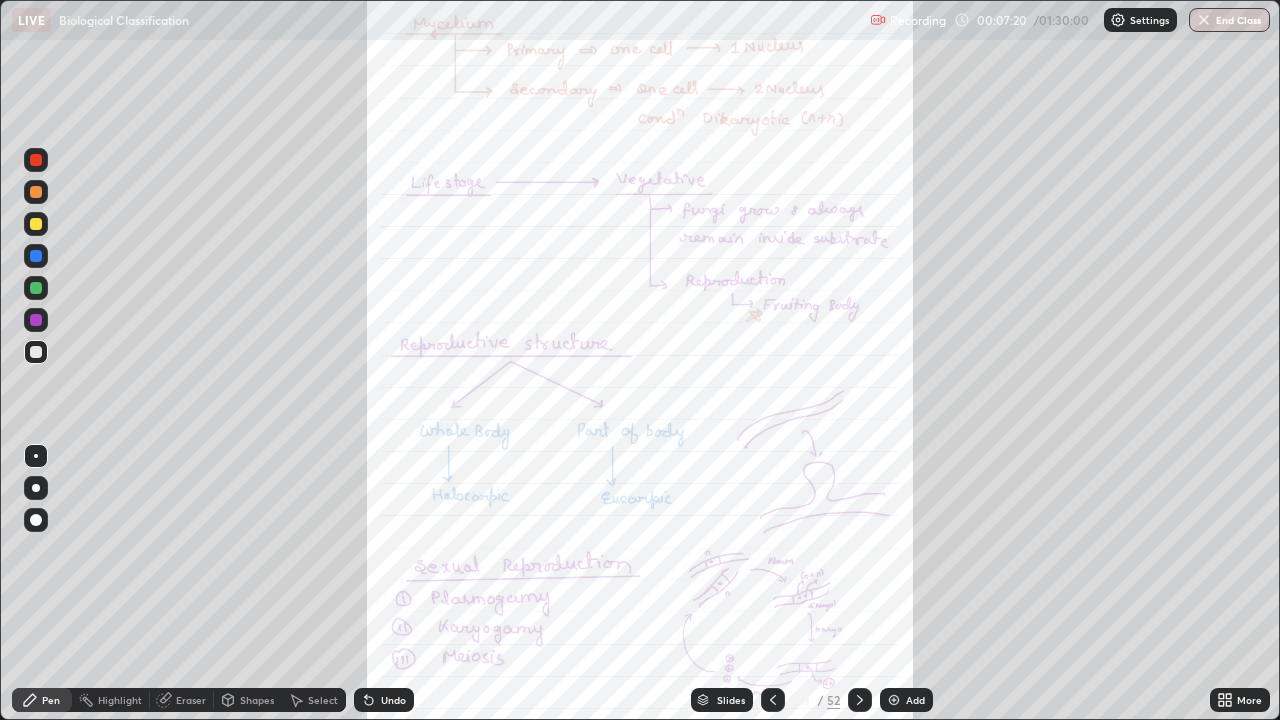click 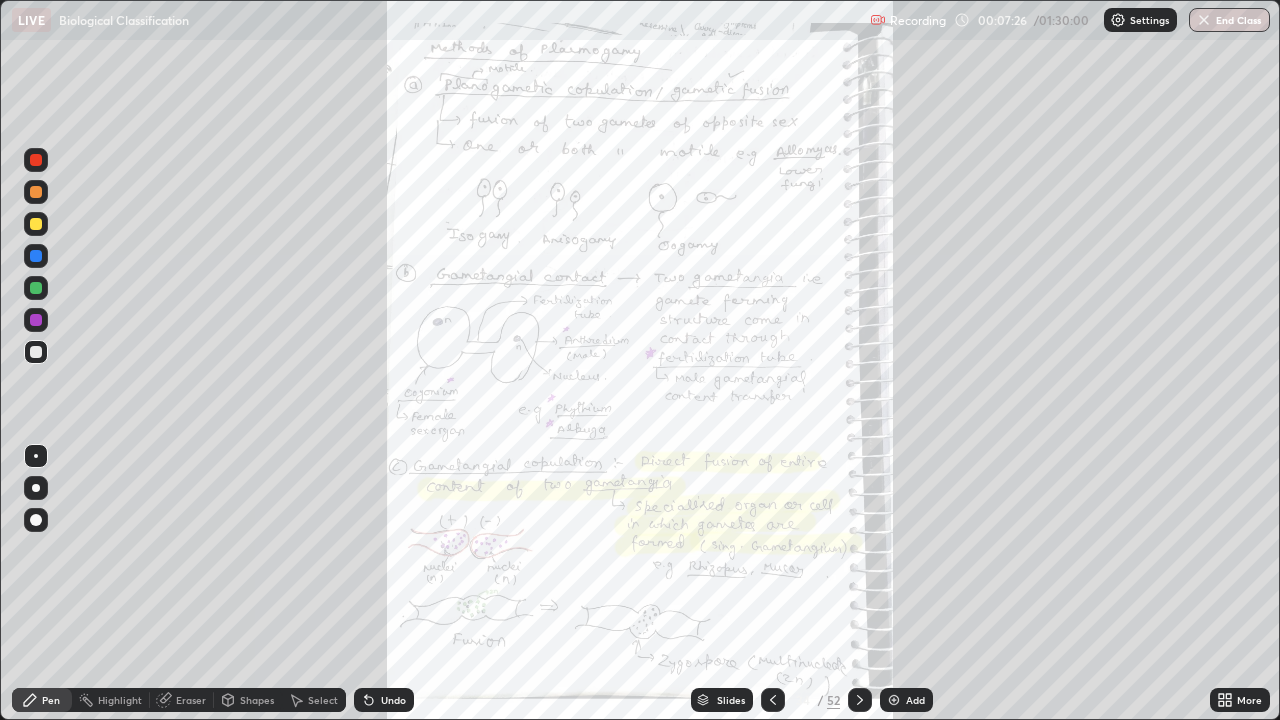 click 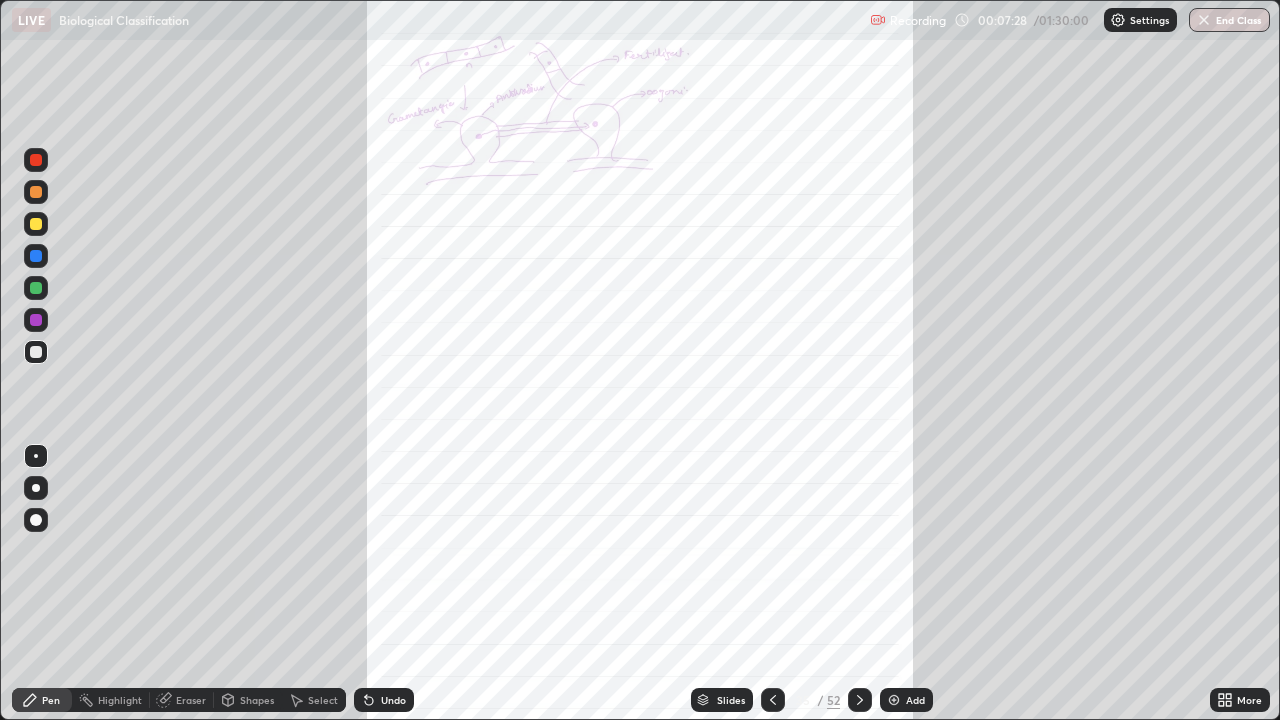 click 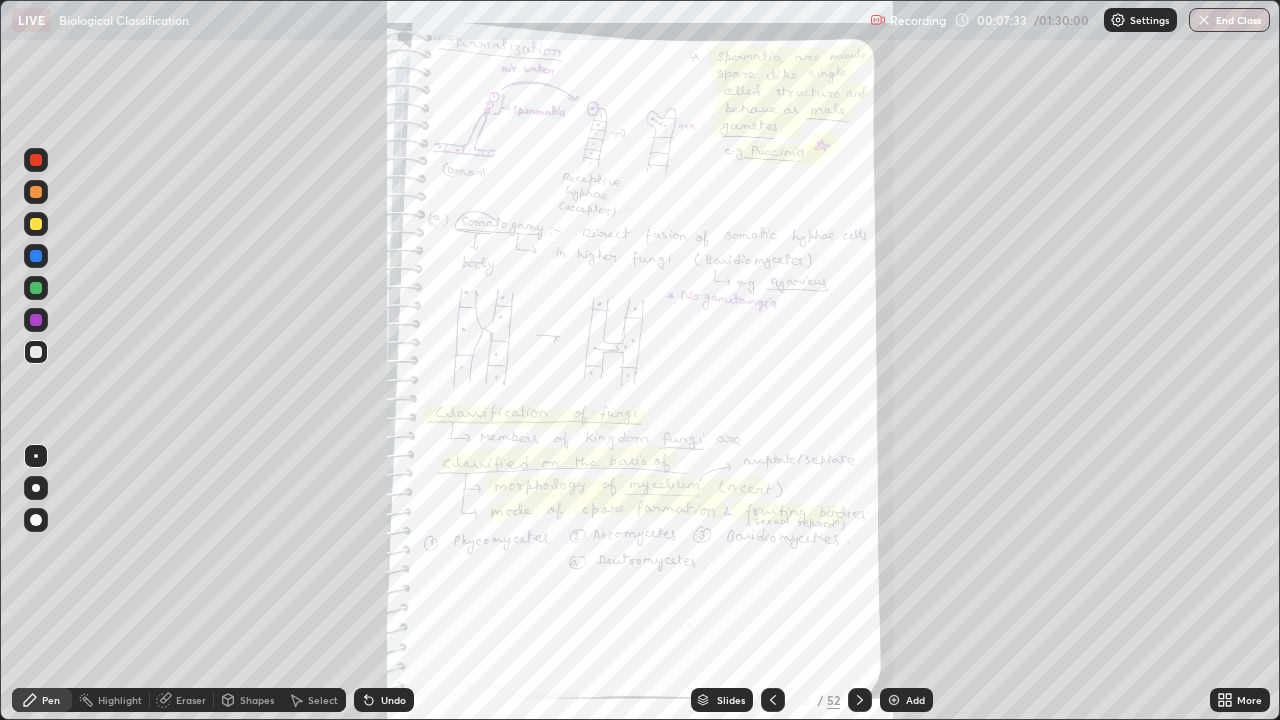 click 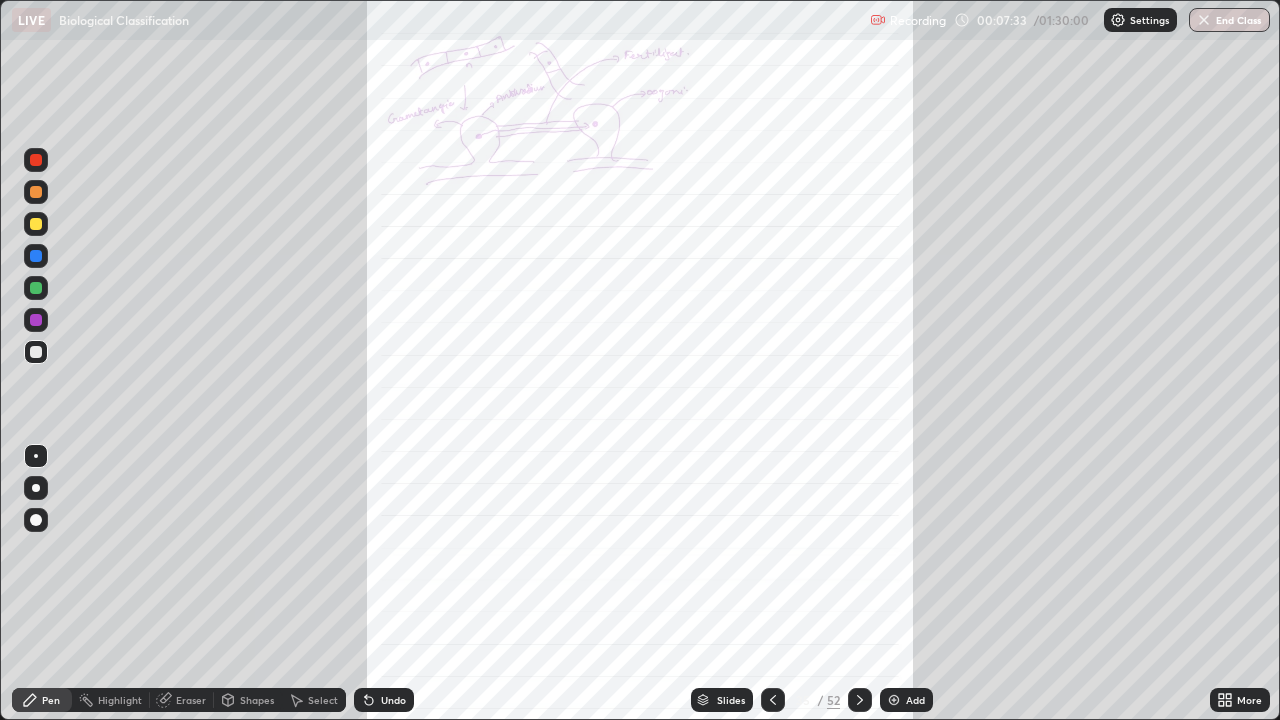 click 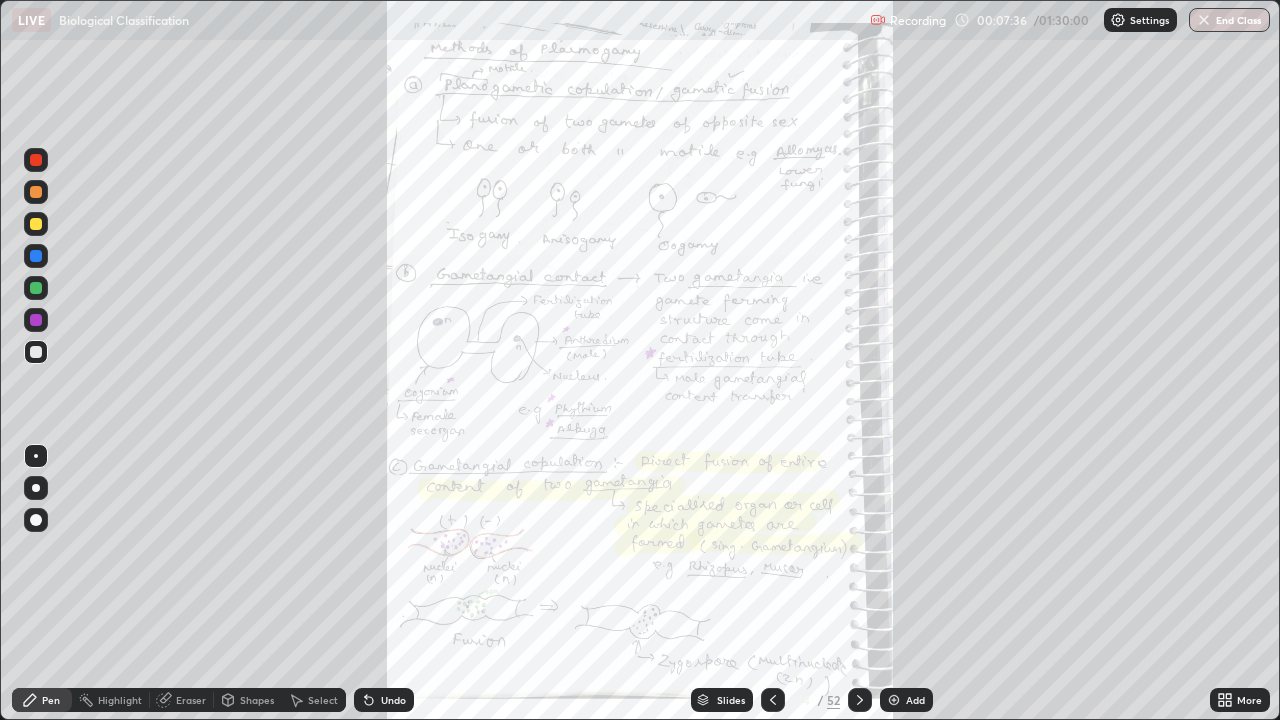 click 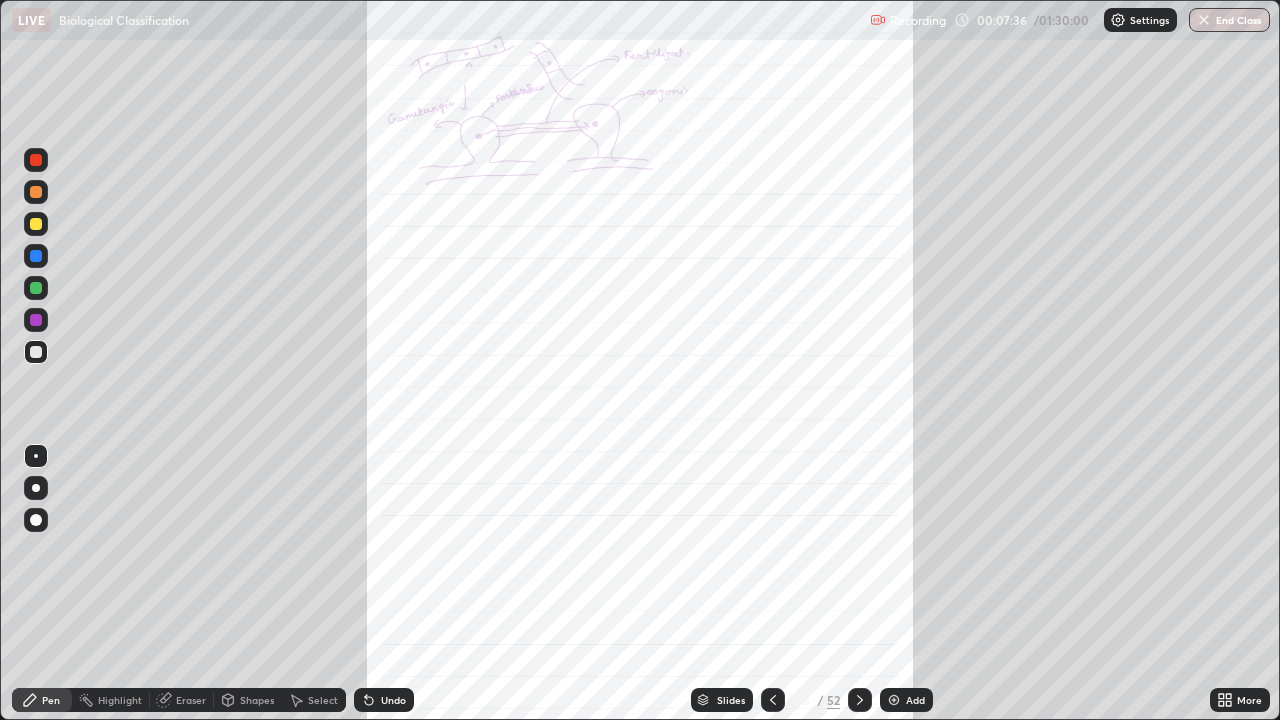 click 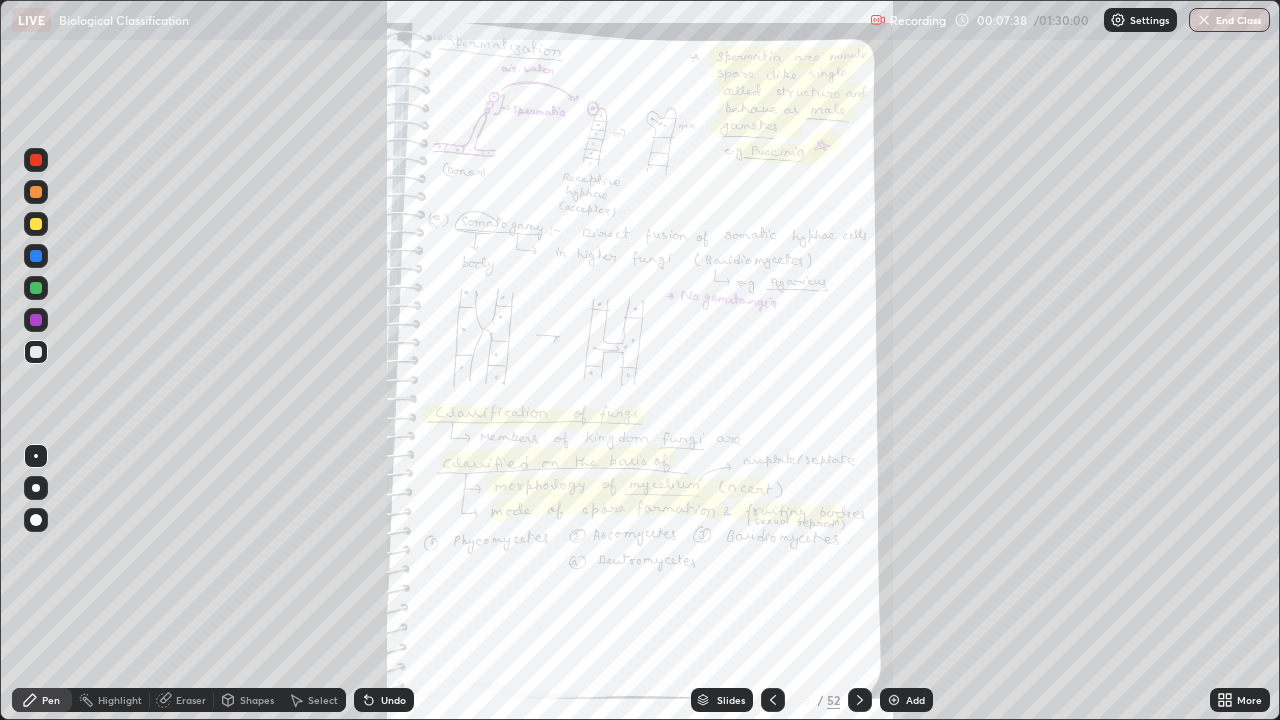 click 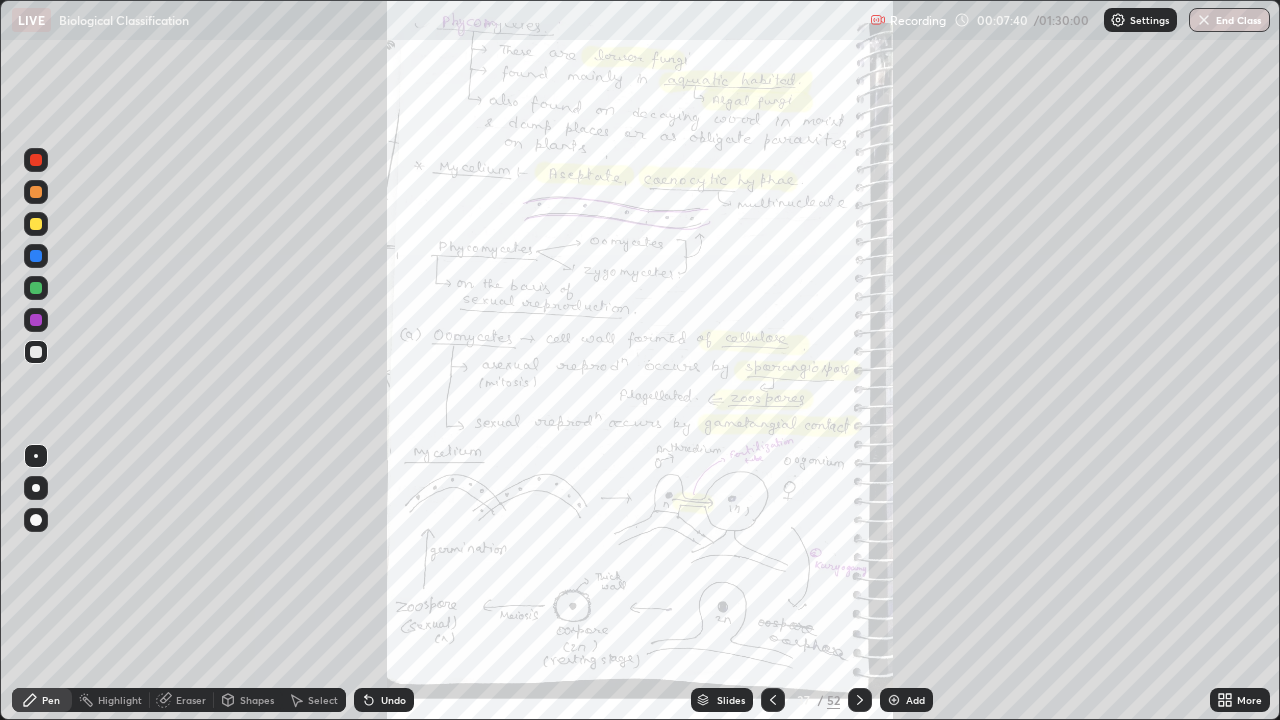 click 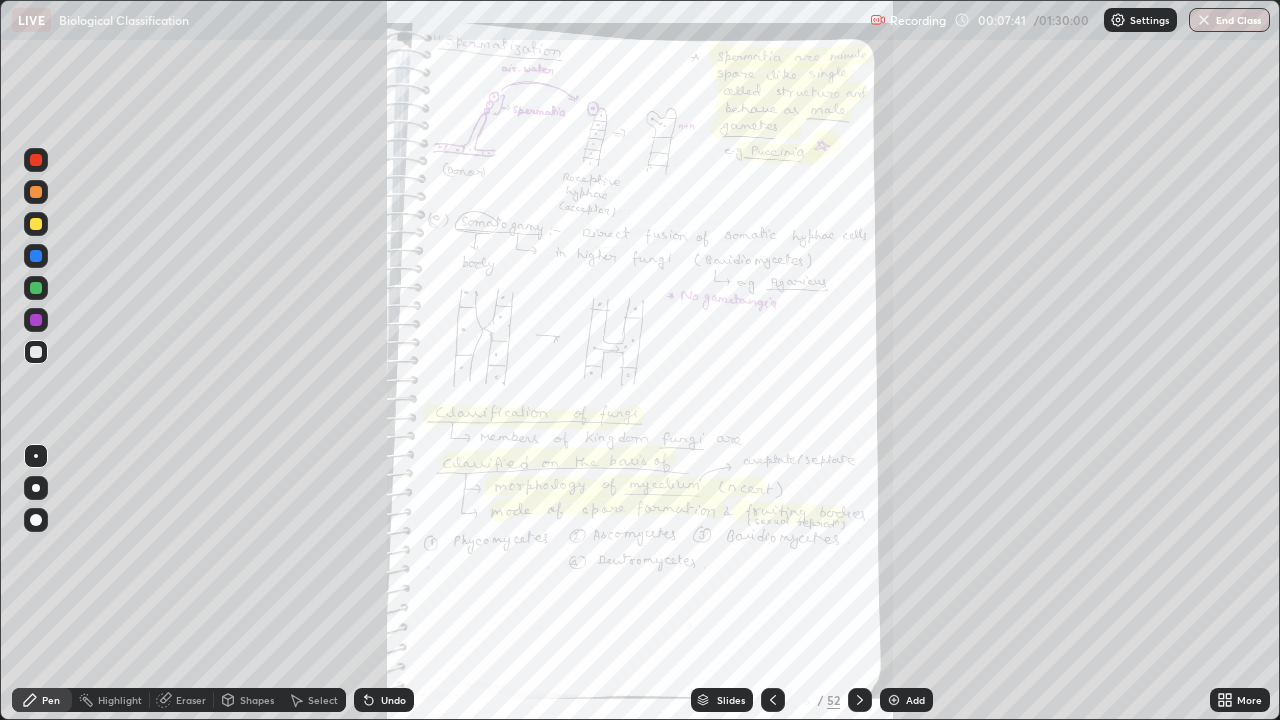 click 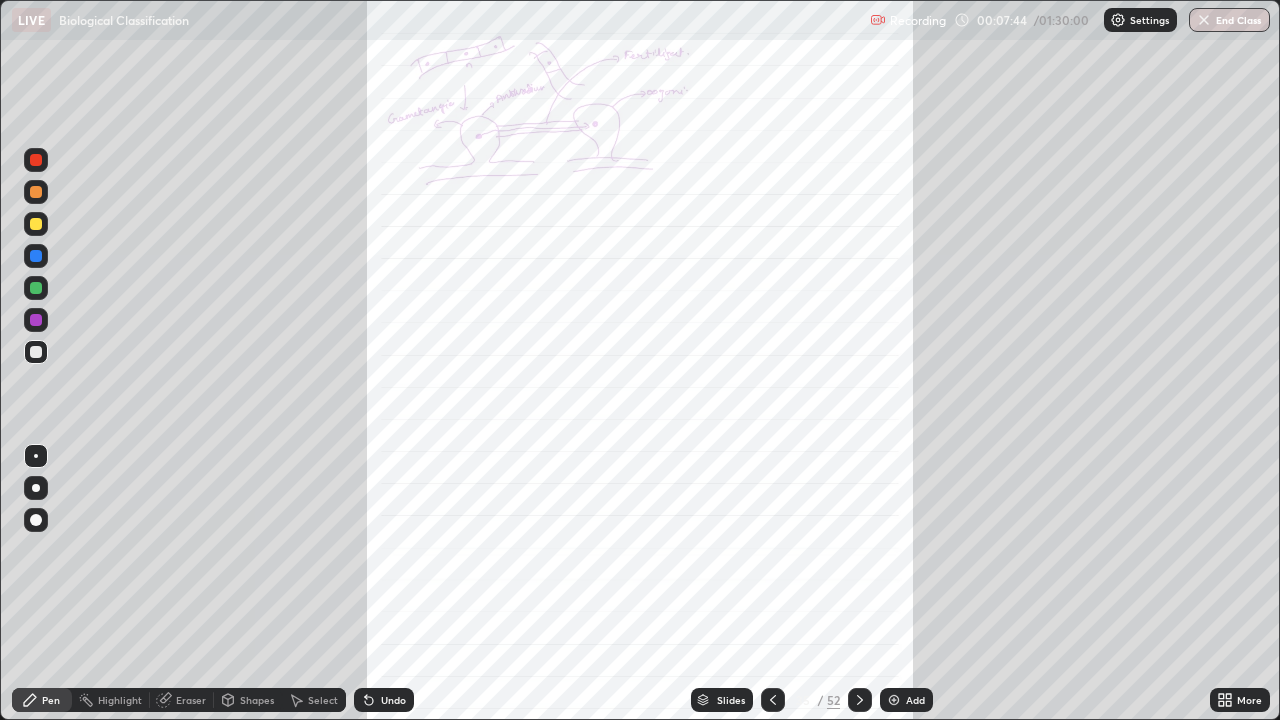 click at bounding box center (894, 700) 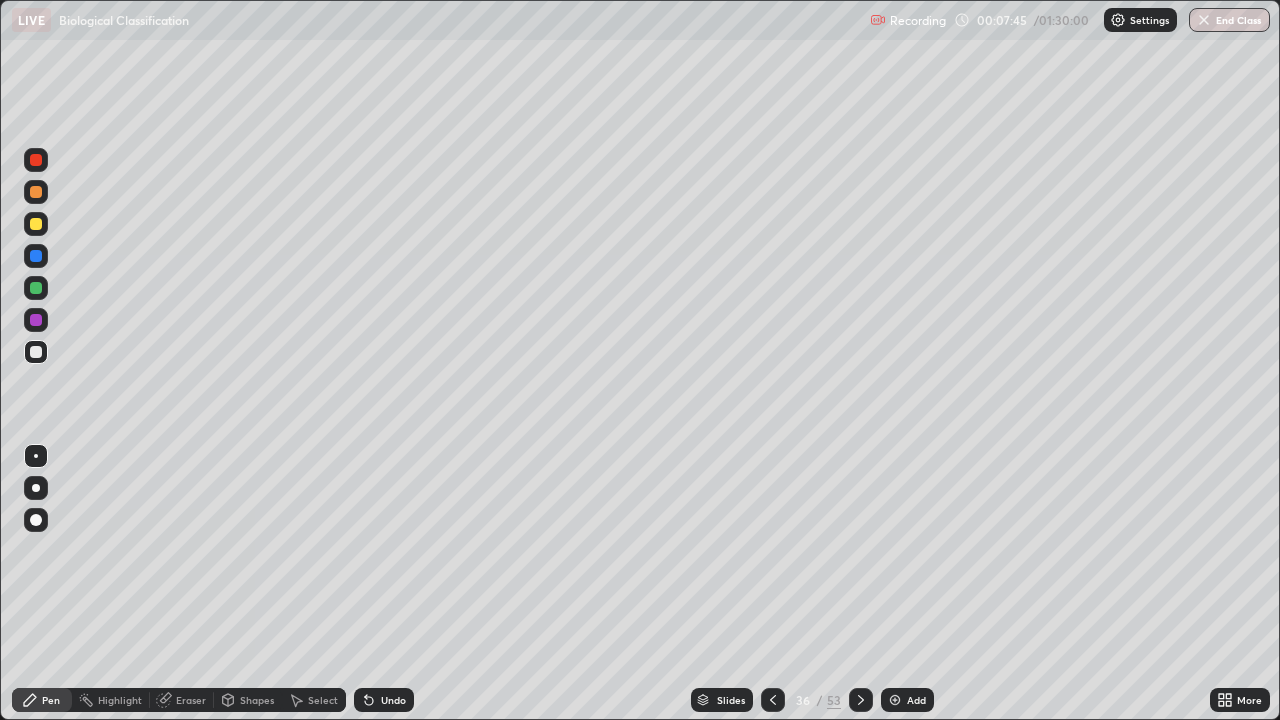 click 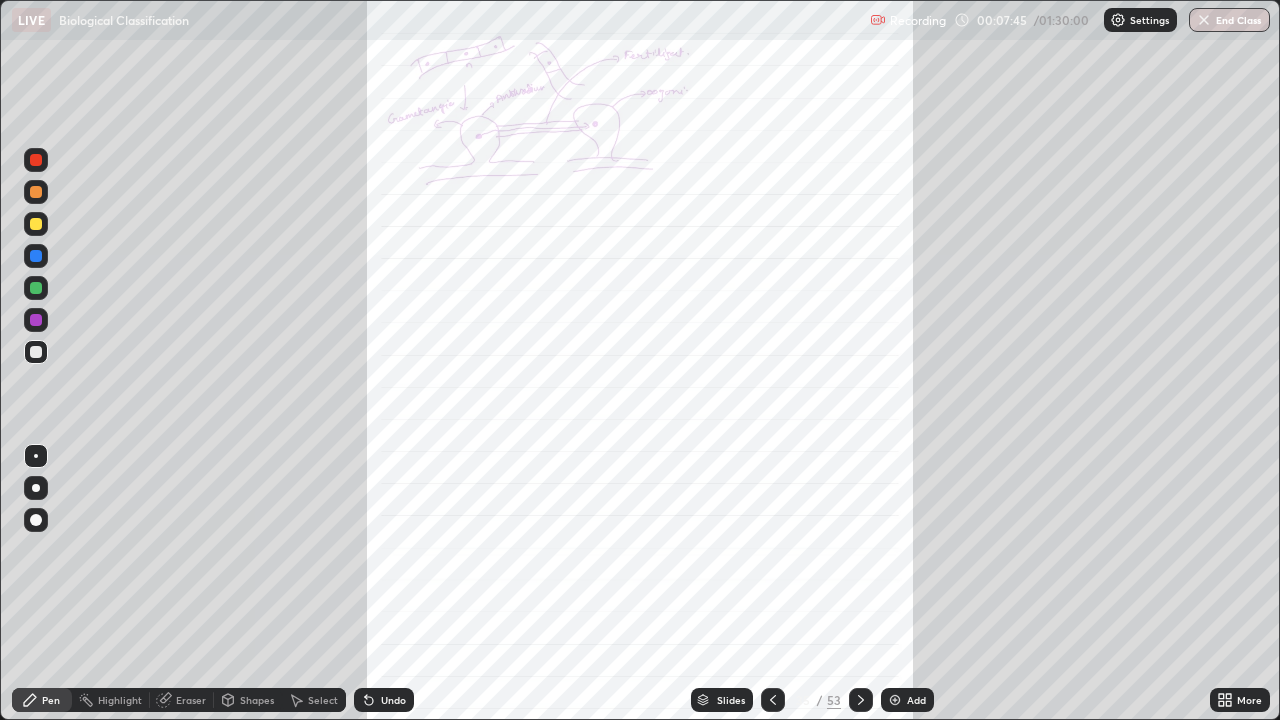 click 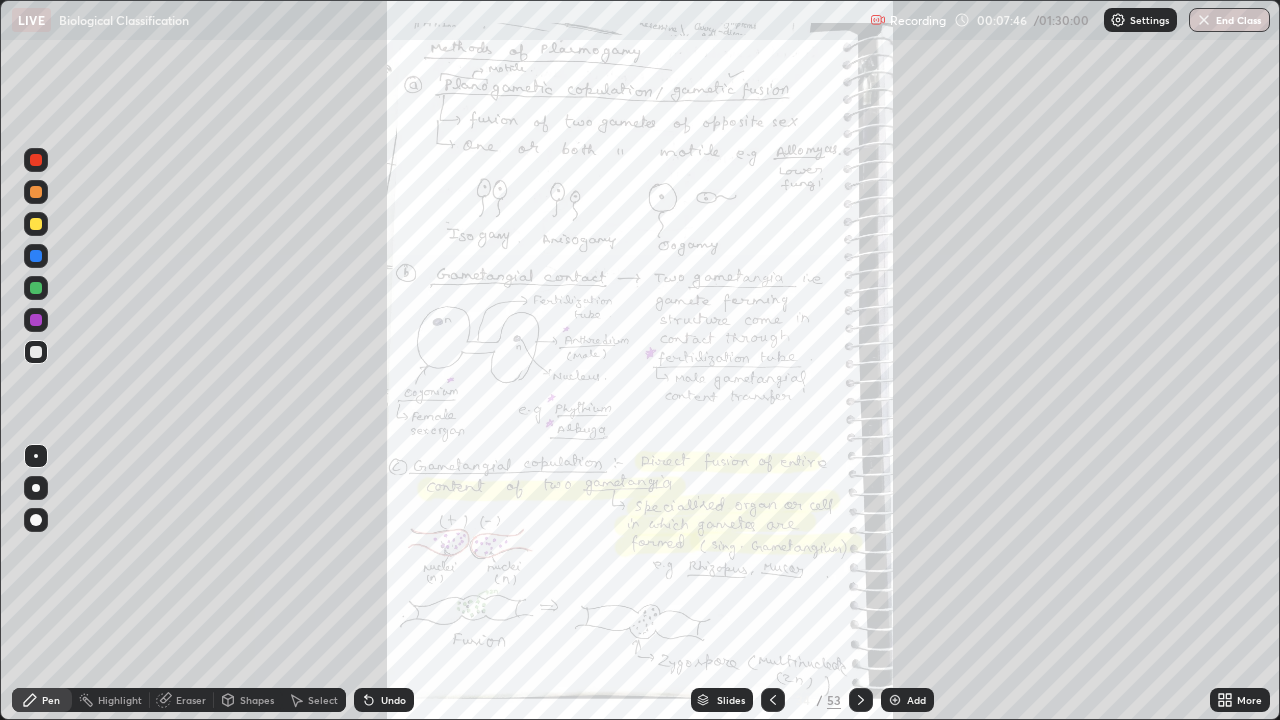 click 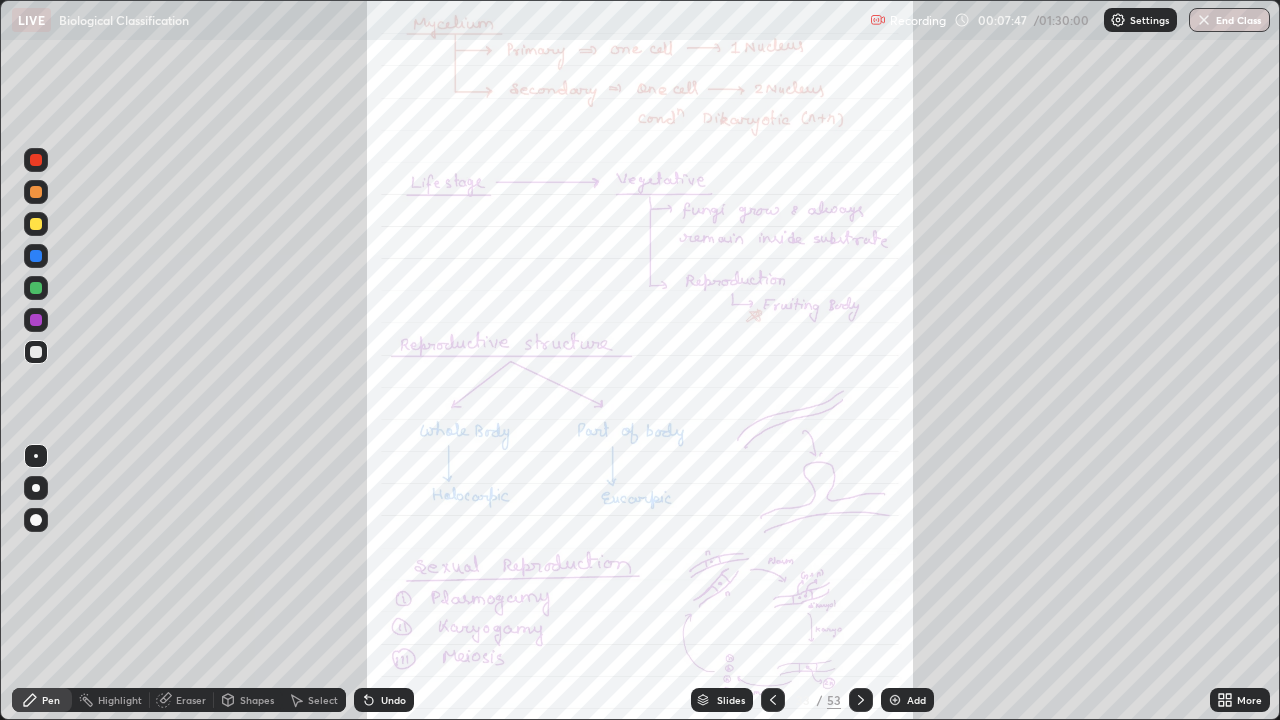 click 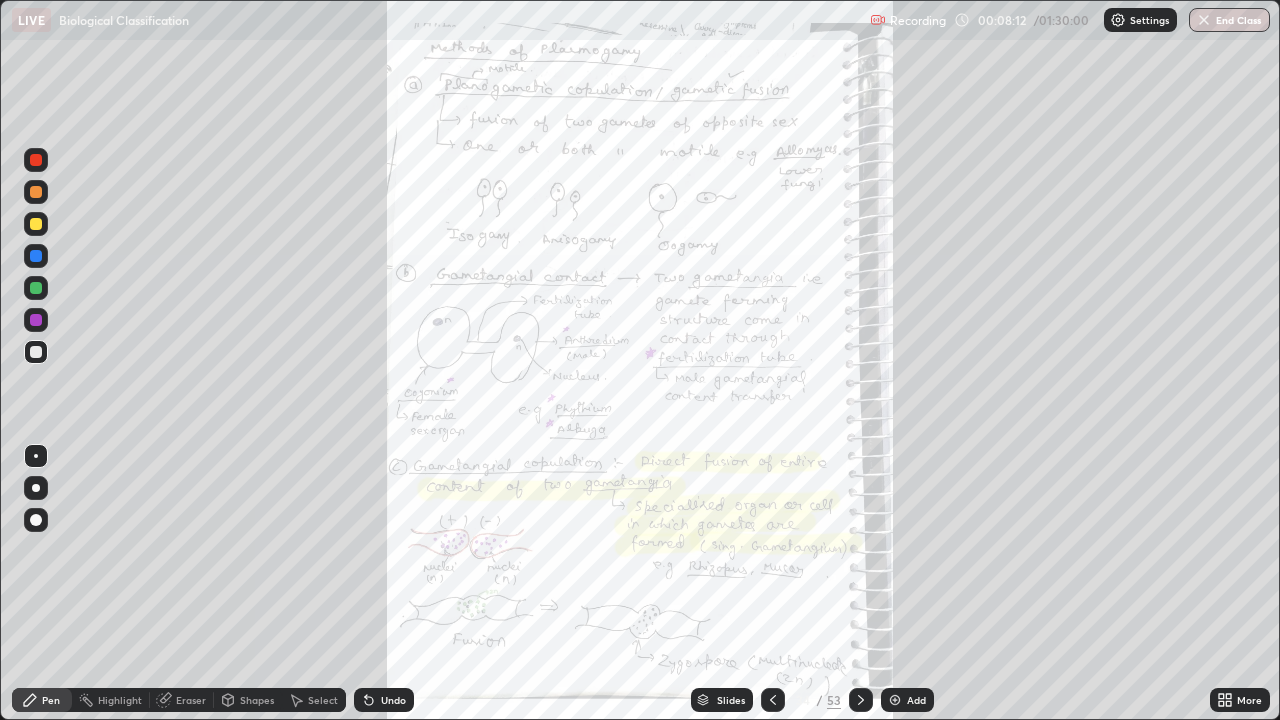 click 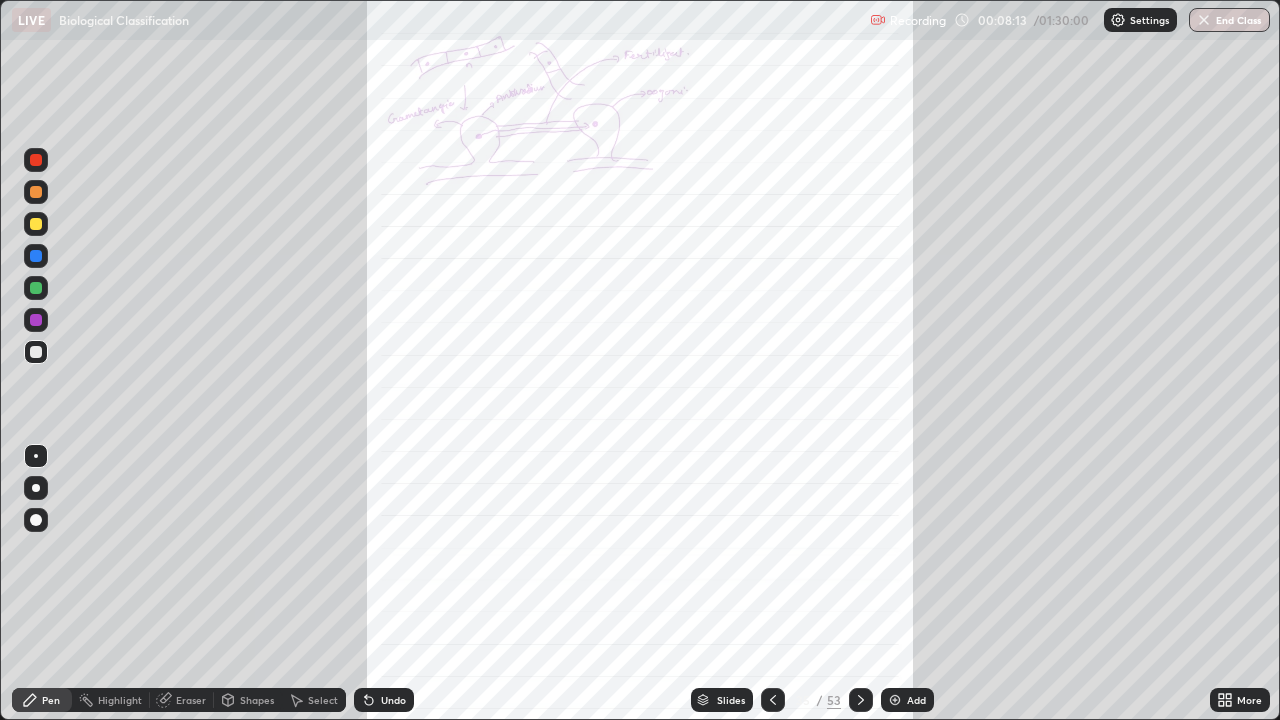 click 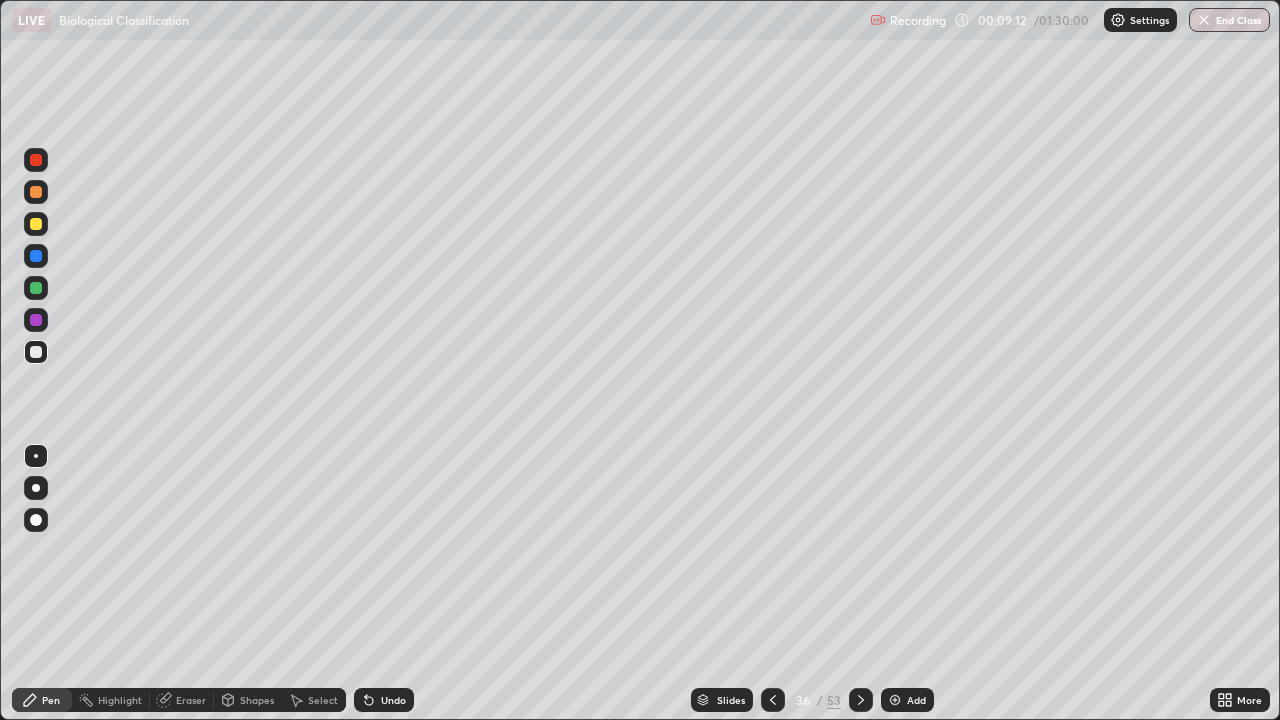 click on "Add" at bounding box center (907, 700) 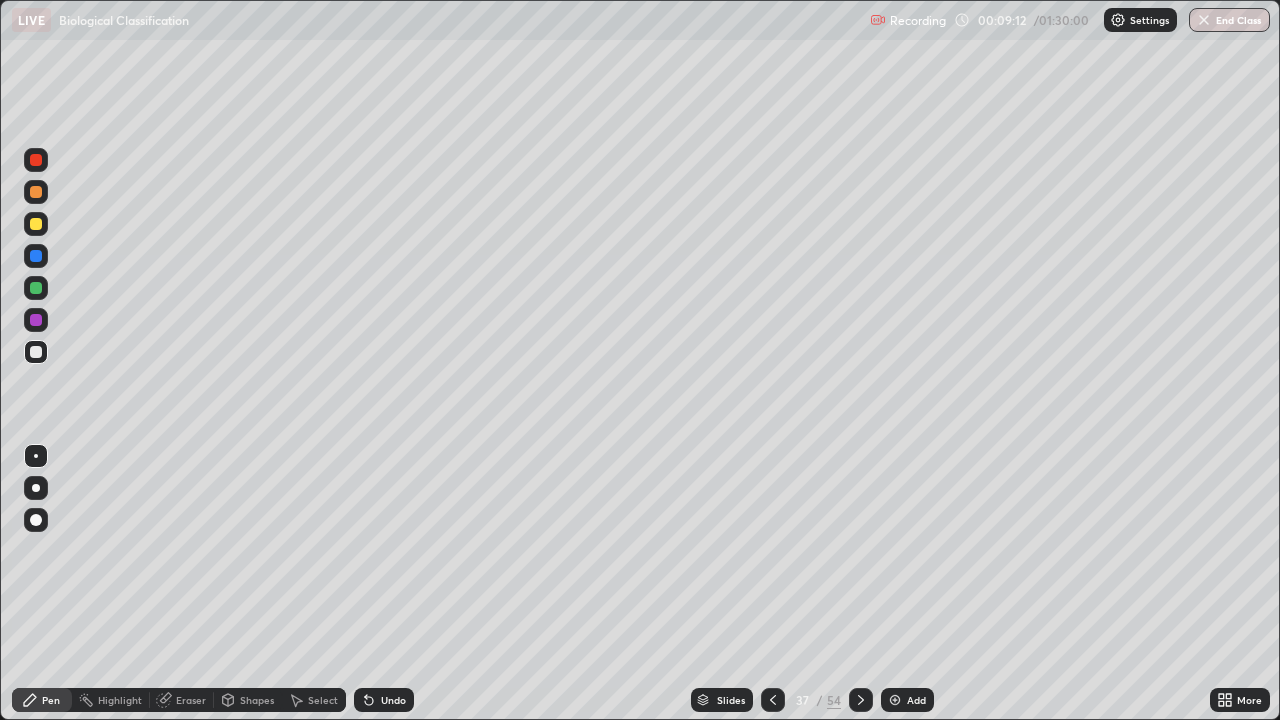 click on "Add" at bounding box center [907, 700] 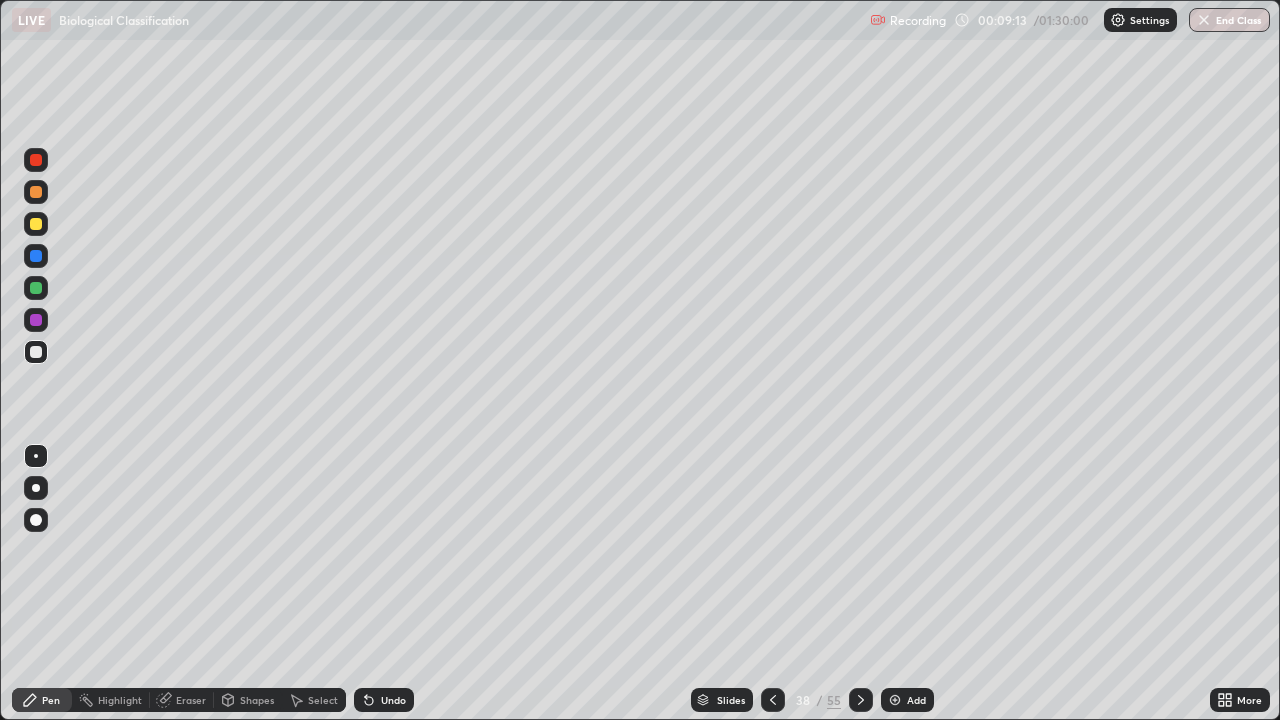 click 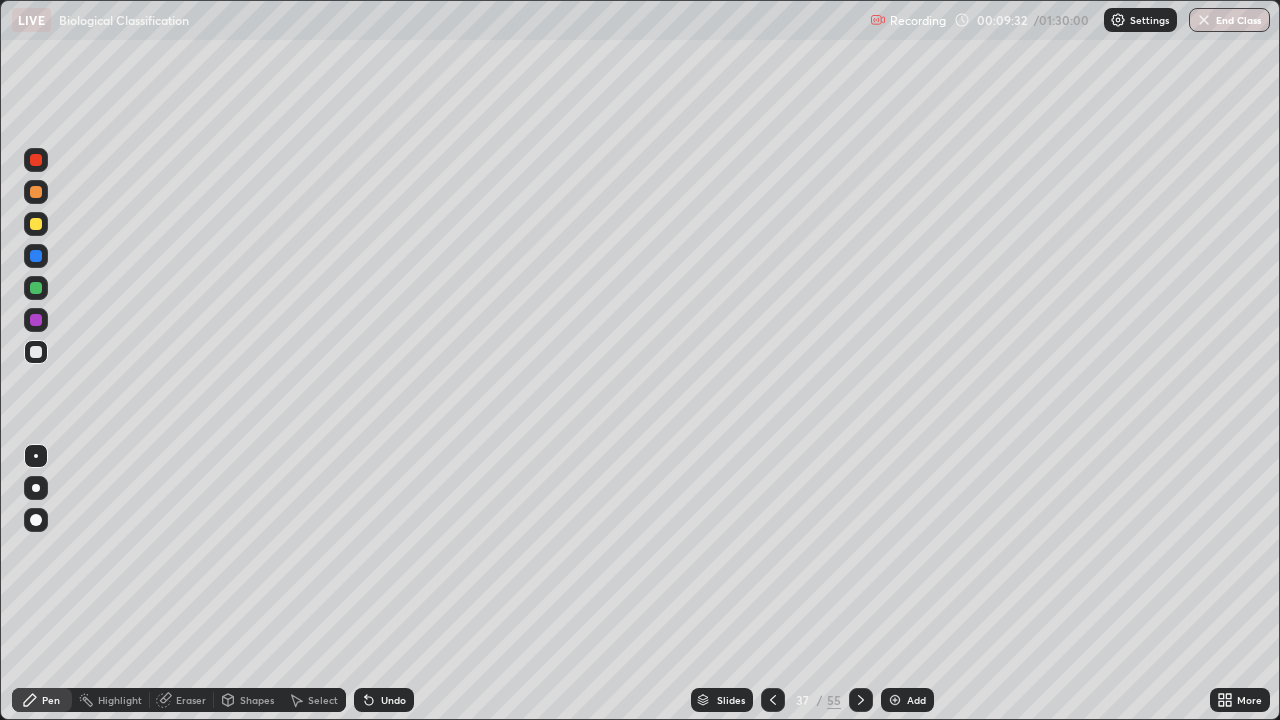 click 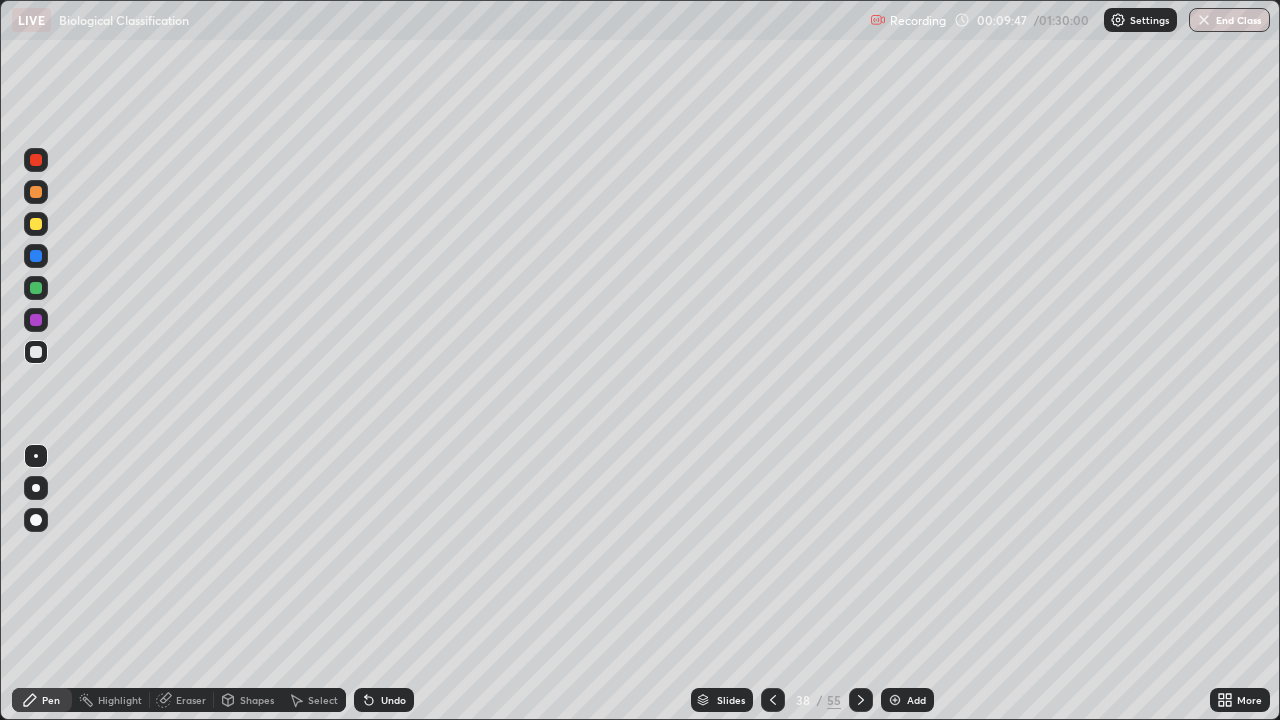 click 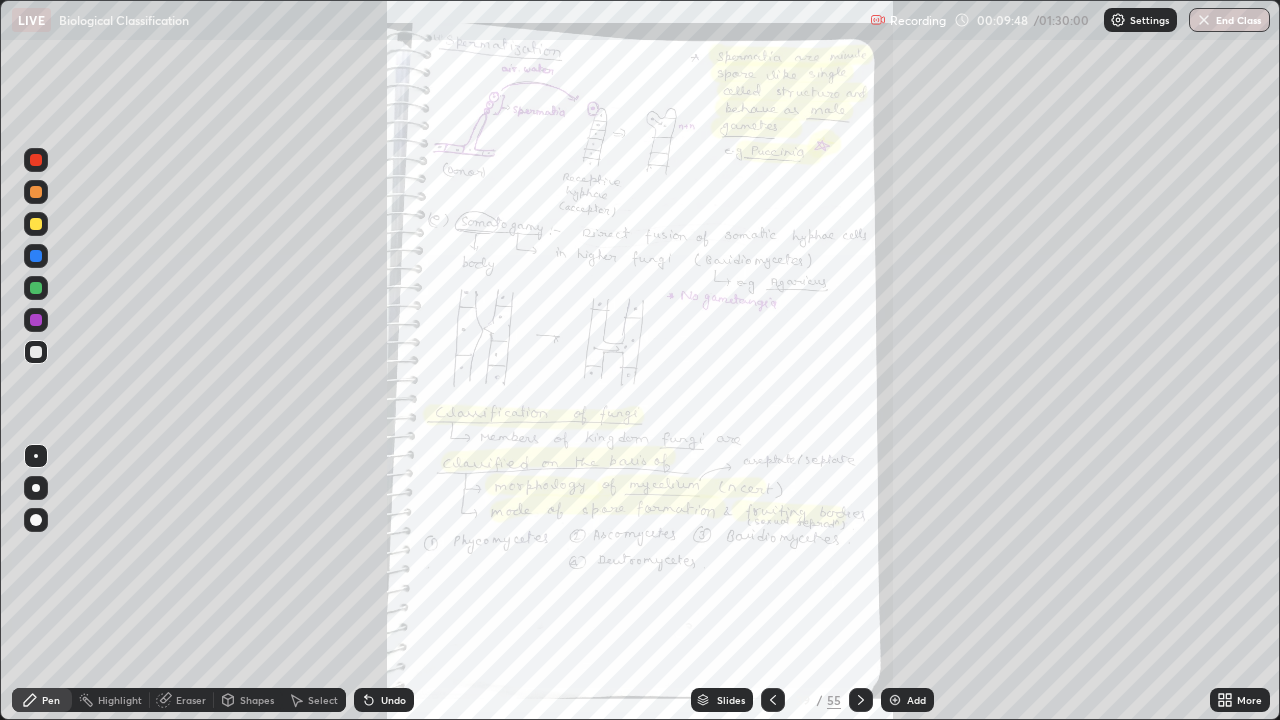click 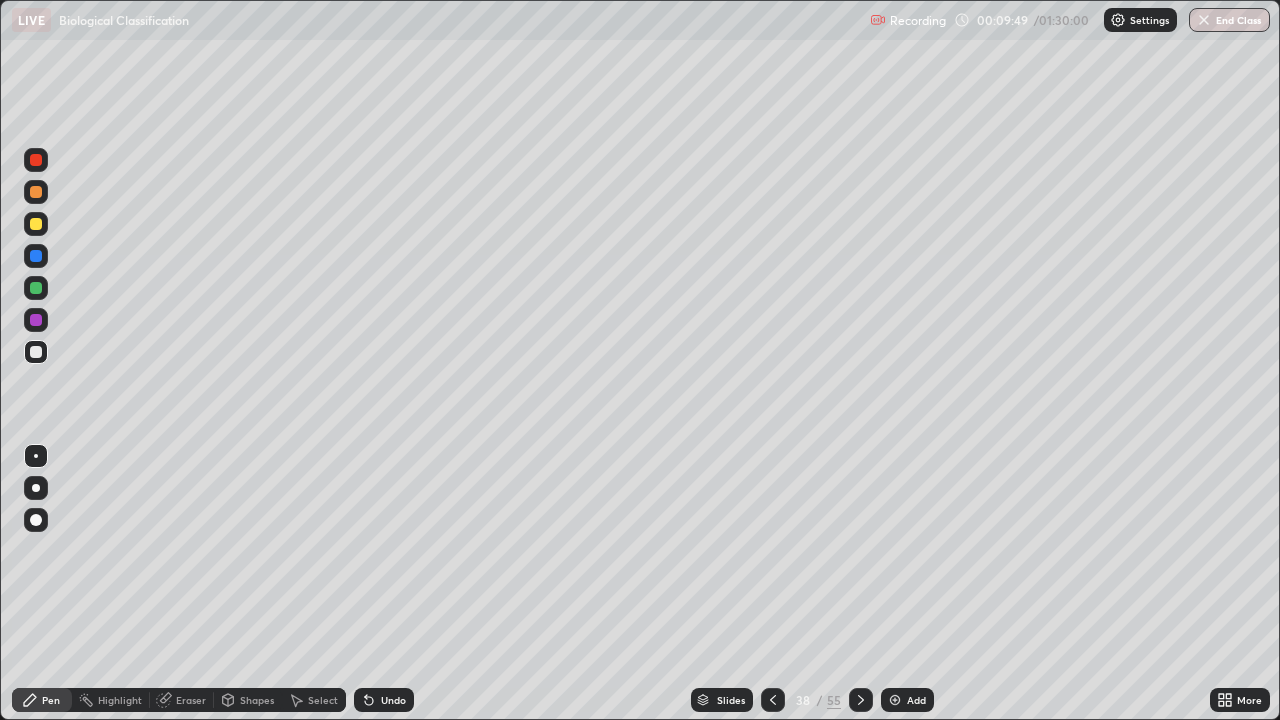 click at bounding box center (895, 700) 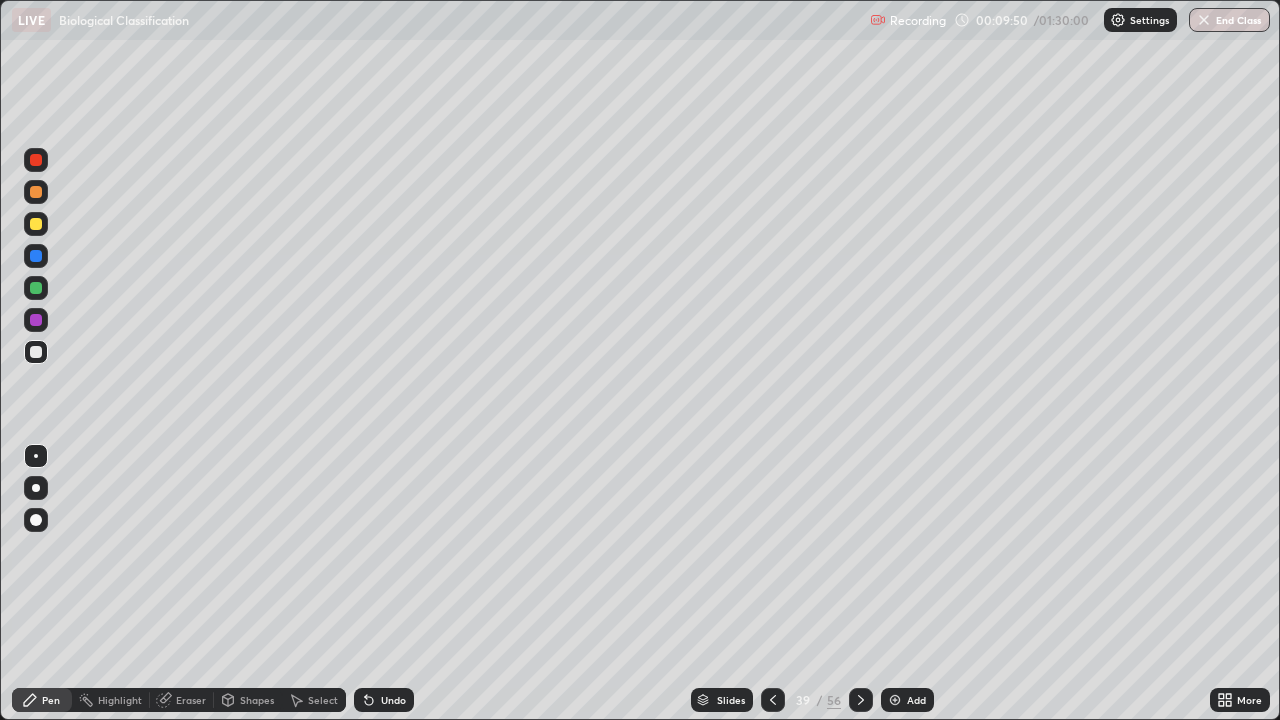 click 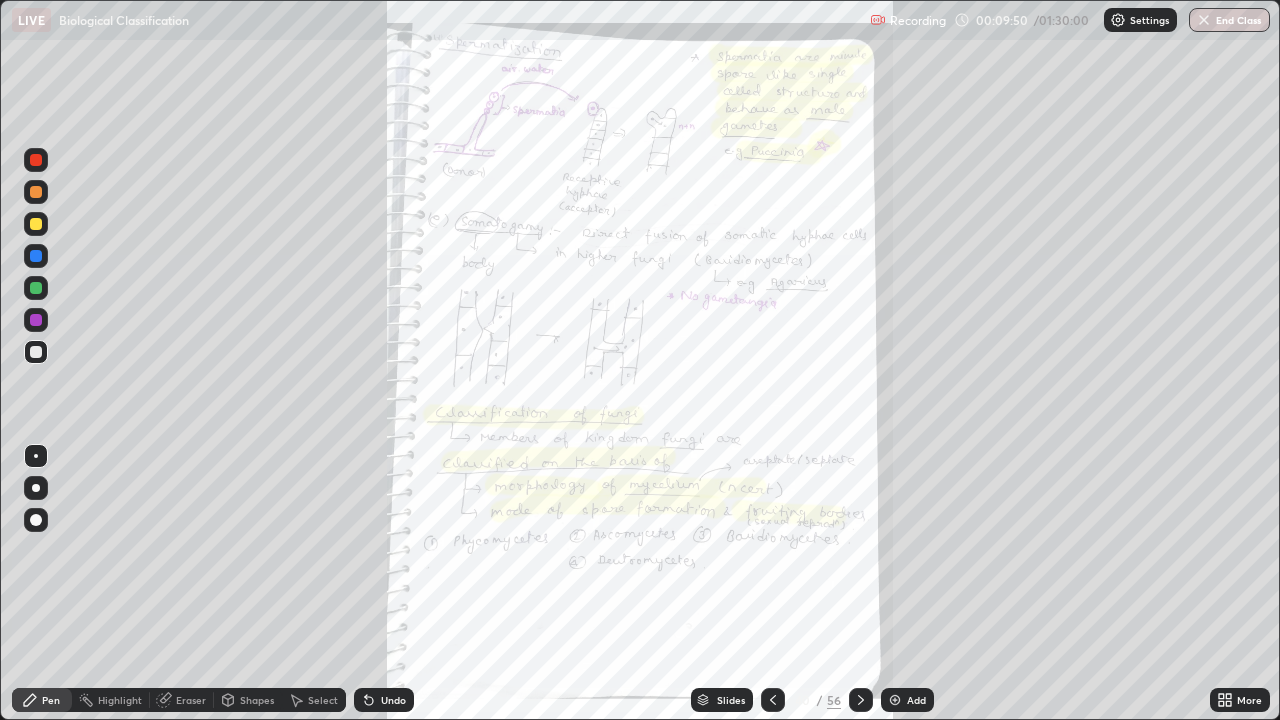 click 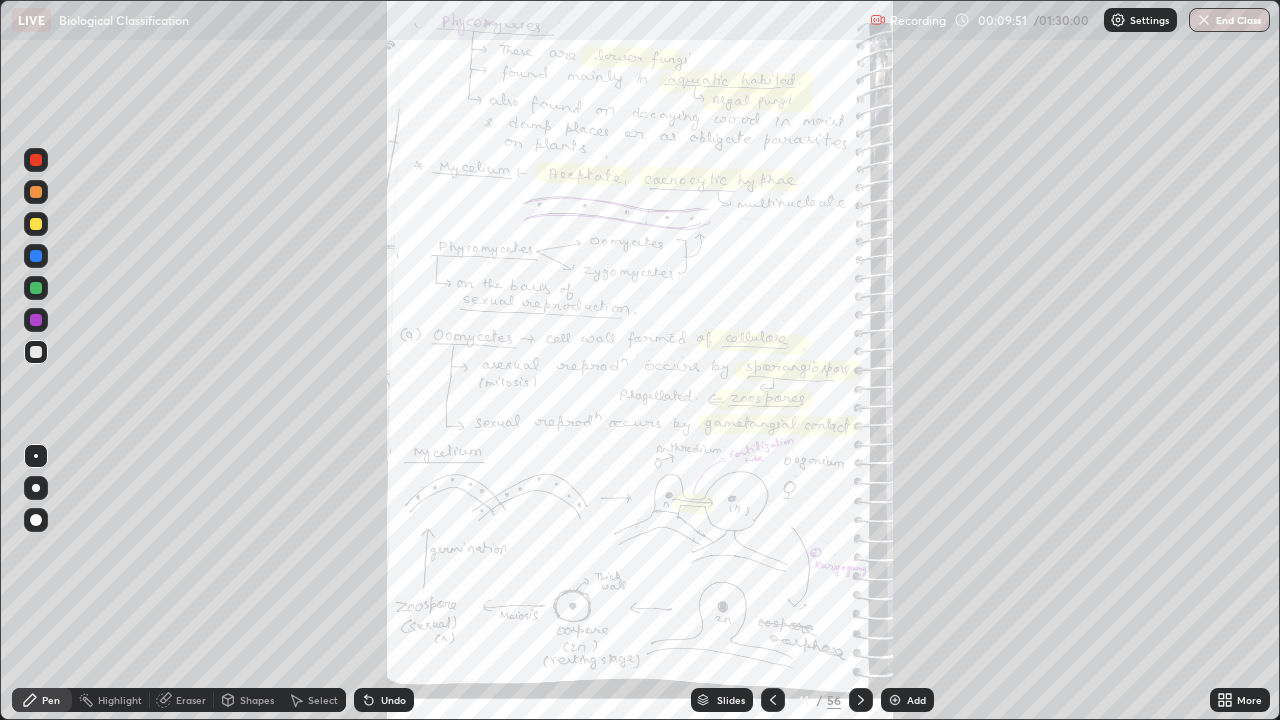 click 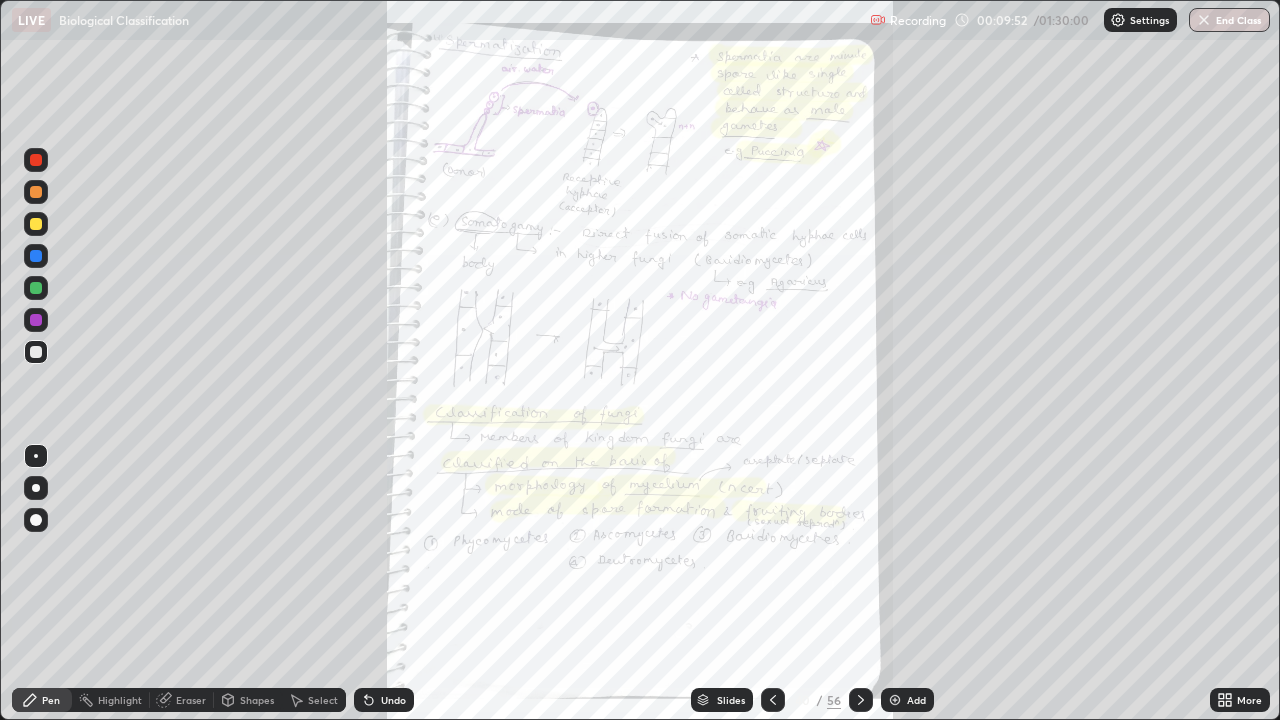 click at bounding box center (773, 700) 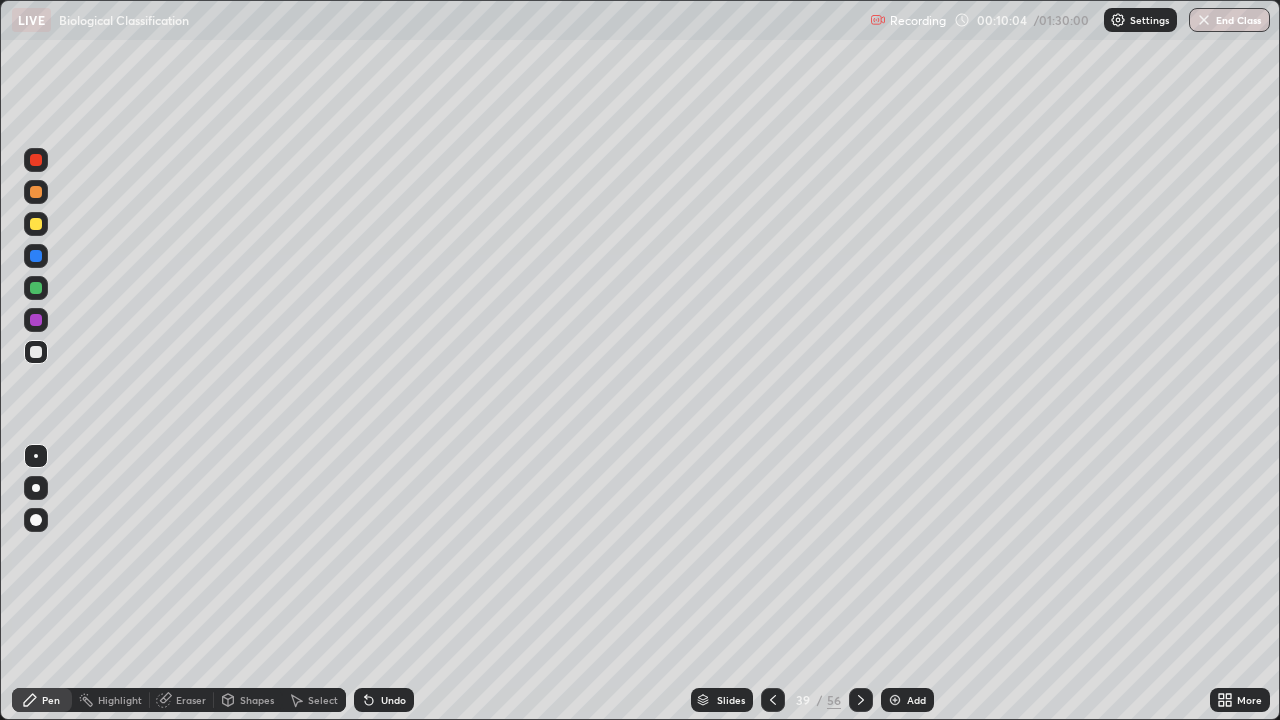 click at bounding box center [861, 700] 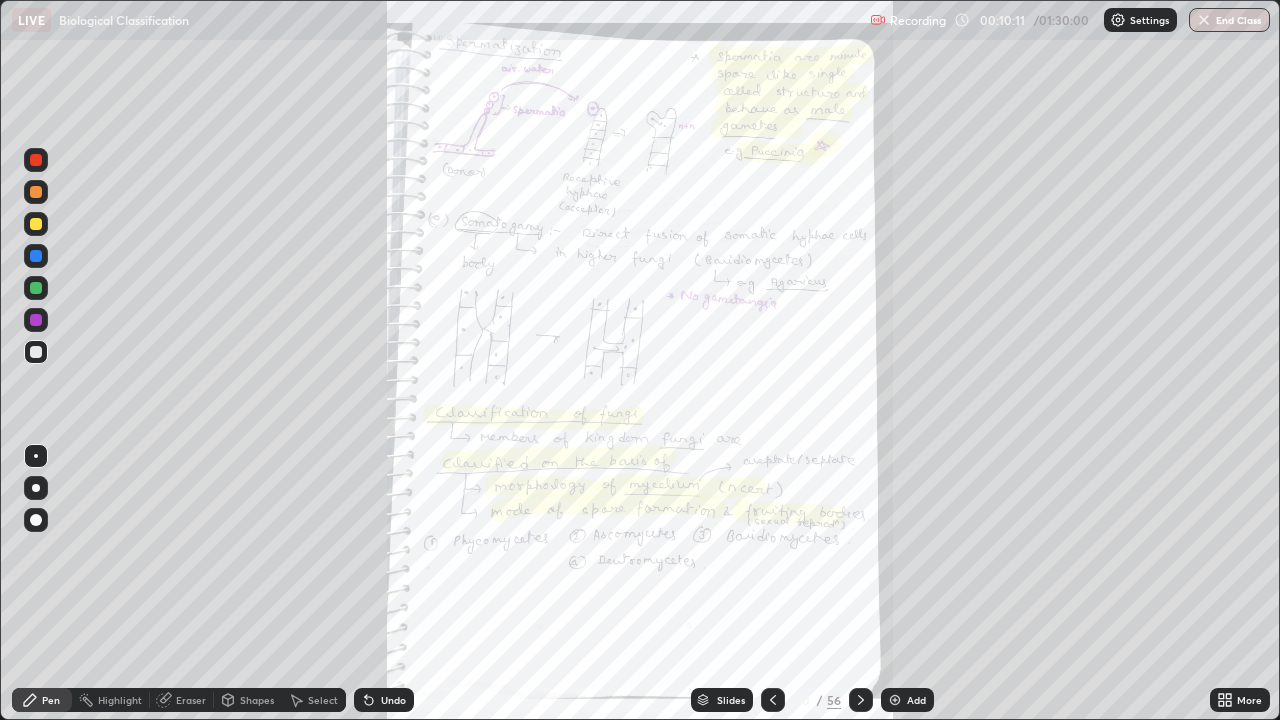 click 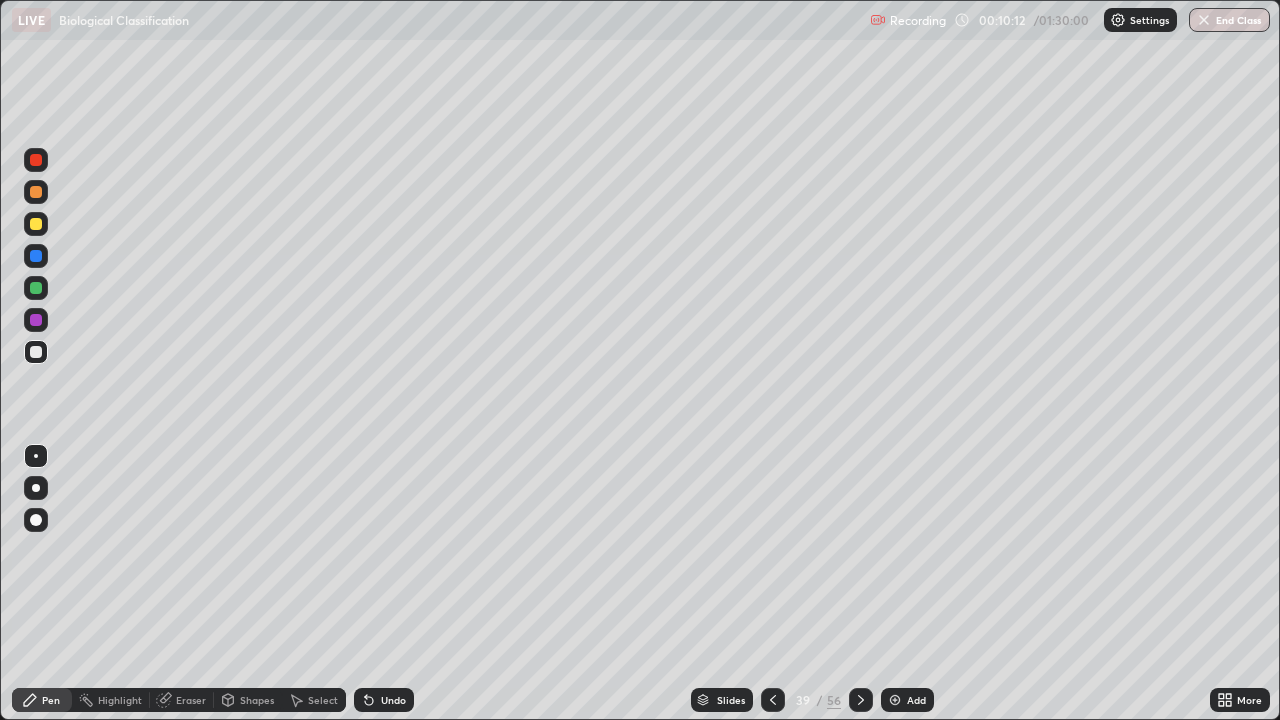 click 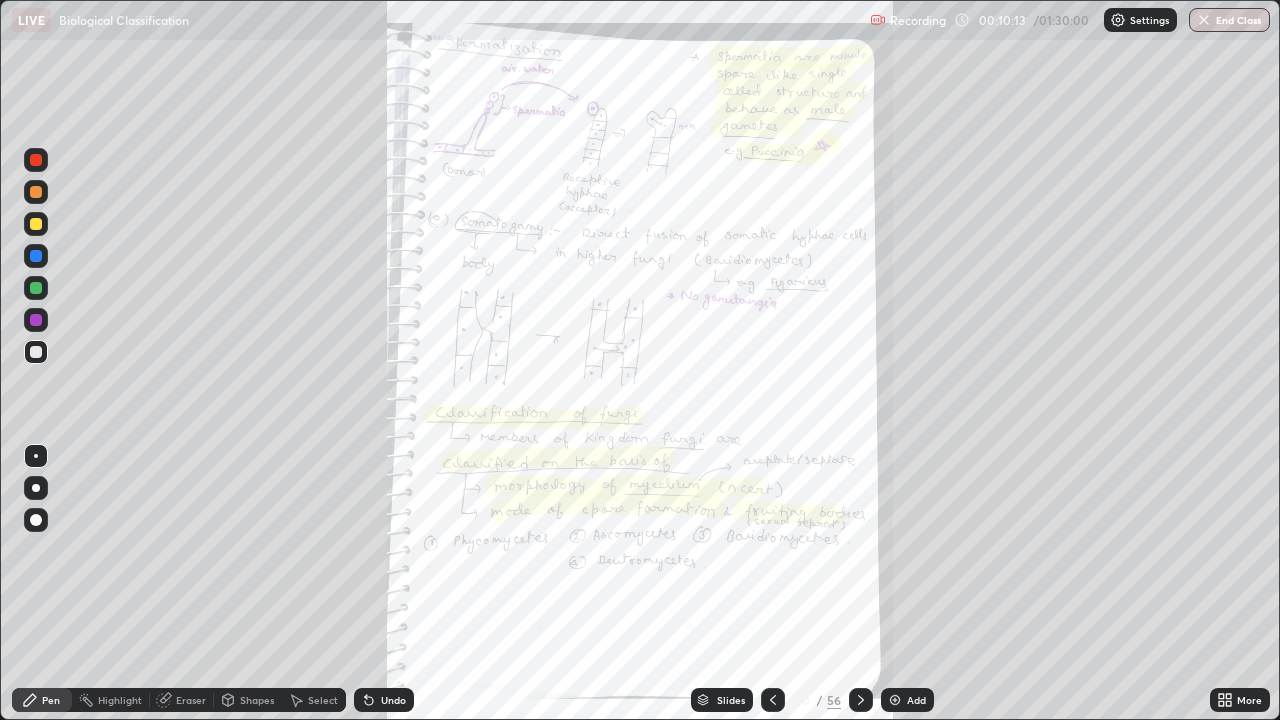 click 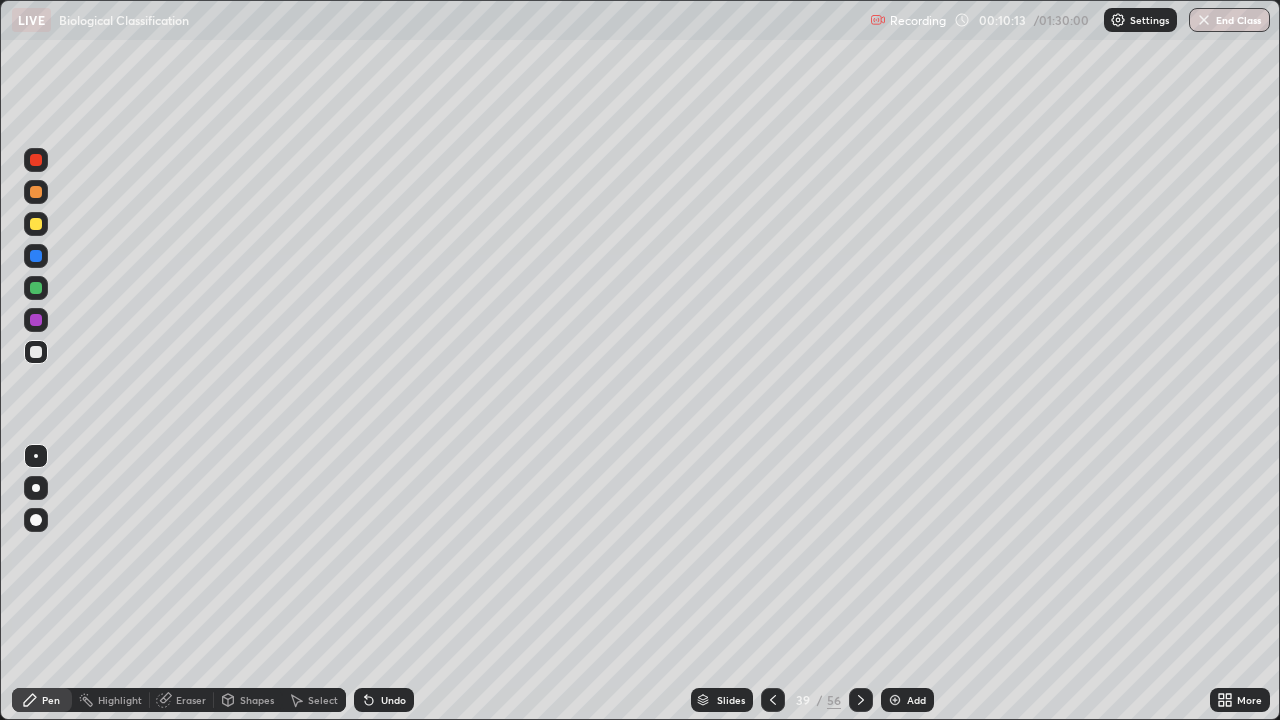 click on "Add" at bounding box center (907, 700) 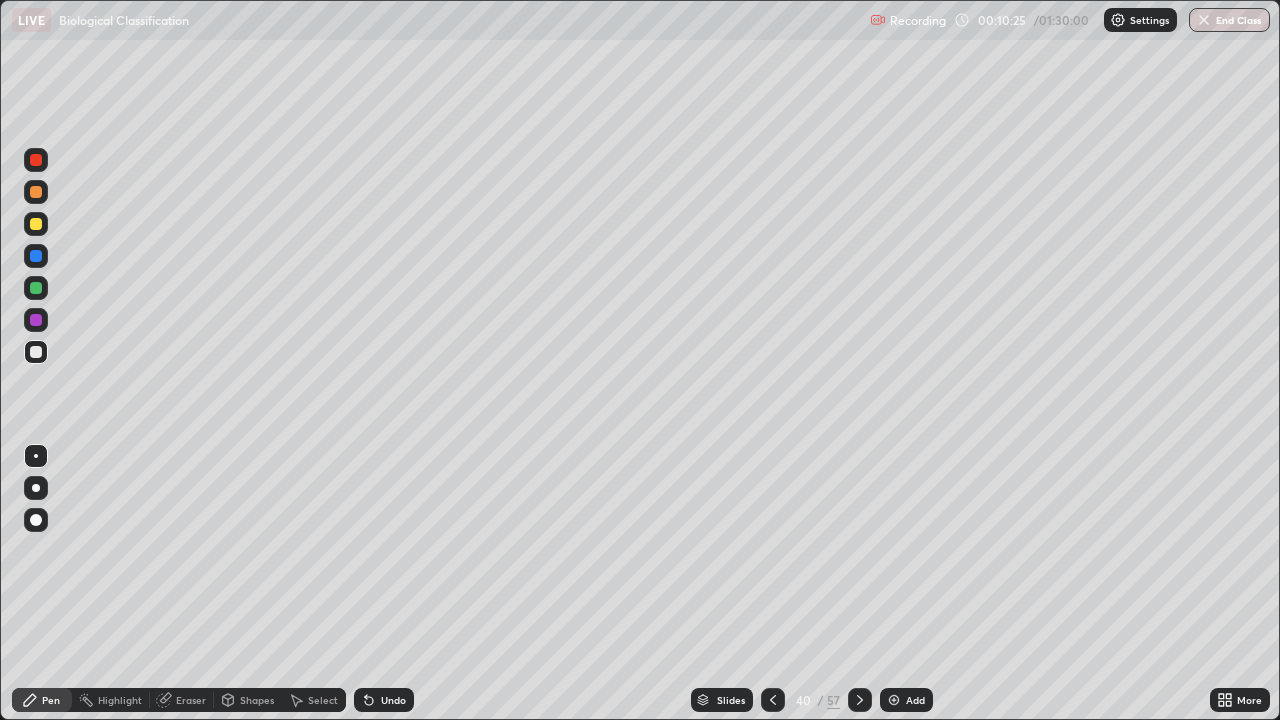 click 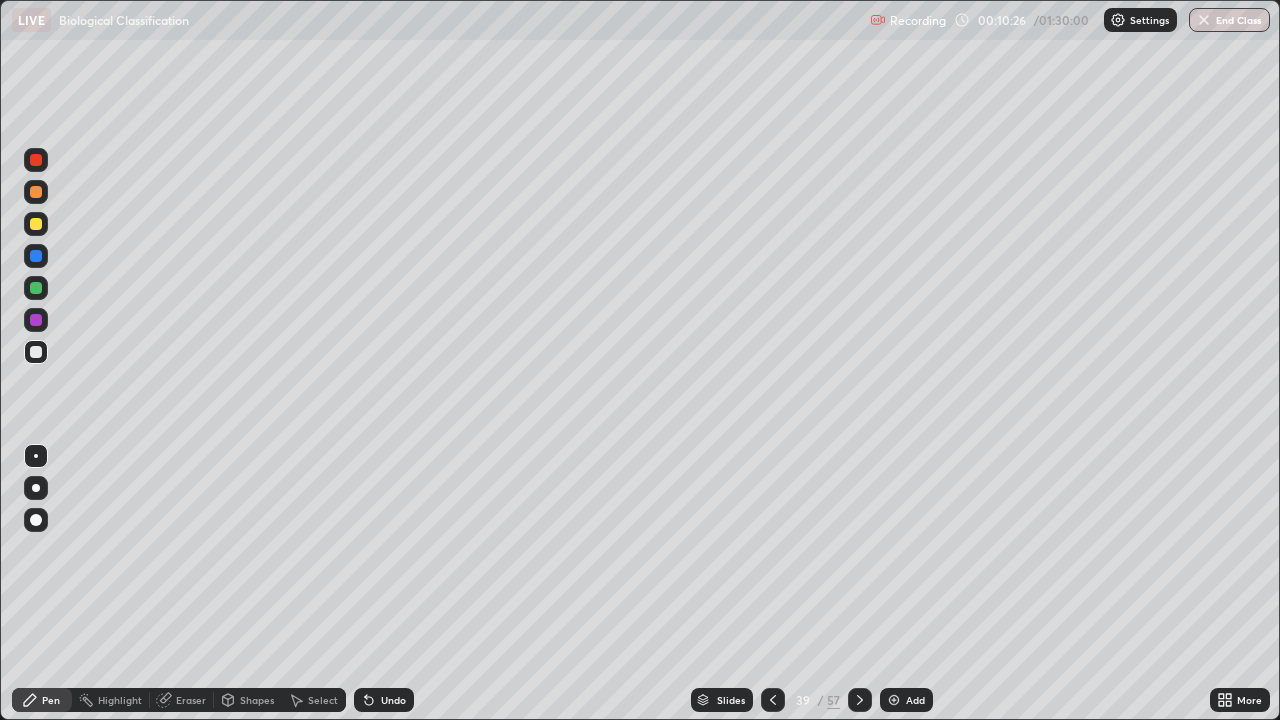 click 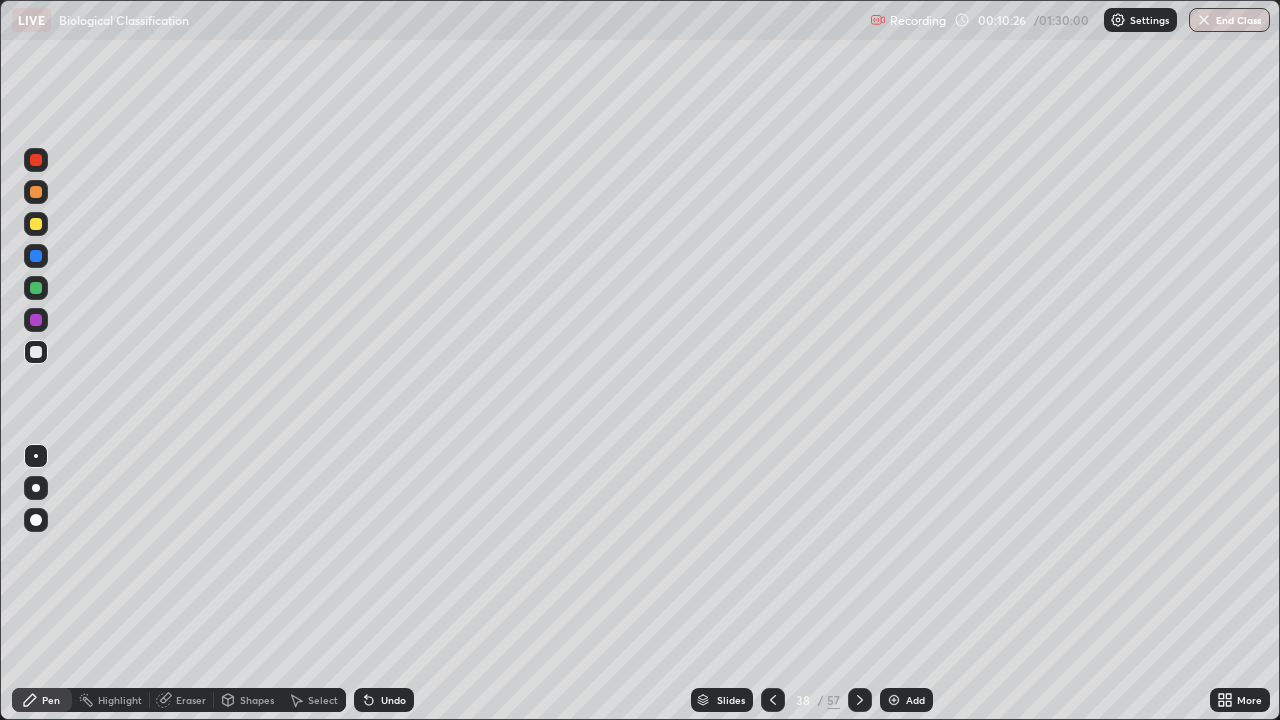 click 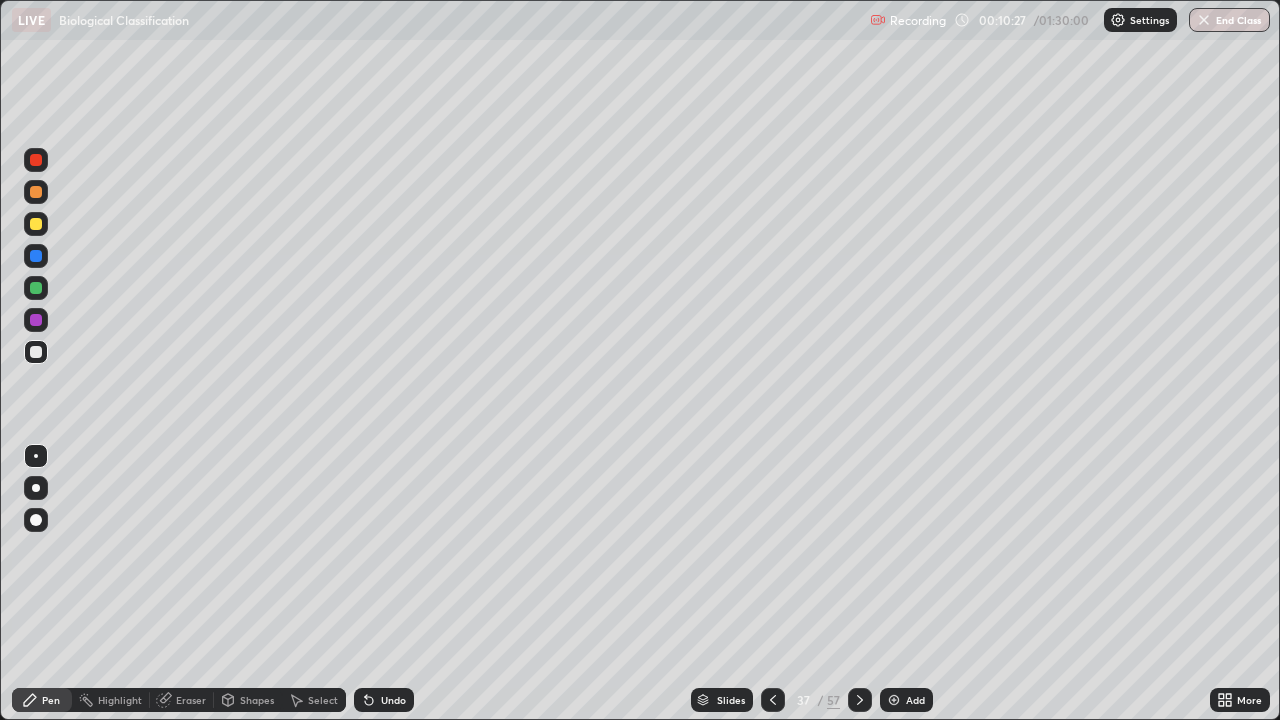 click 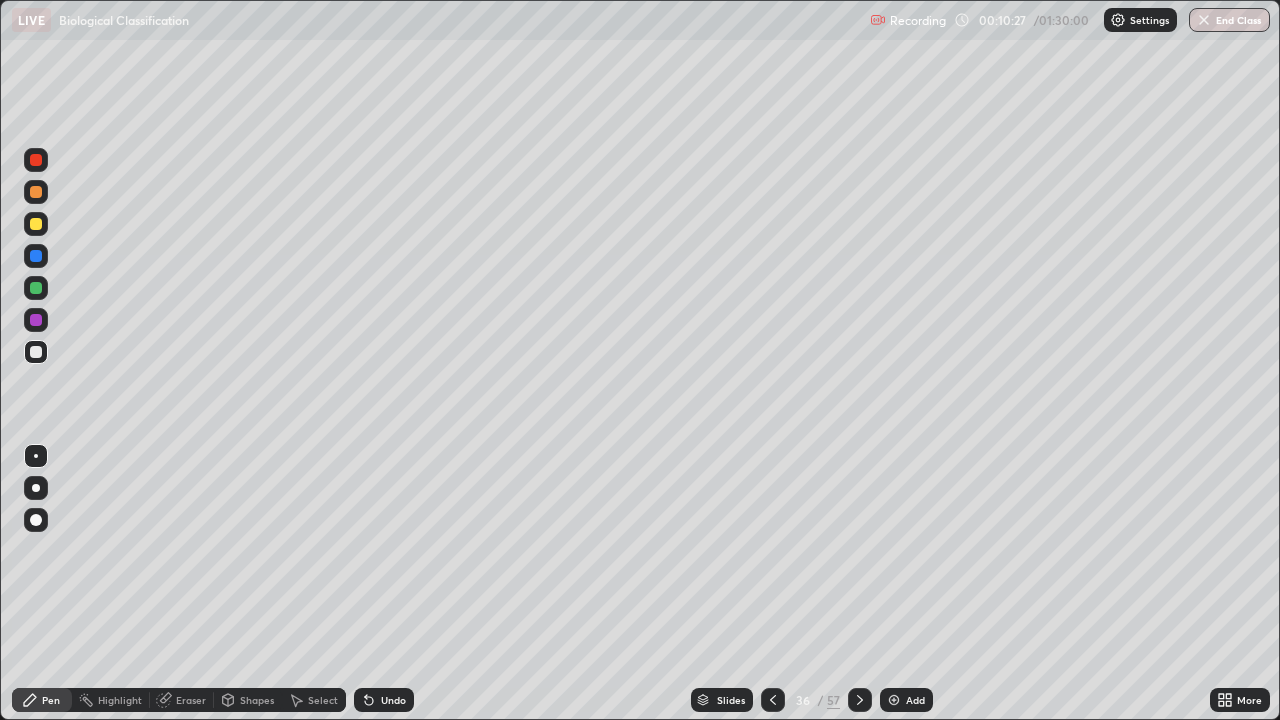 click 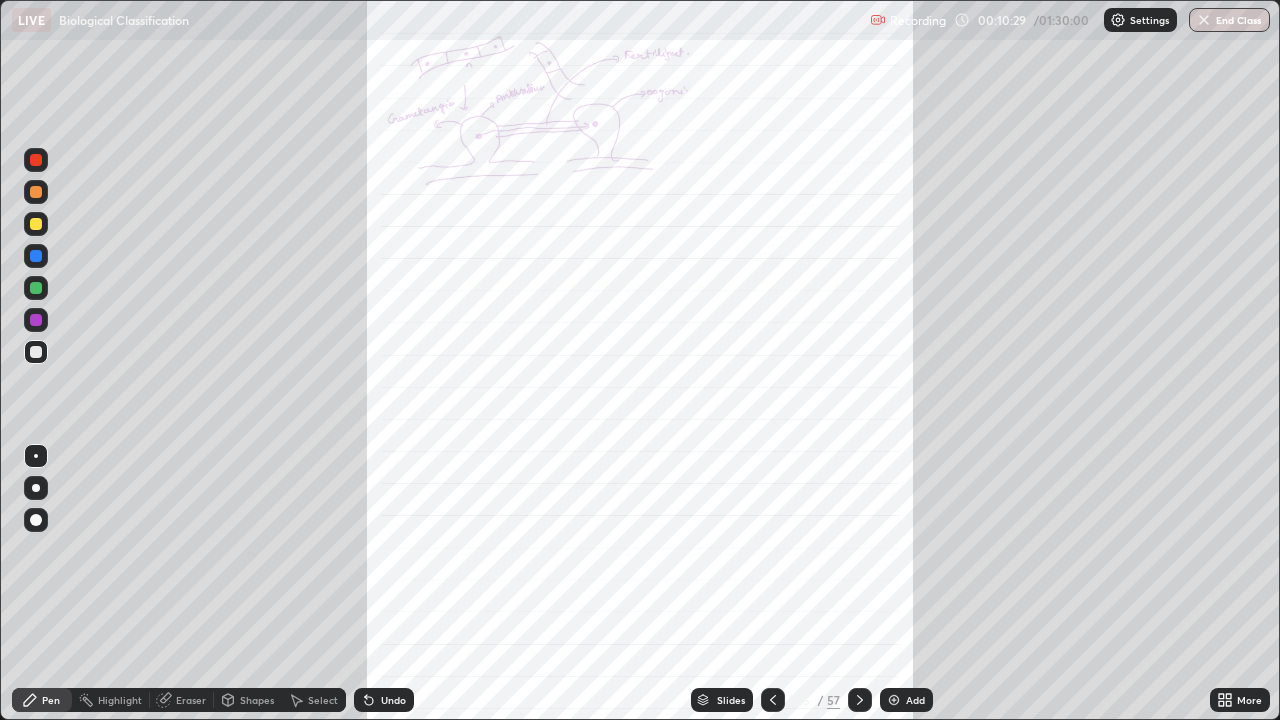click 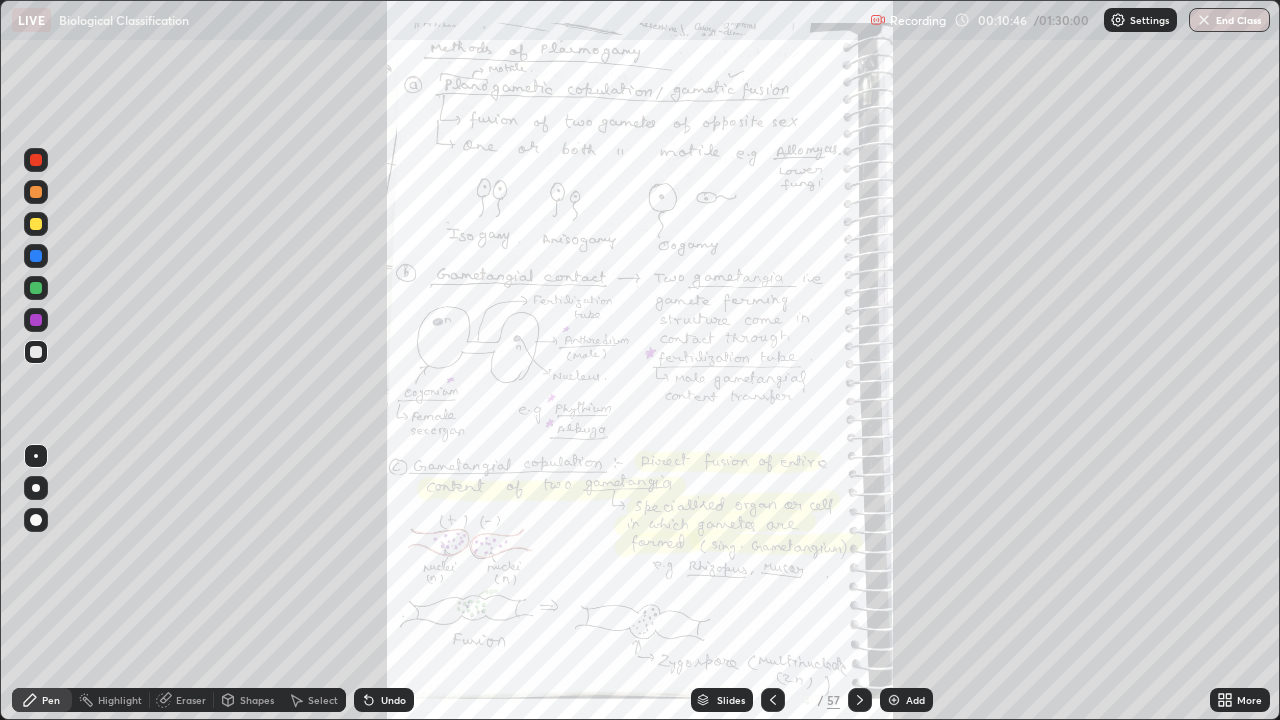 click 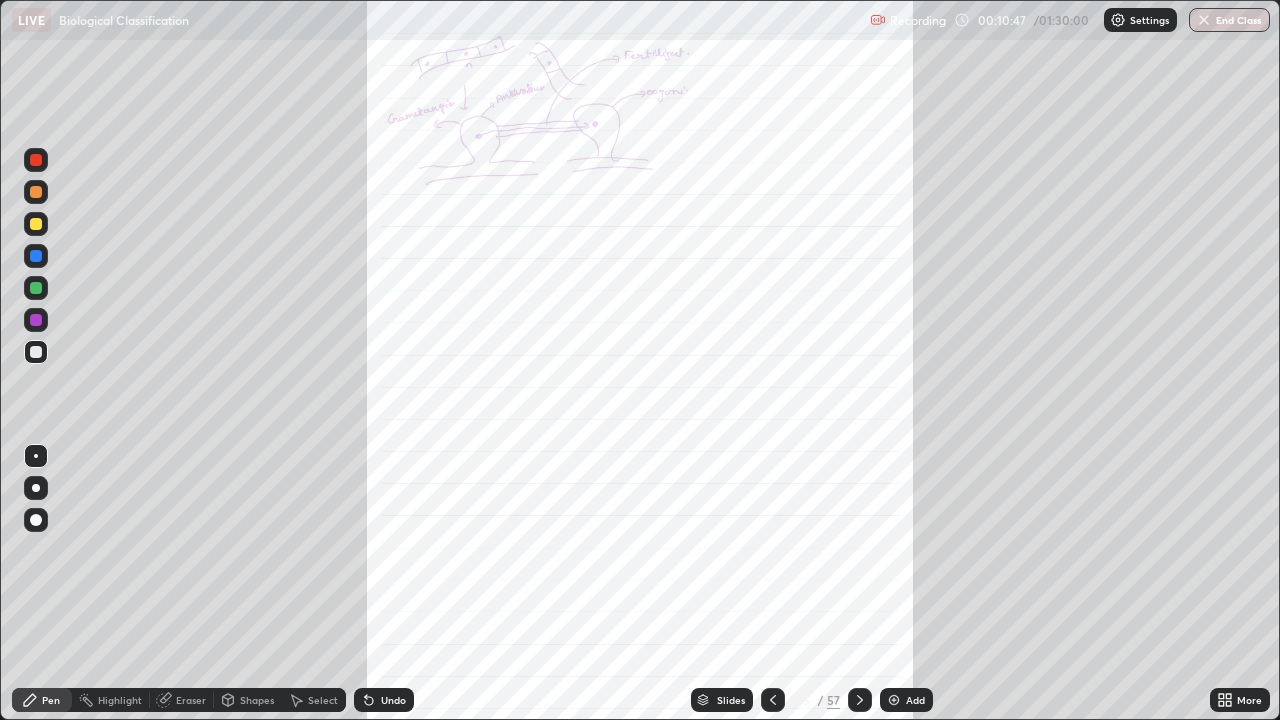 click 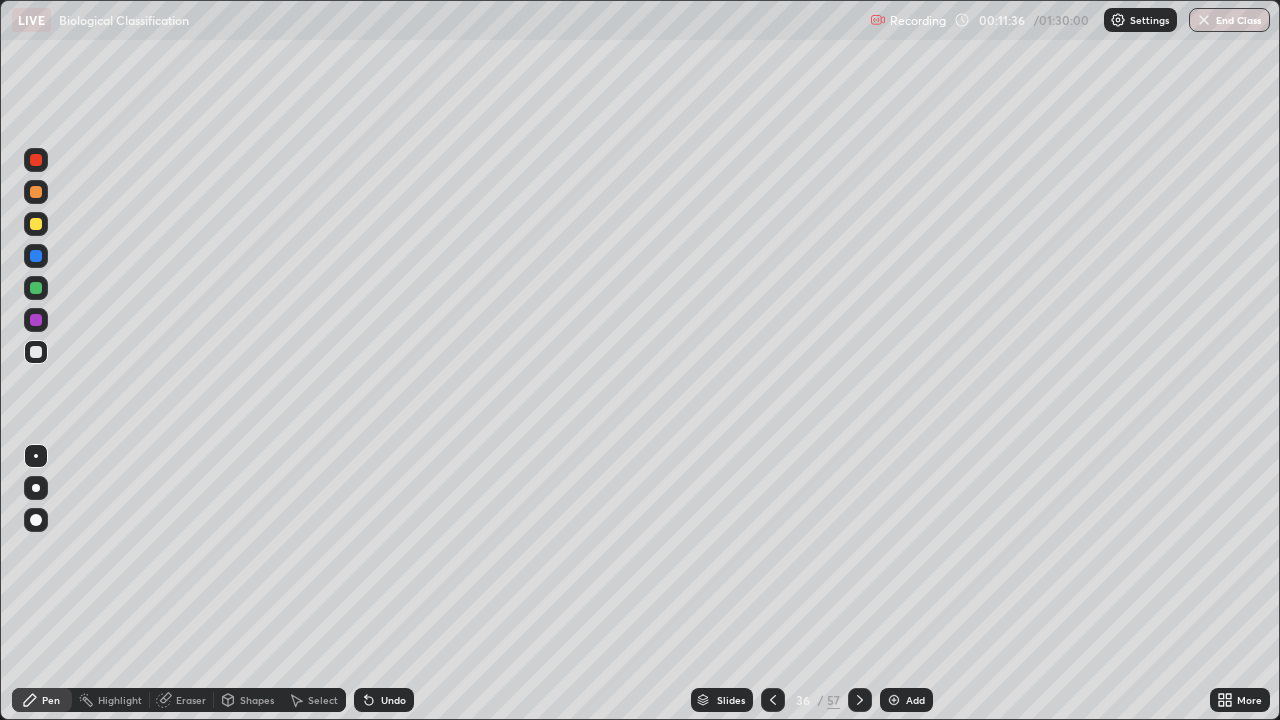 click at bounding box center [36, 256] 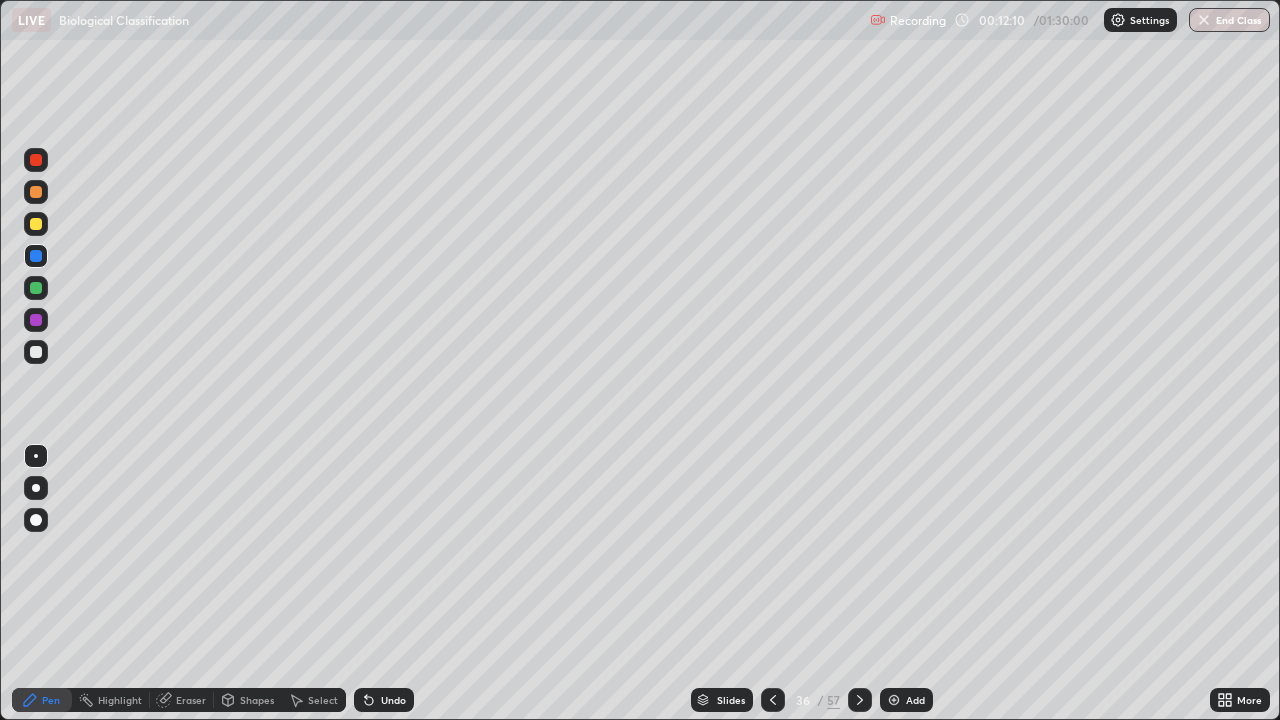 click at bounding box center [36, 288] 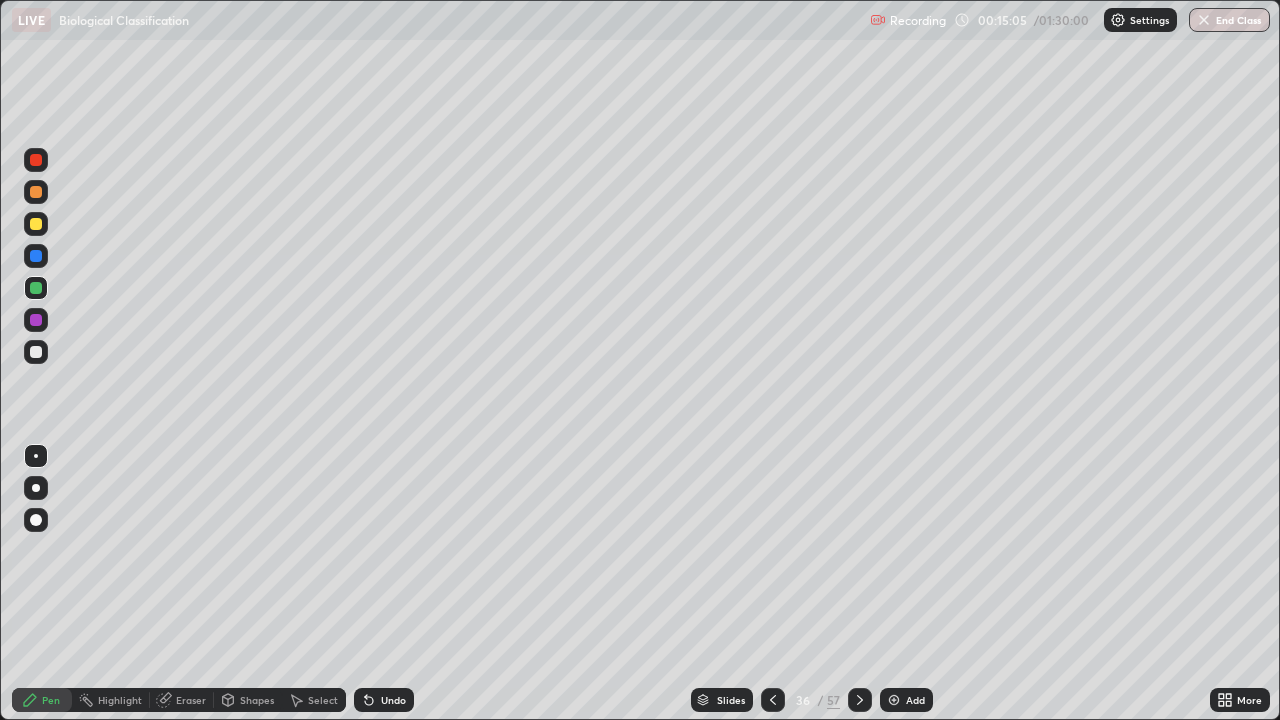 click 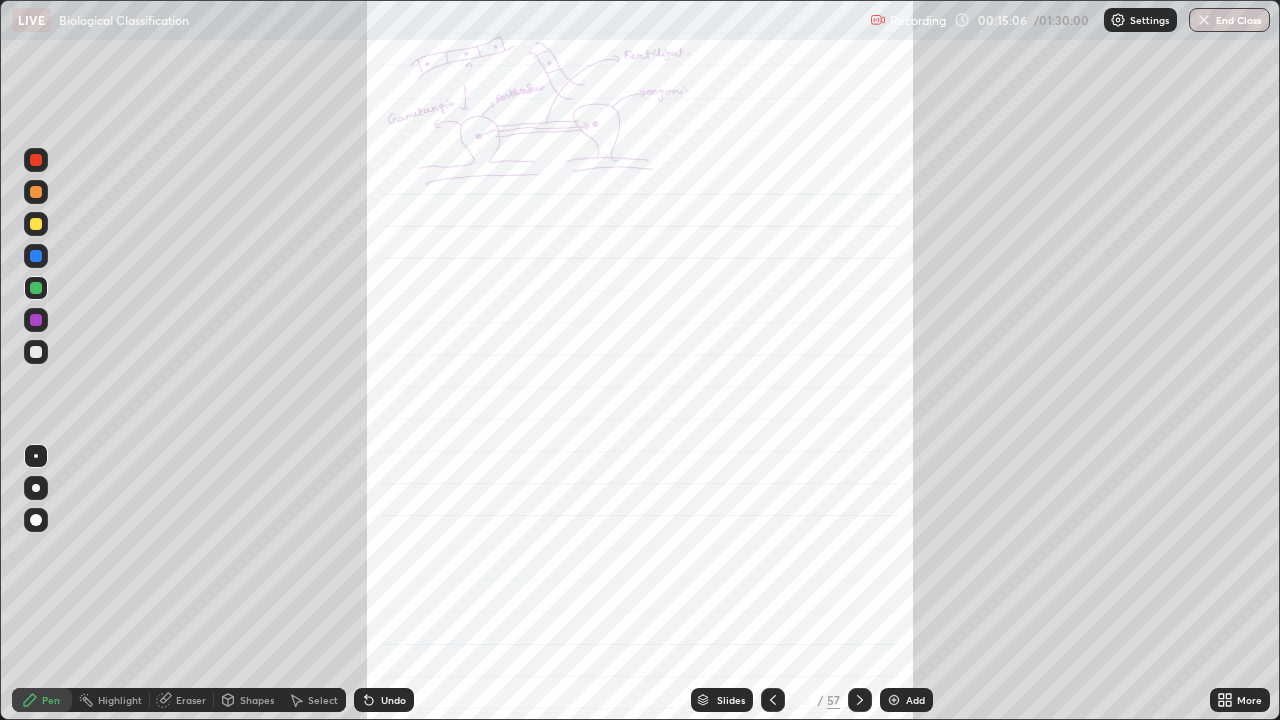 click 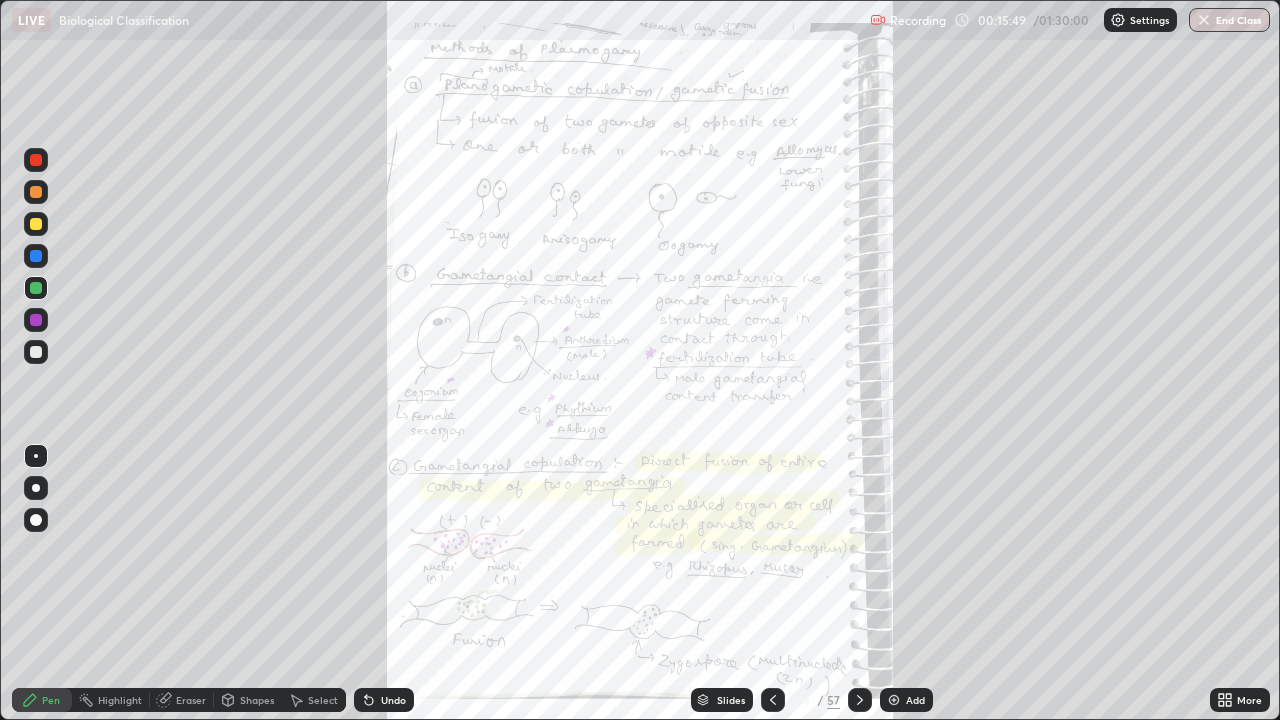click 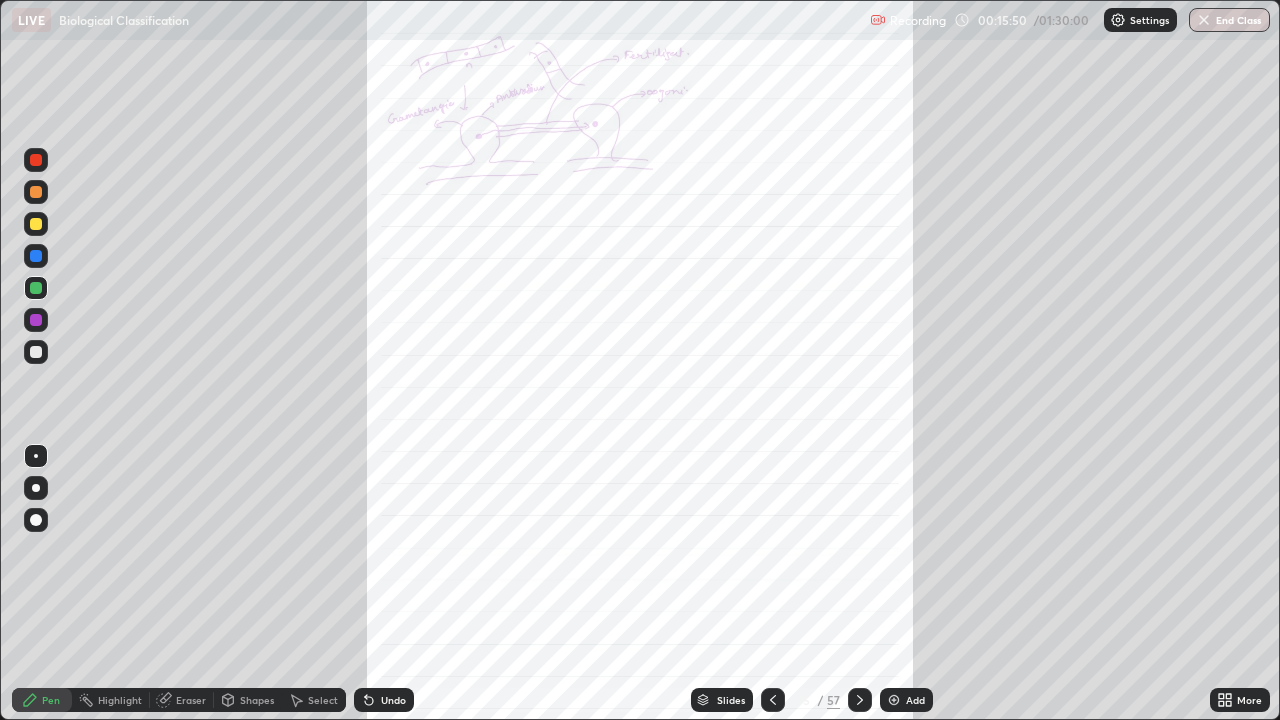 click 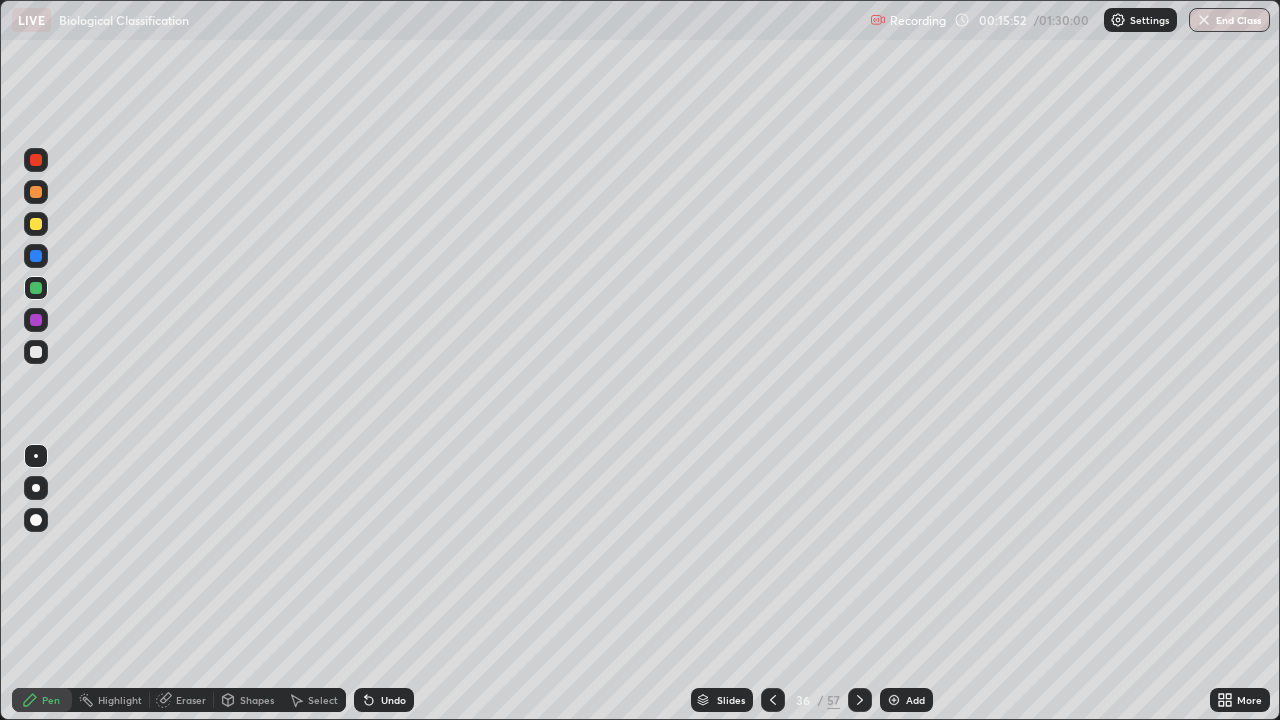 click 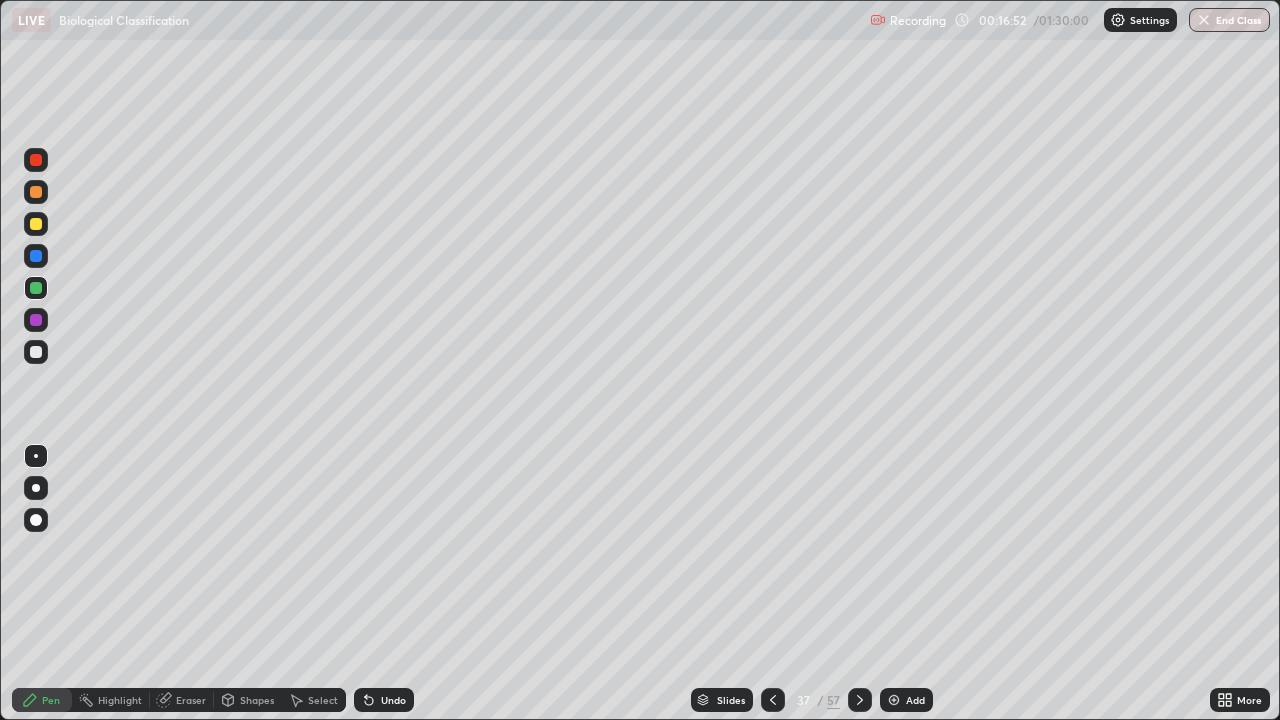 click 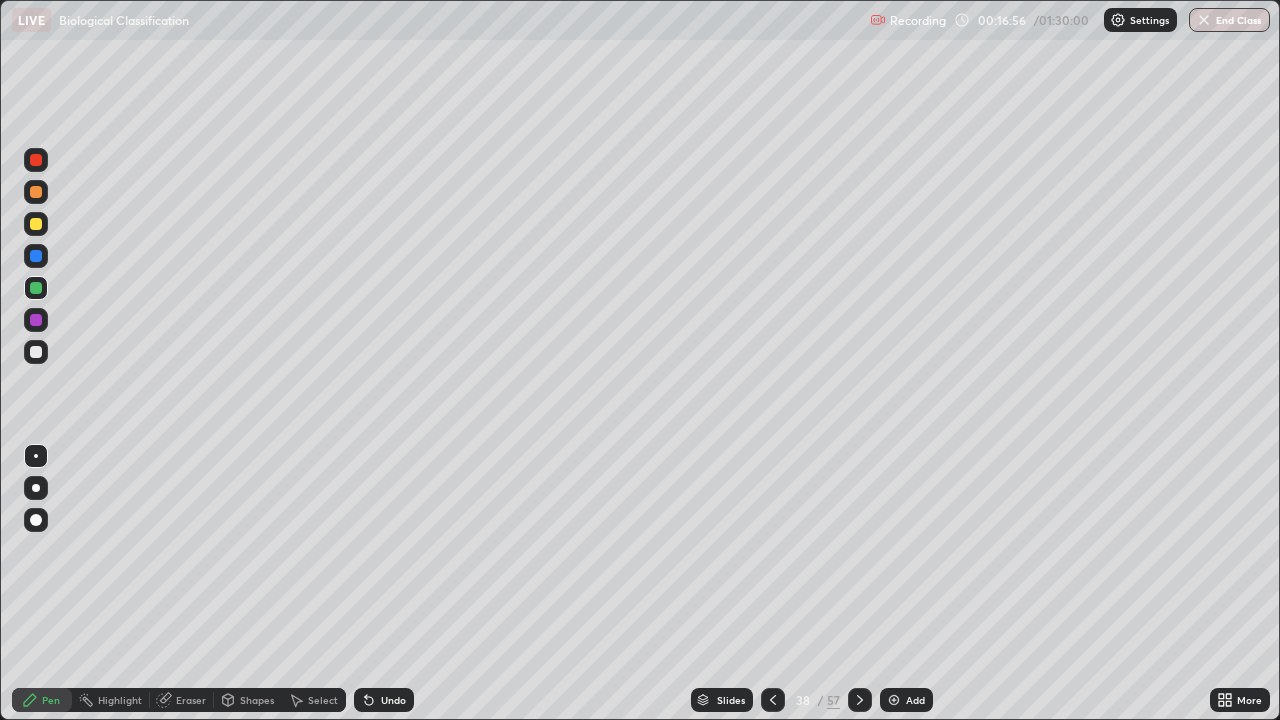 click at bounding box center (773, 700) 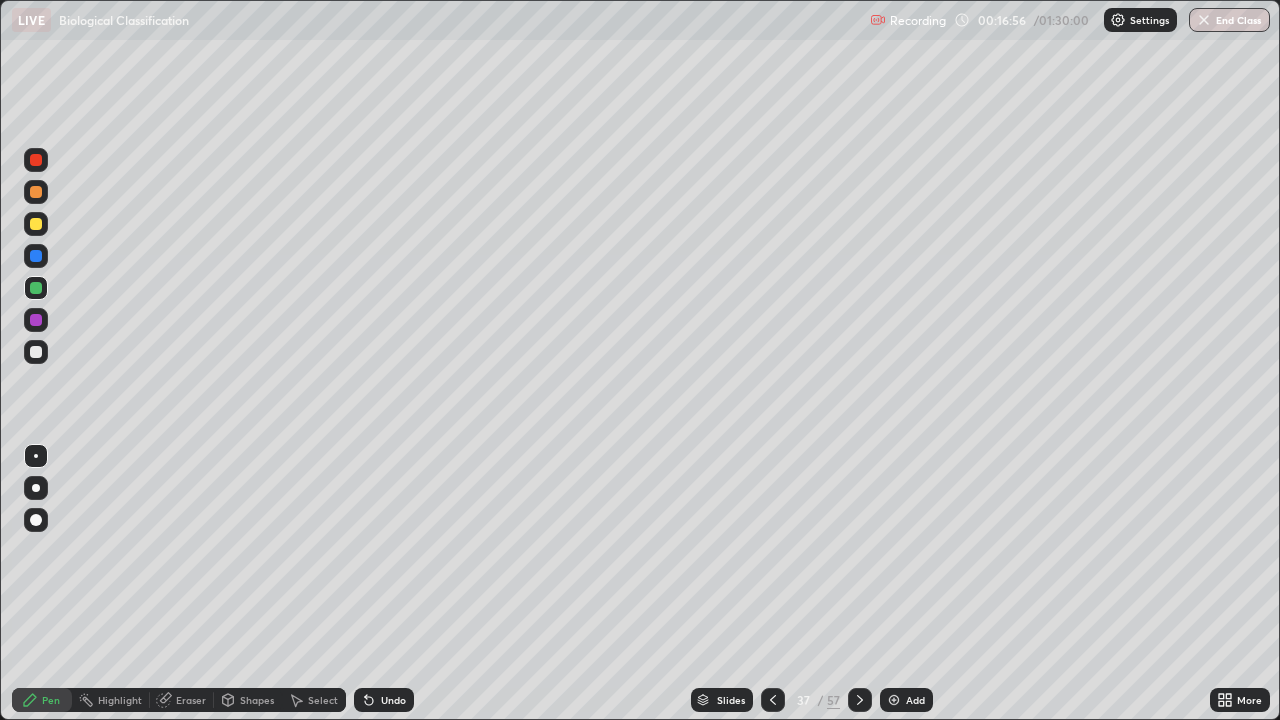 click at bounding box center (773, 700) 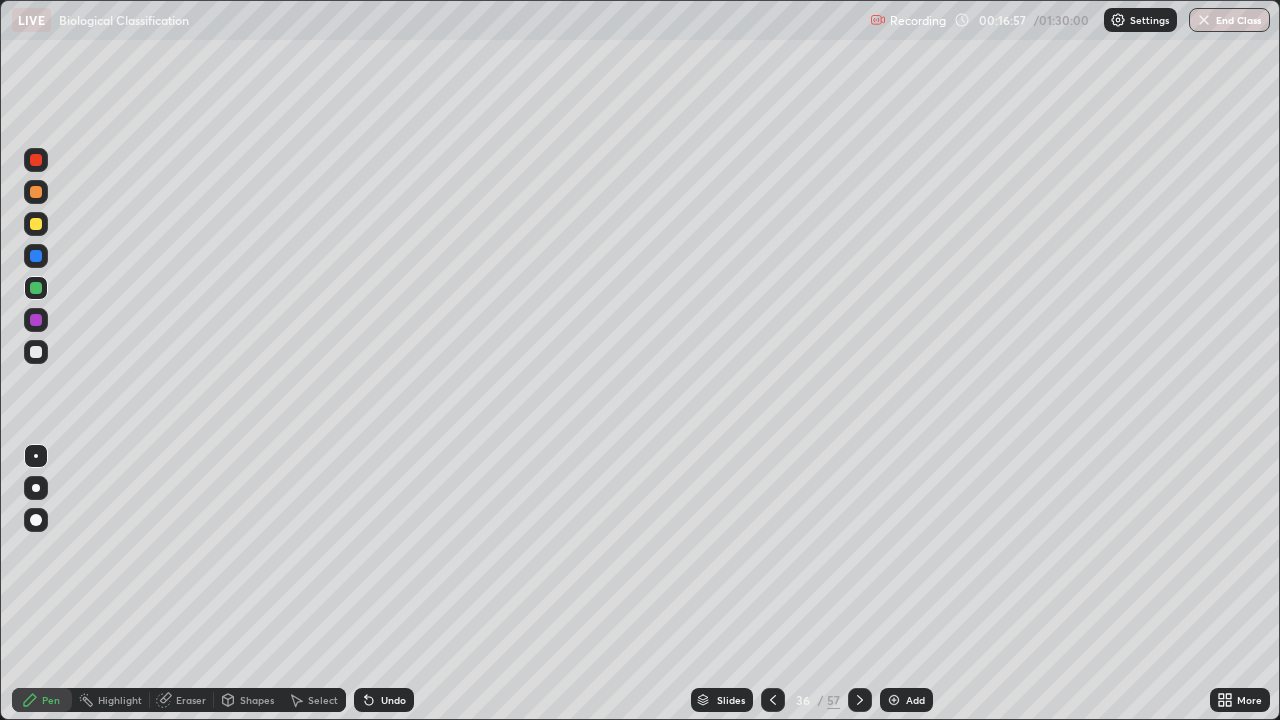 click 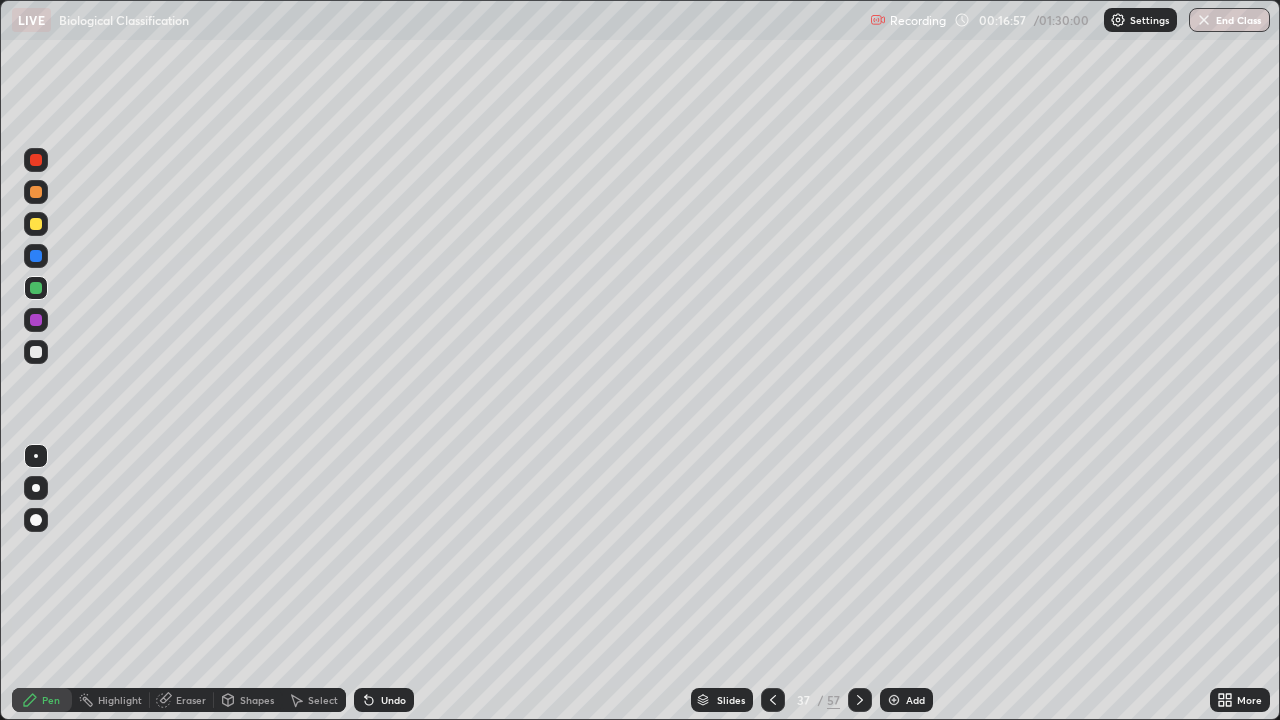 click 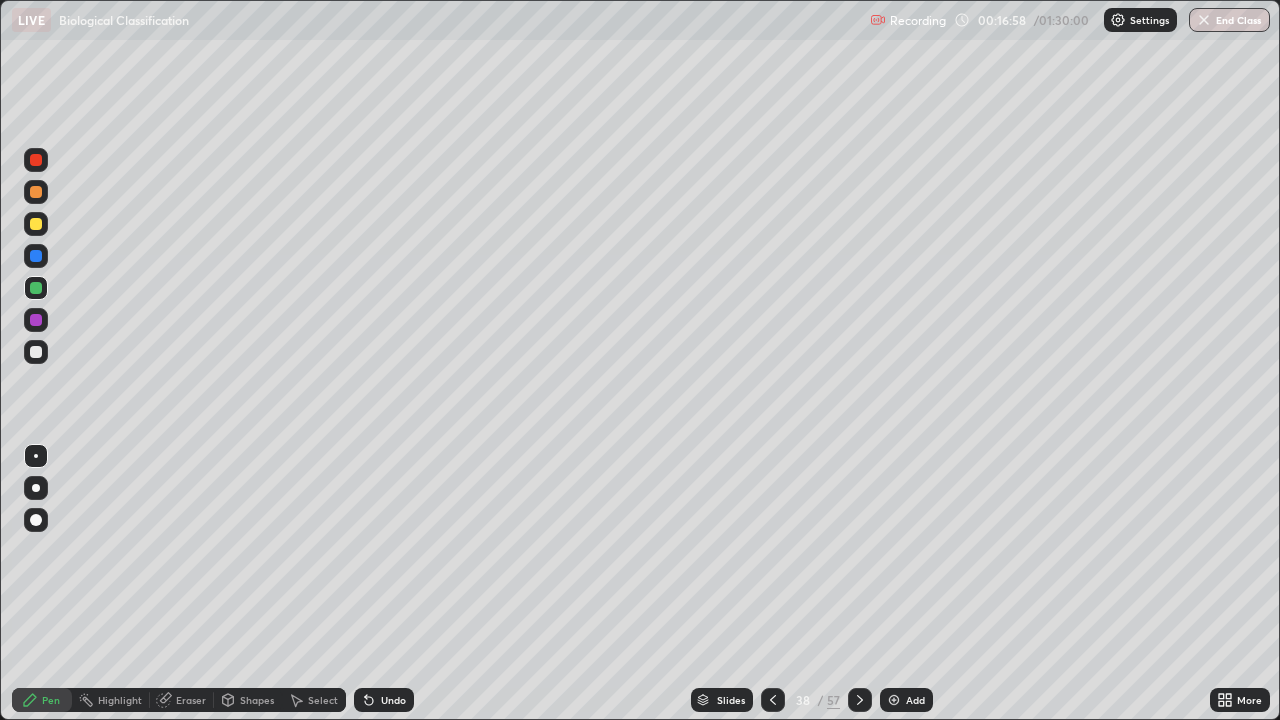 click at bounding box center (860, 700) 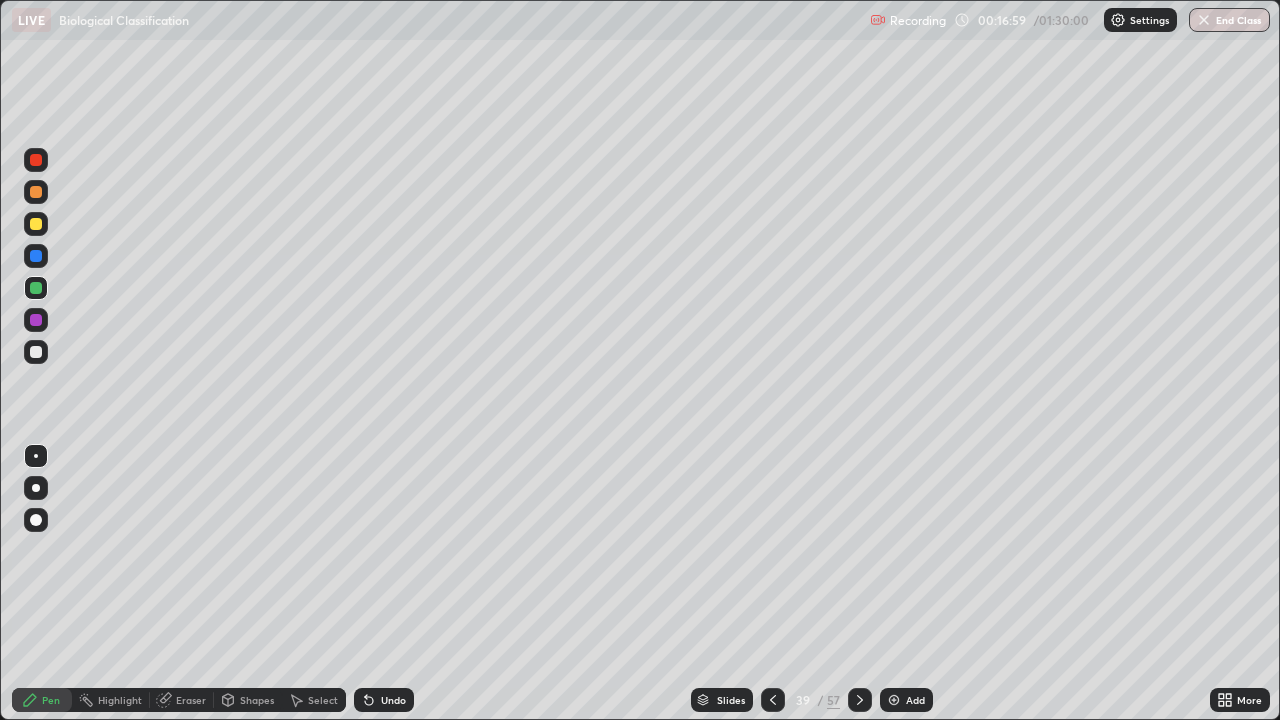 click 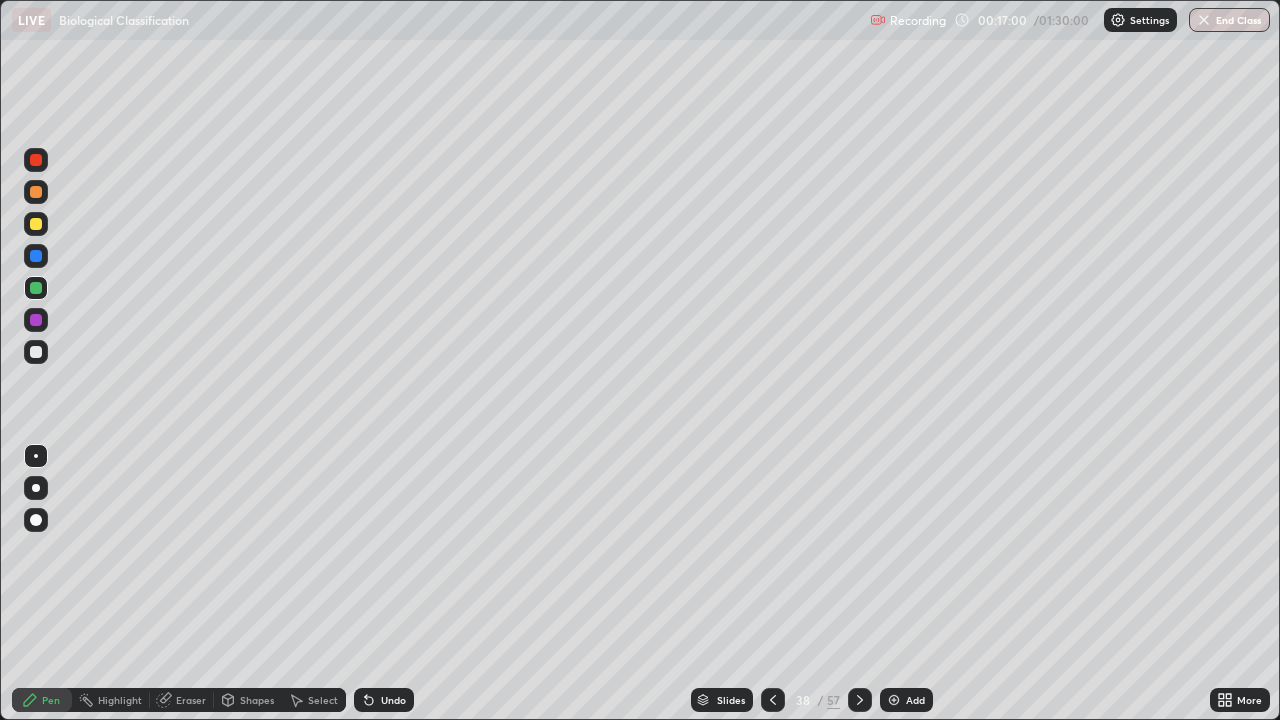 click 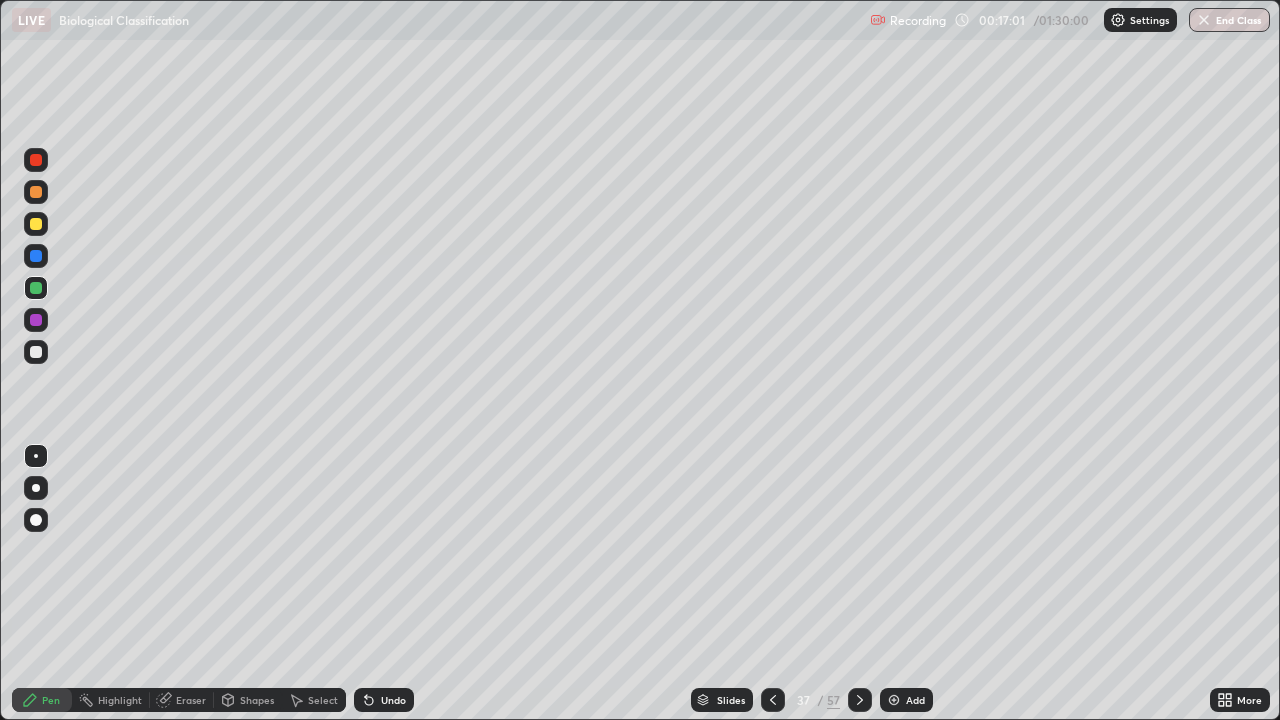 click on "Add" at bounding box center [915, 700] 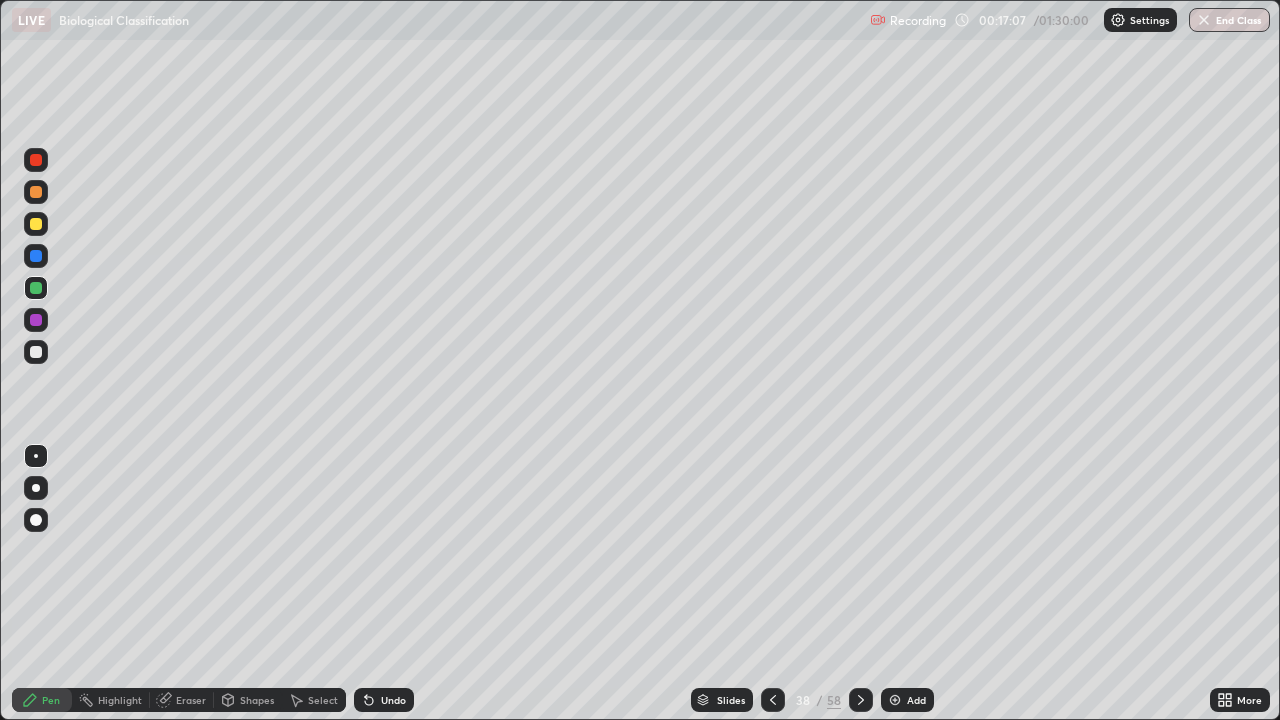 click at bounding box center (36, 320) 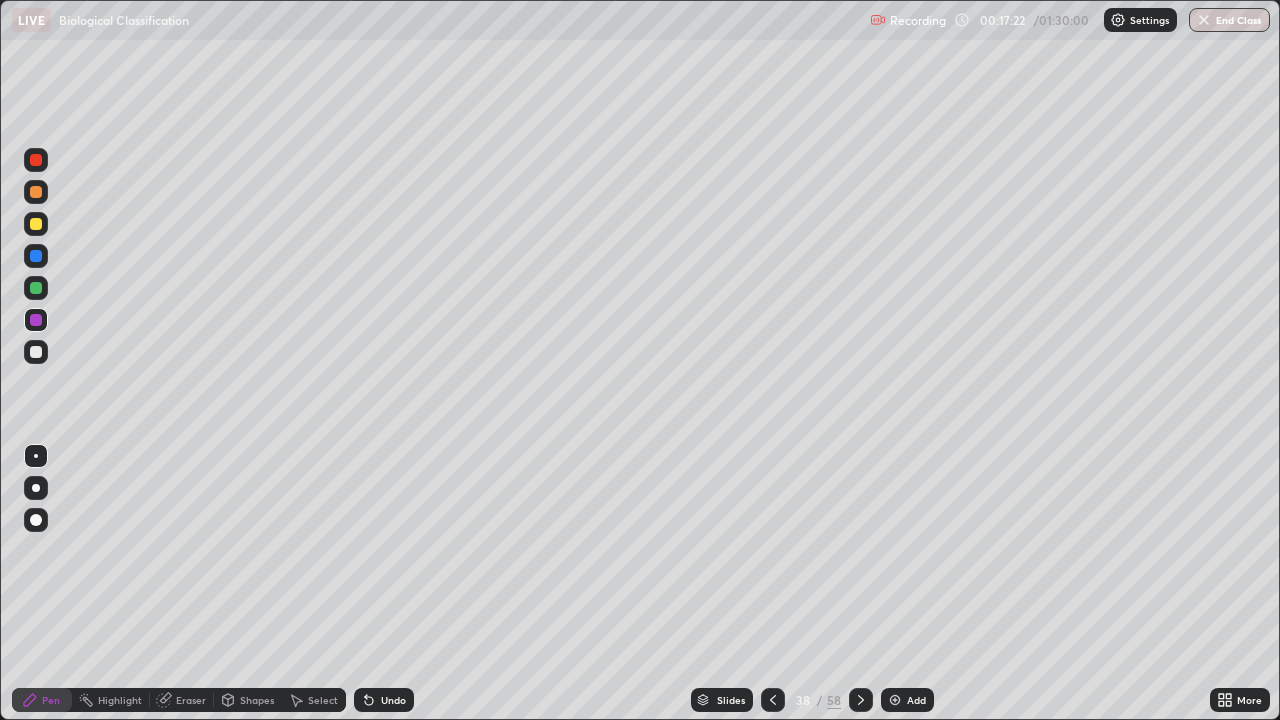 click at bounding box center [36, 352] 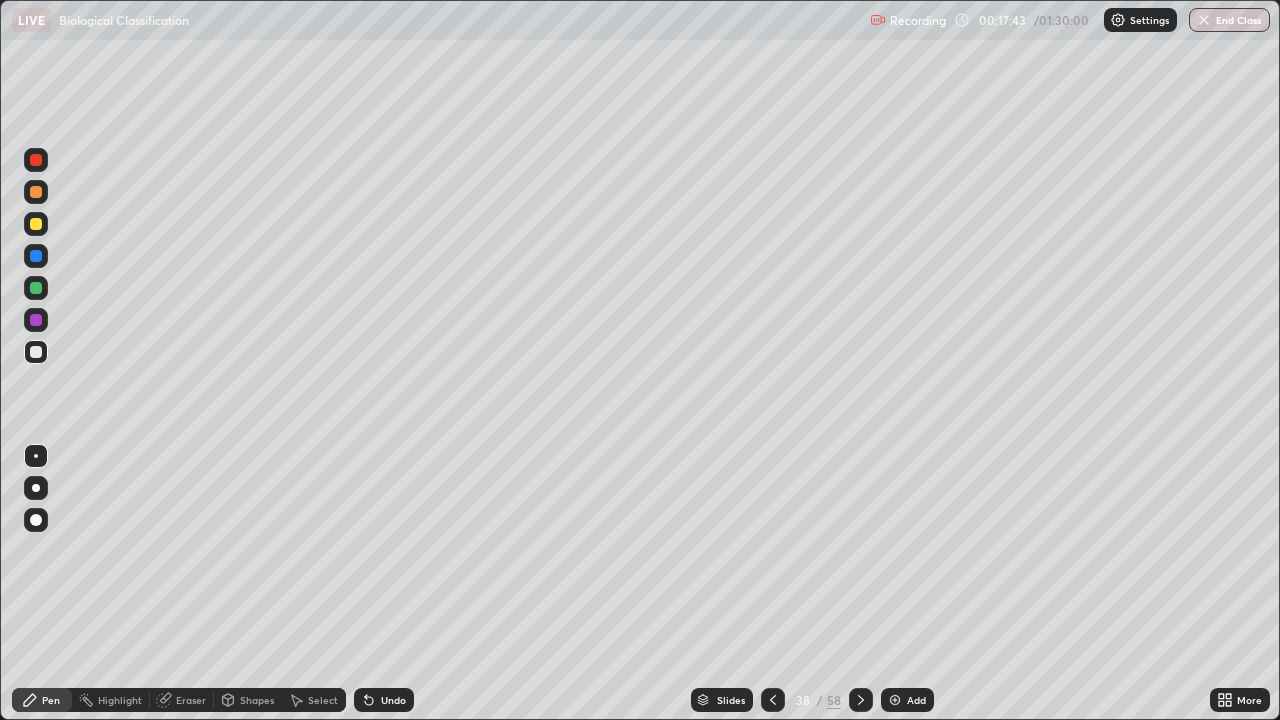 click on "Undo" at bounding box center (393, 700) 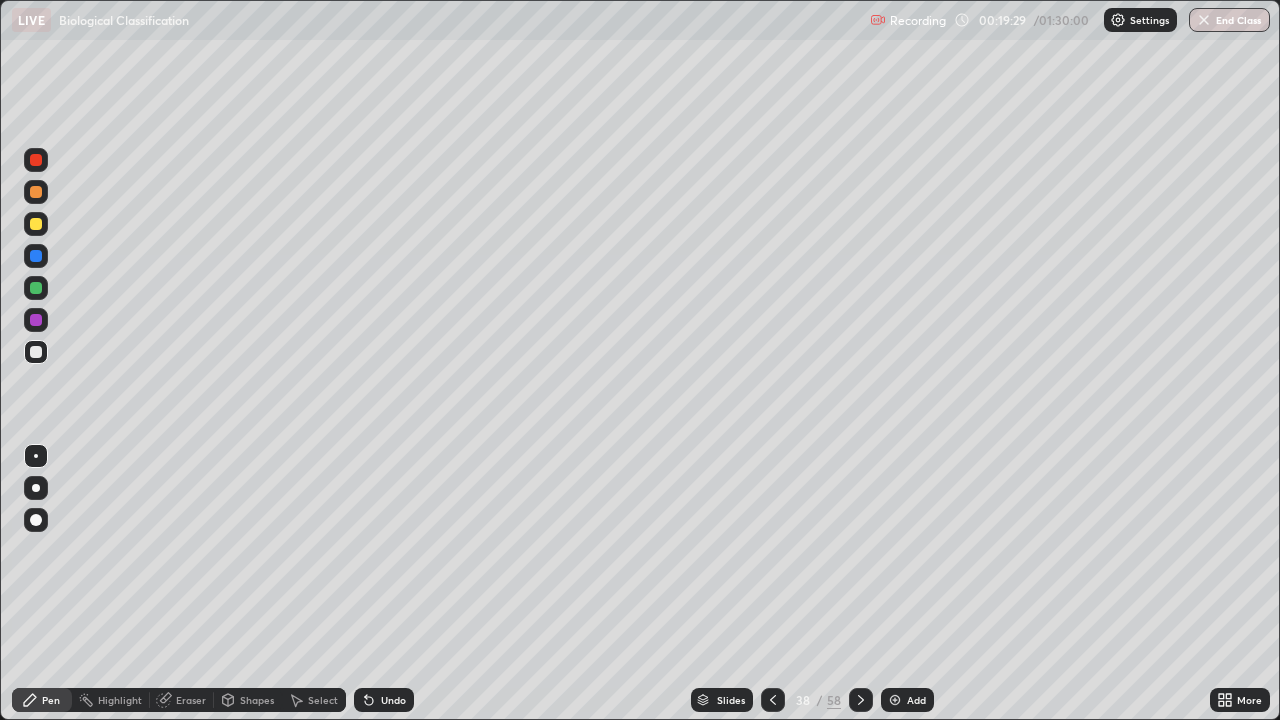 click at bounding box center (36, 256) 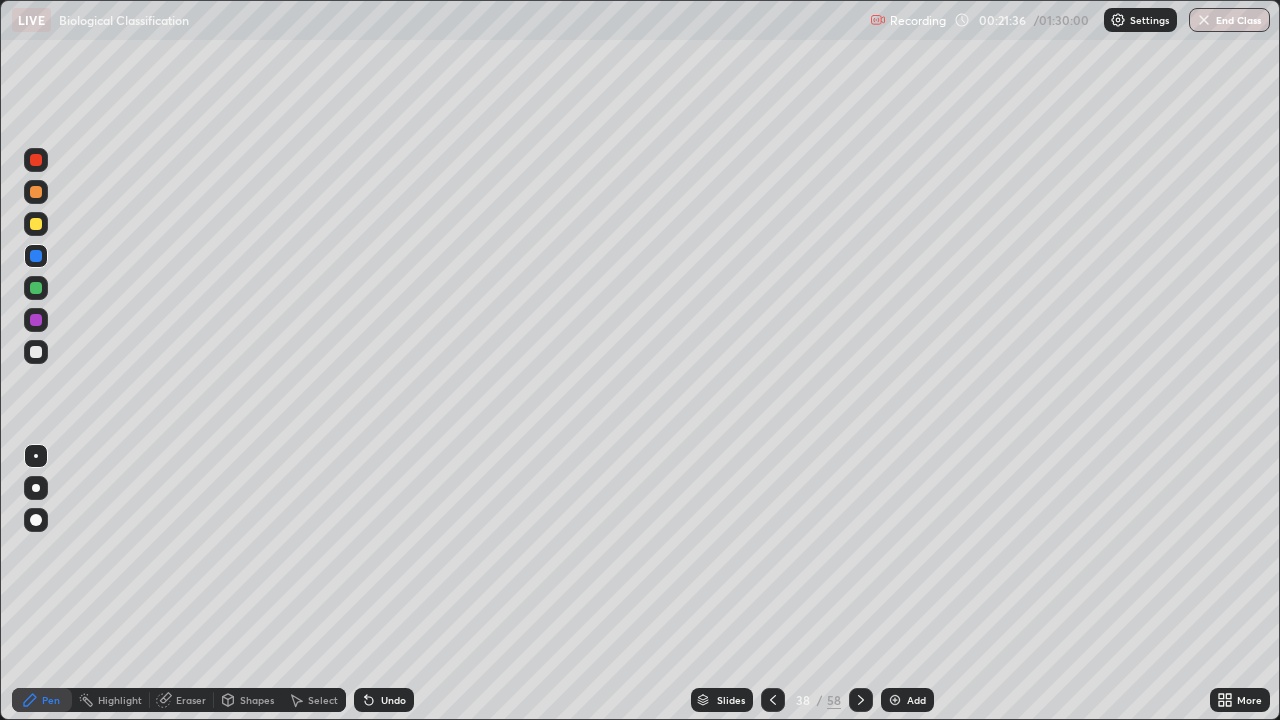 click at bounding box center [861, 700] 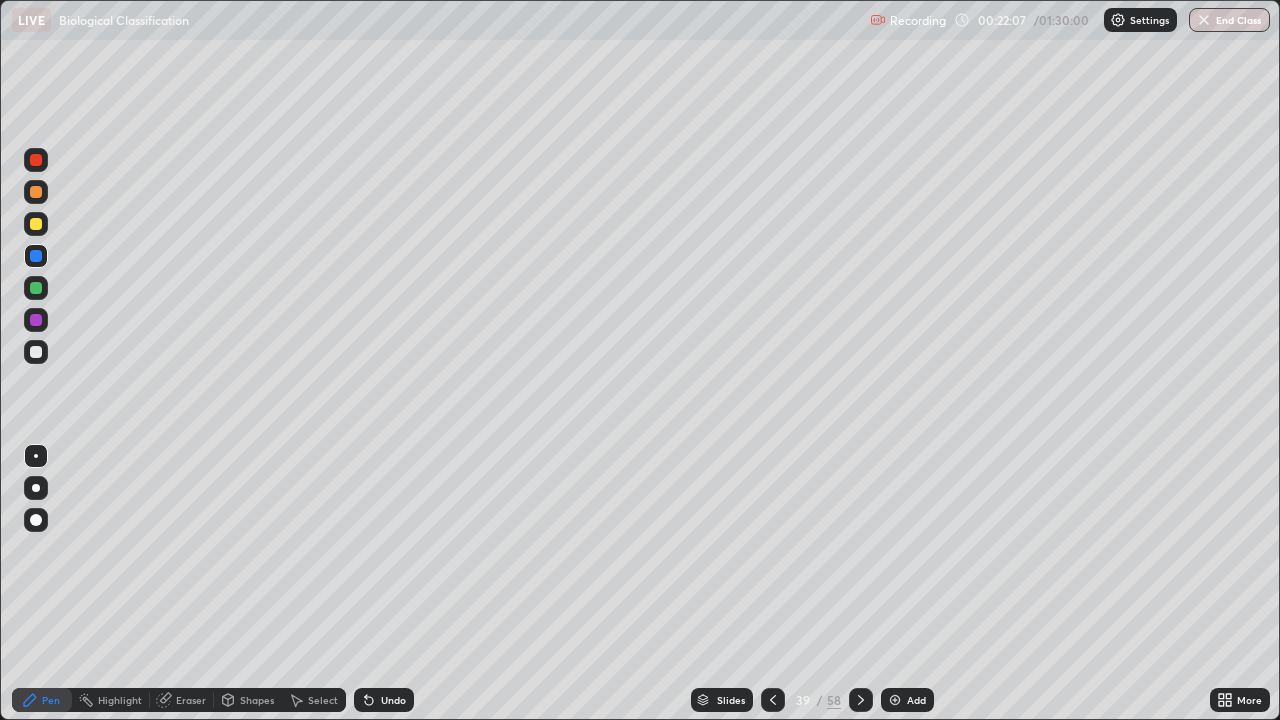 click at bounding box center [36, 352] 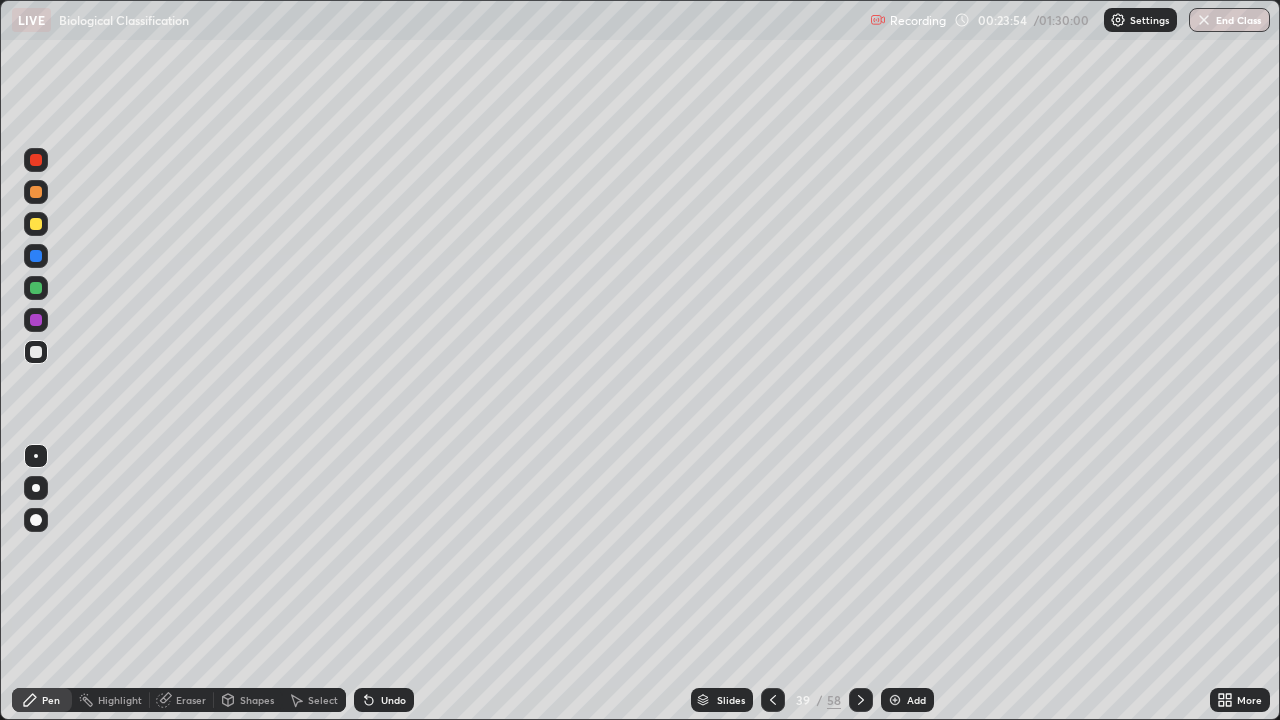 click at bounding box center (36, 320) 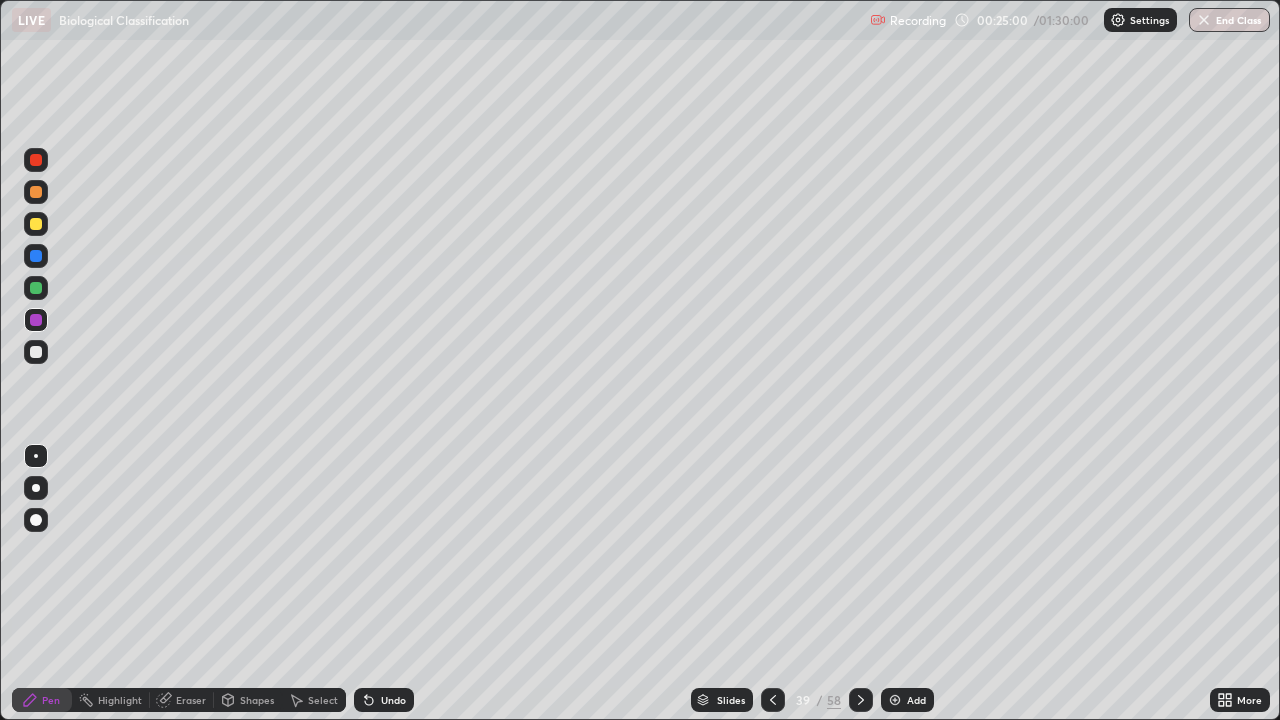 click 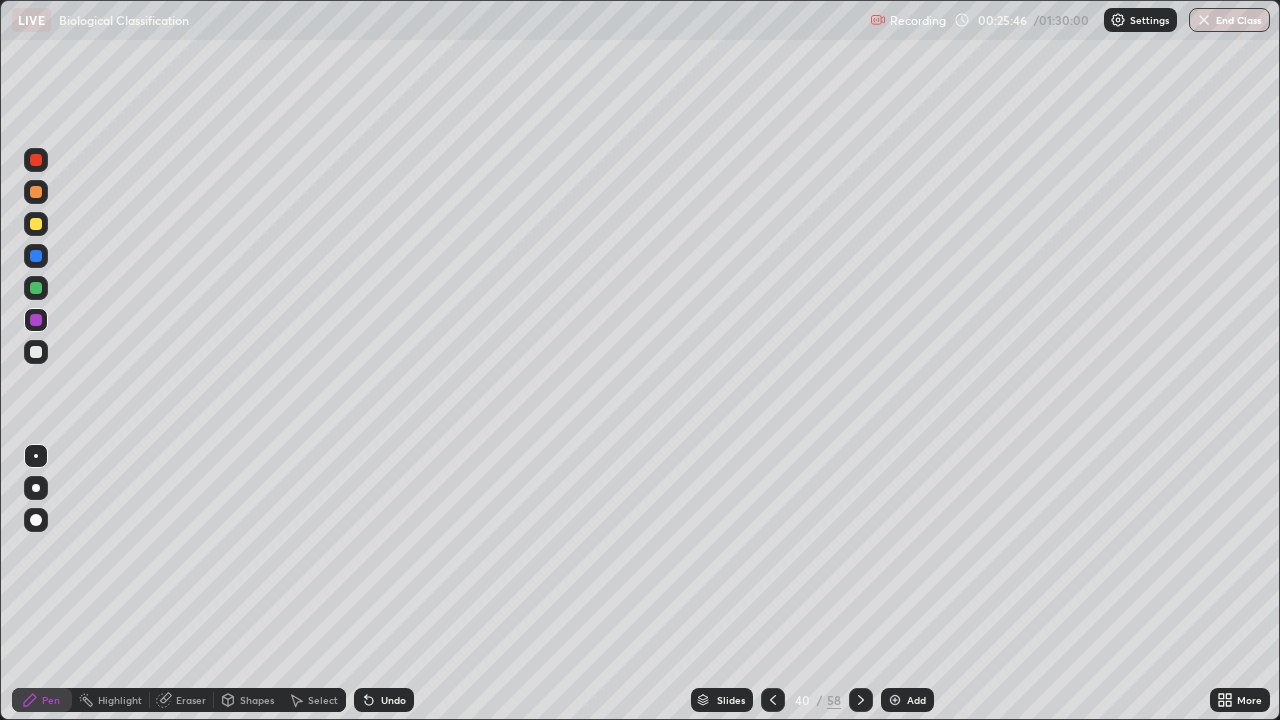click at bounding box center [36, 352] 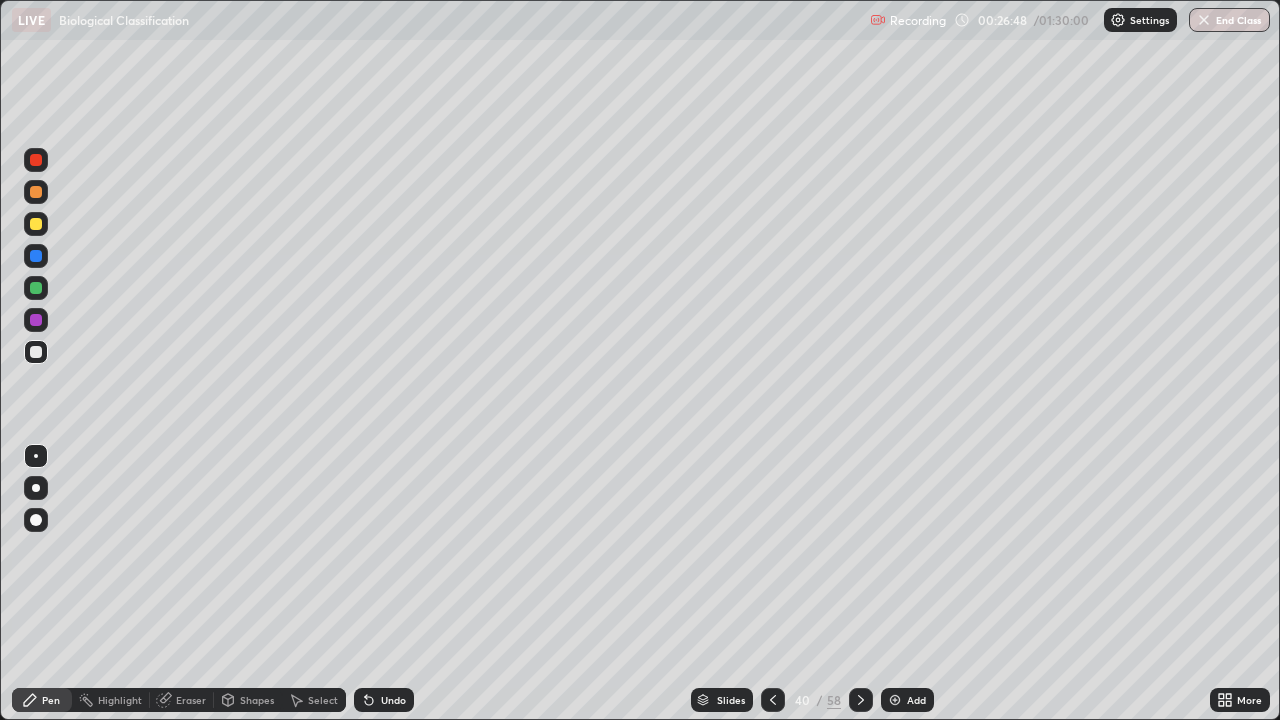 click 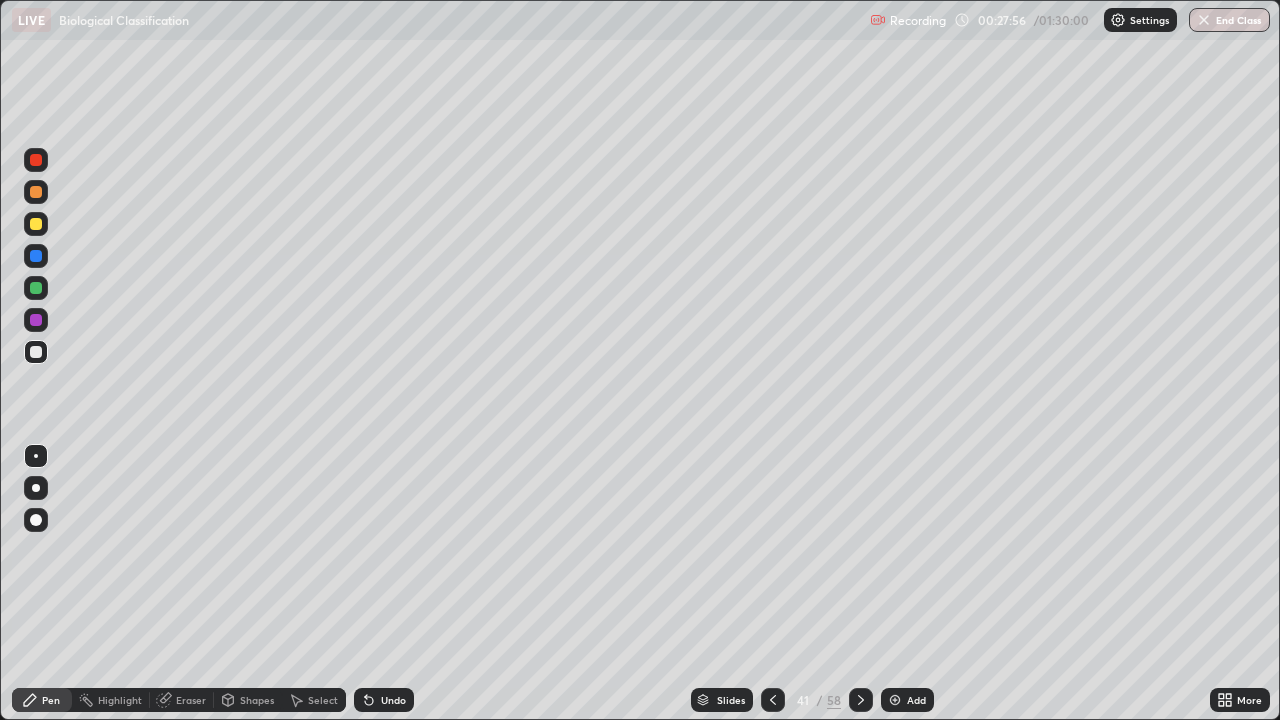click on "Eraser" at bounding box center [191, 700] 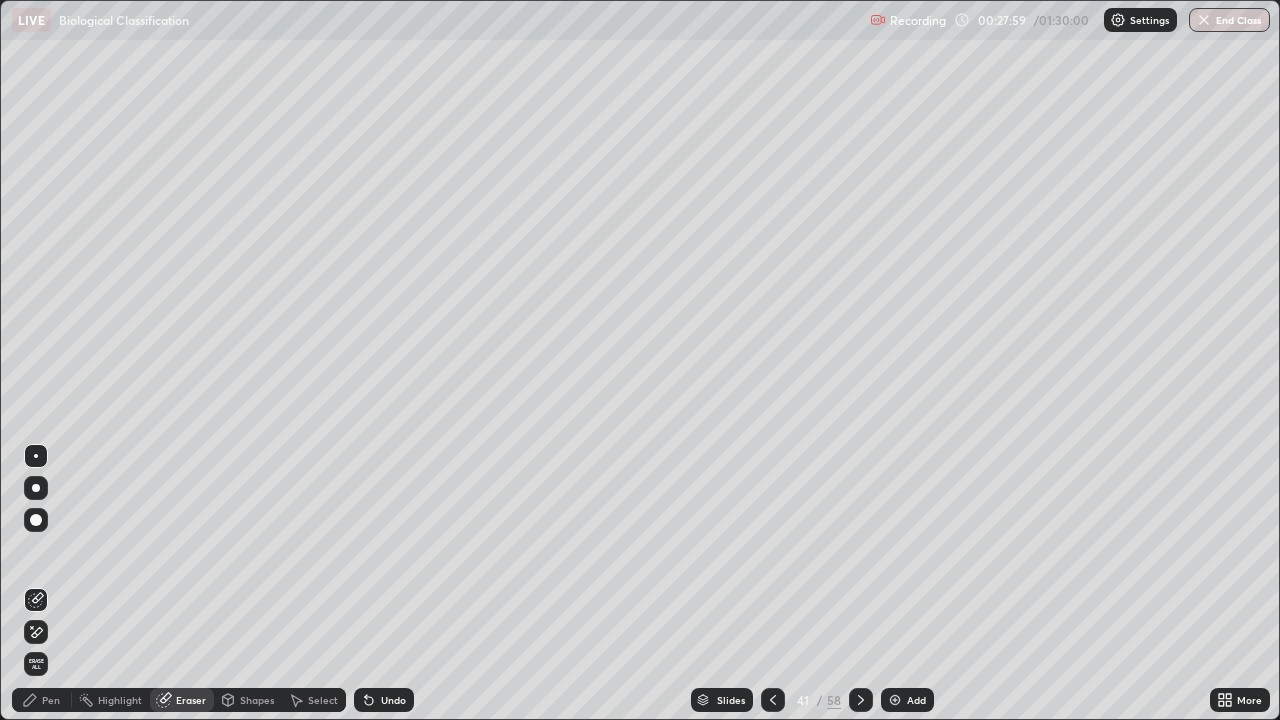 click on "Pen" at bounding box center (51, 700) 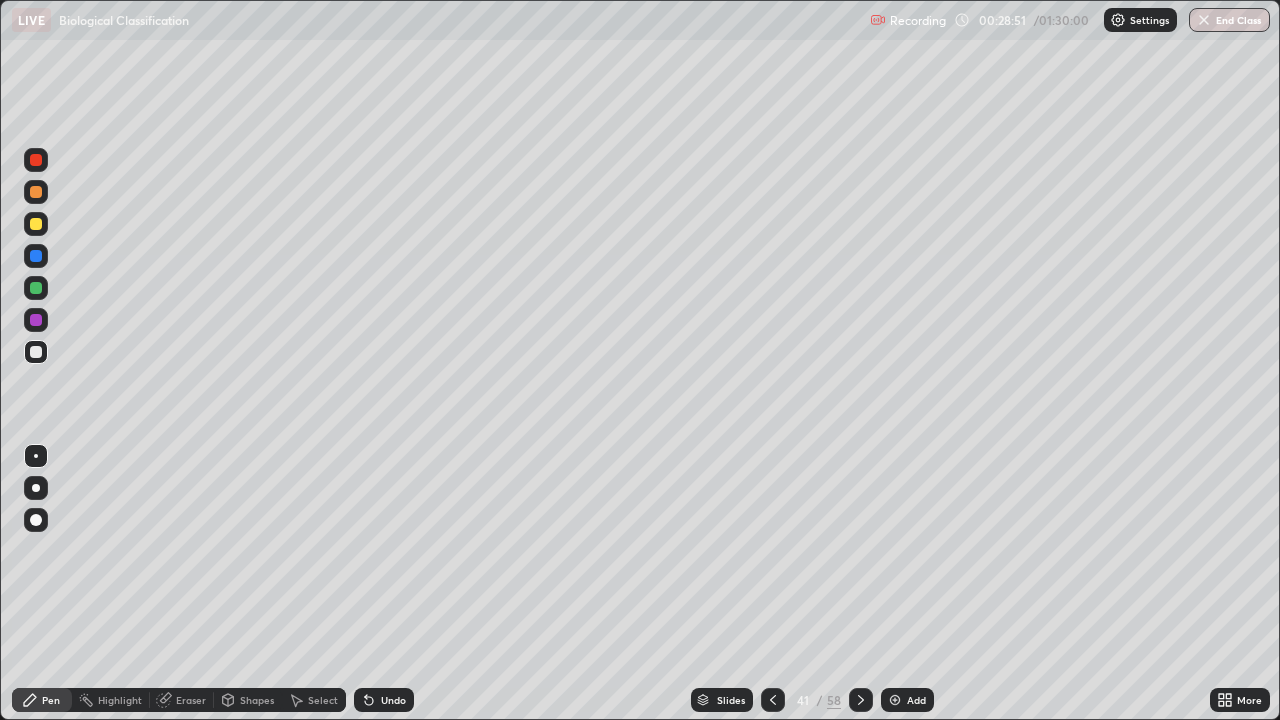 click at bounding box center (773, 700) 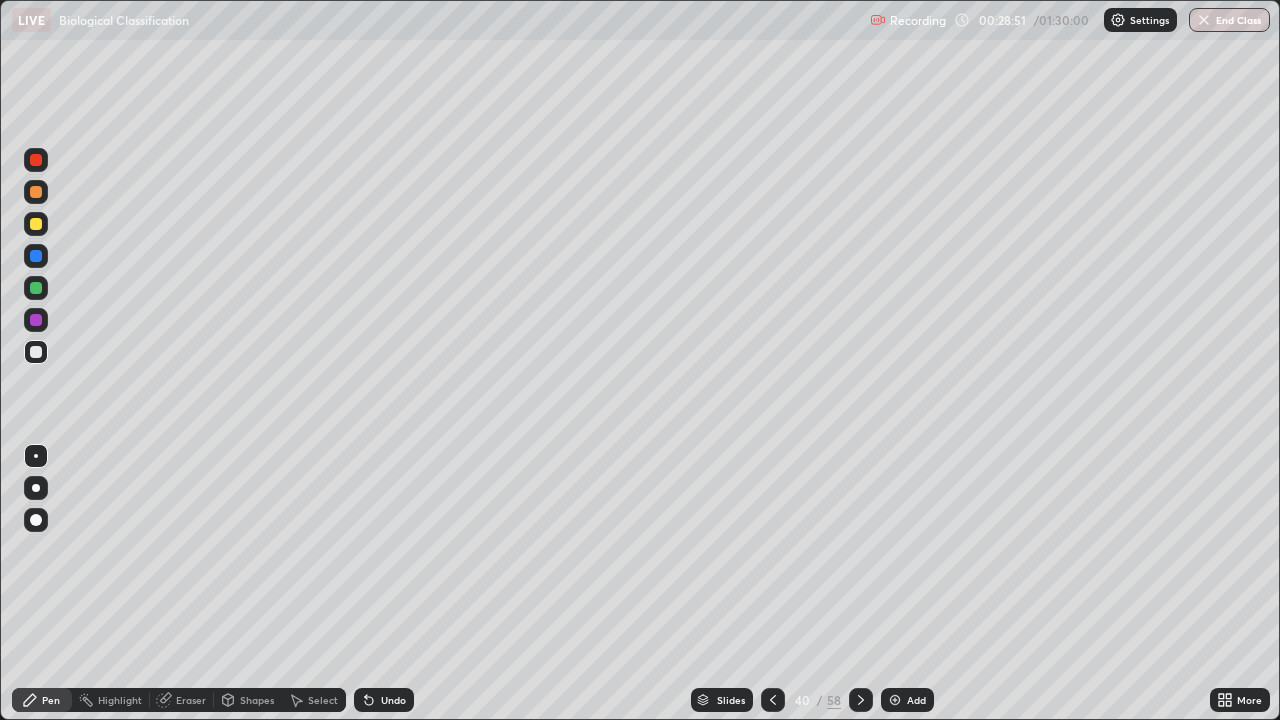 click 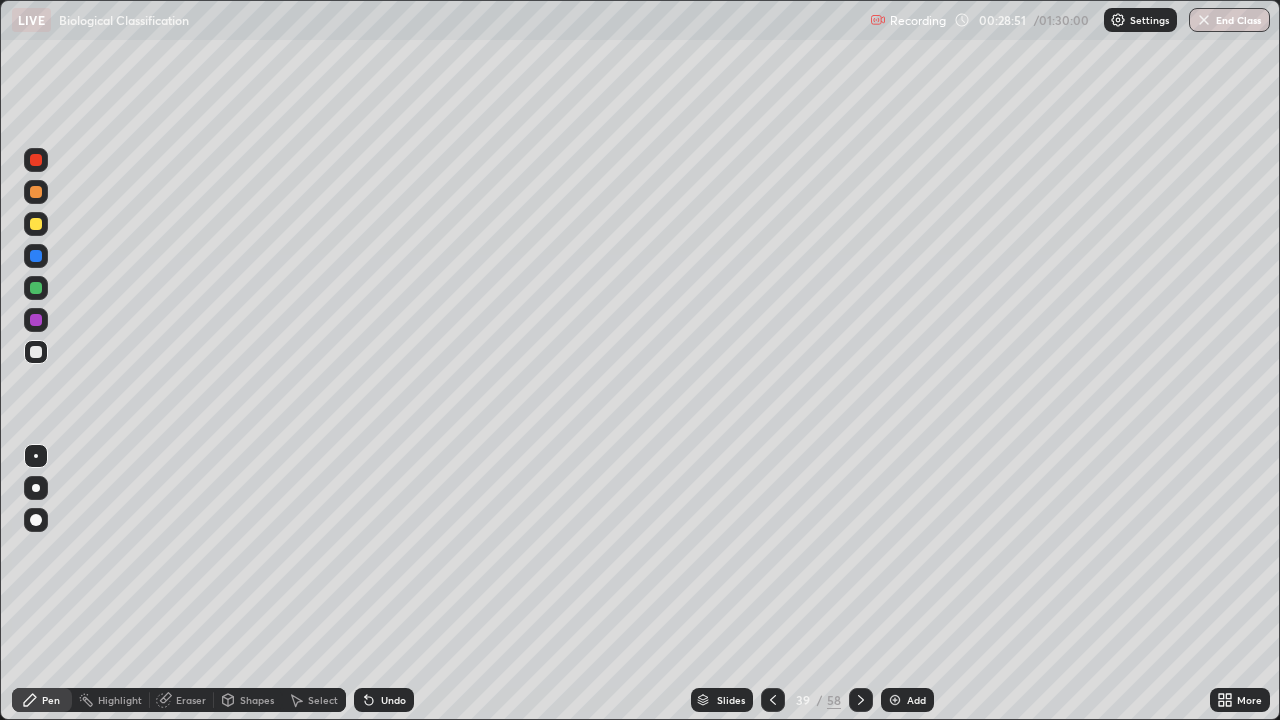 click 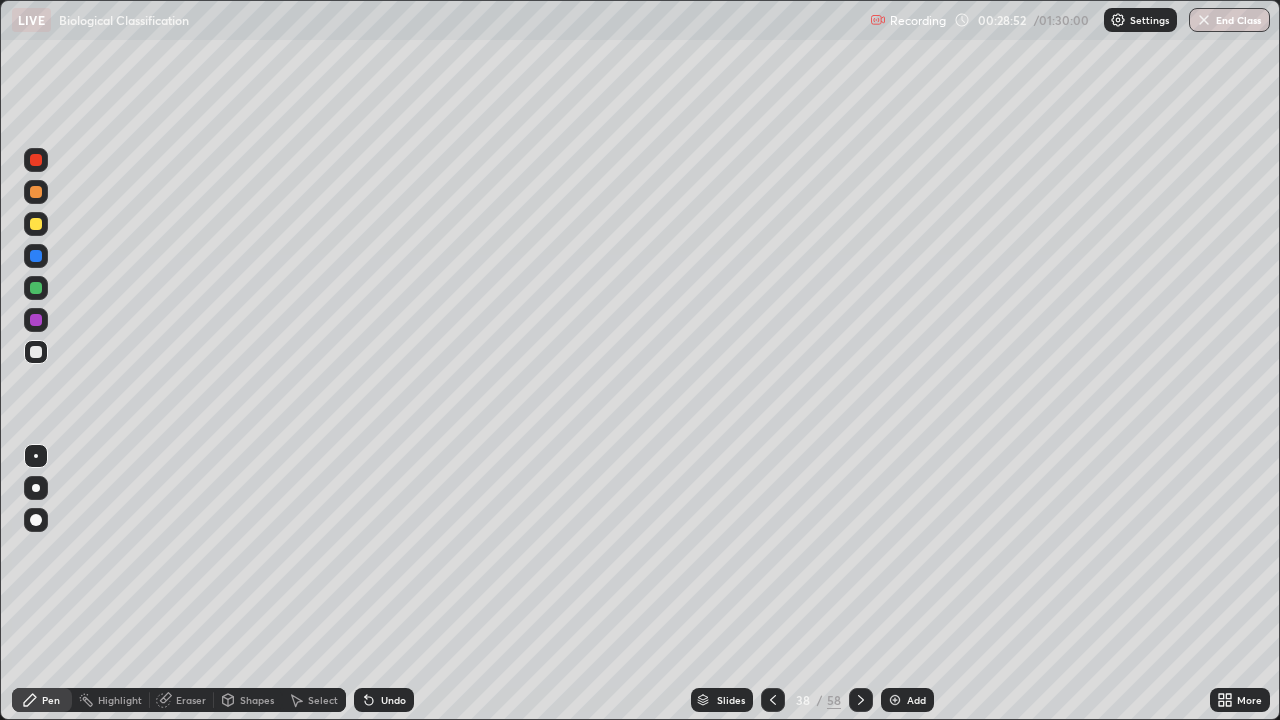 click 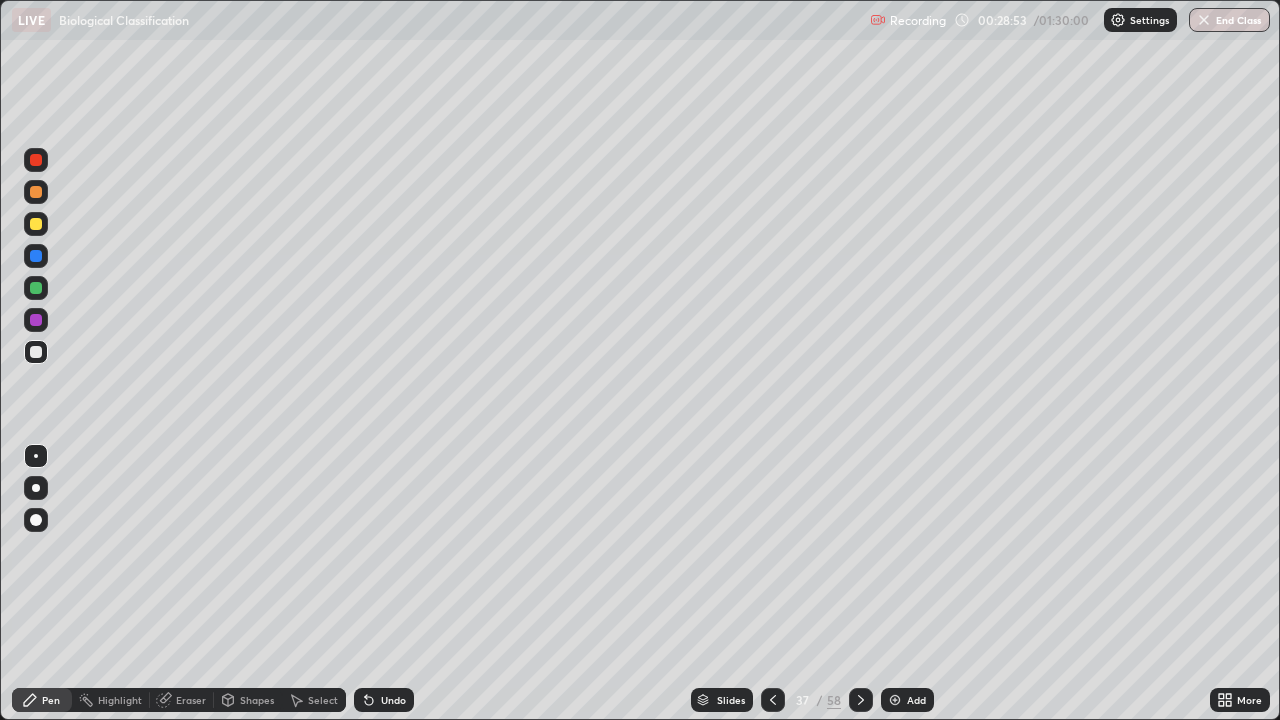 click 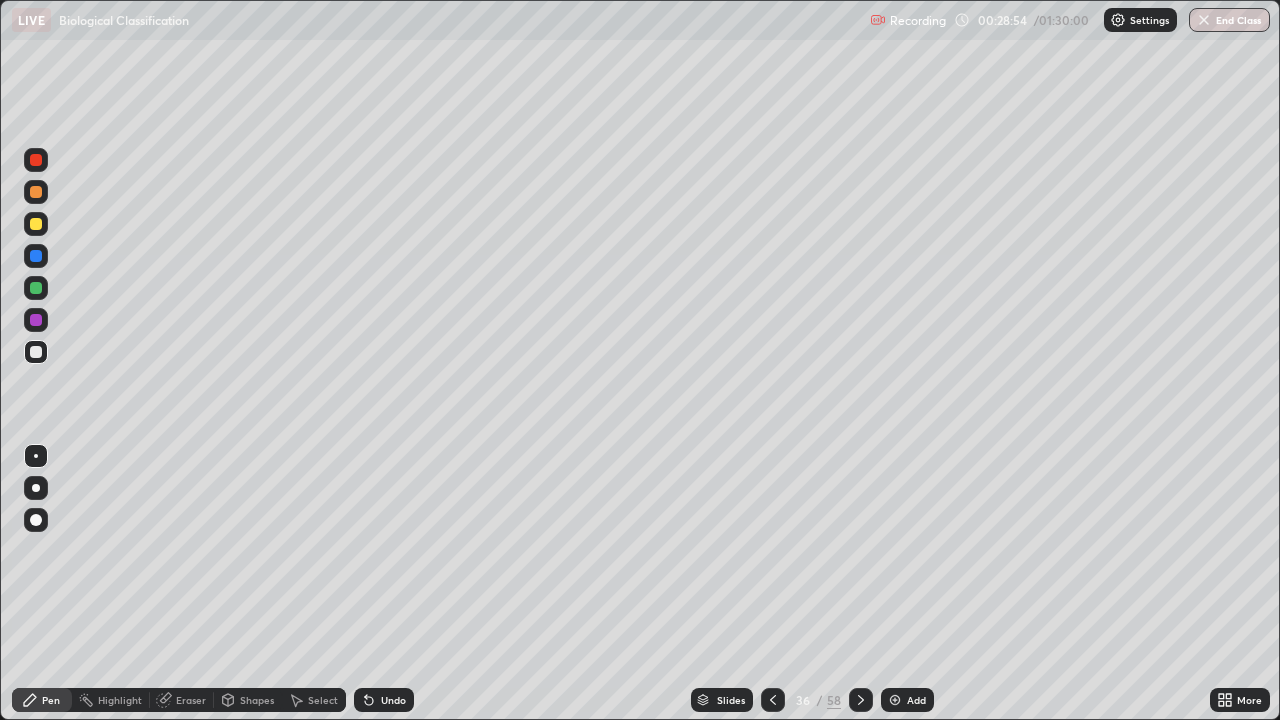 click 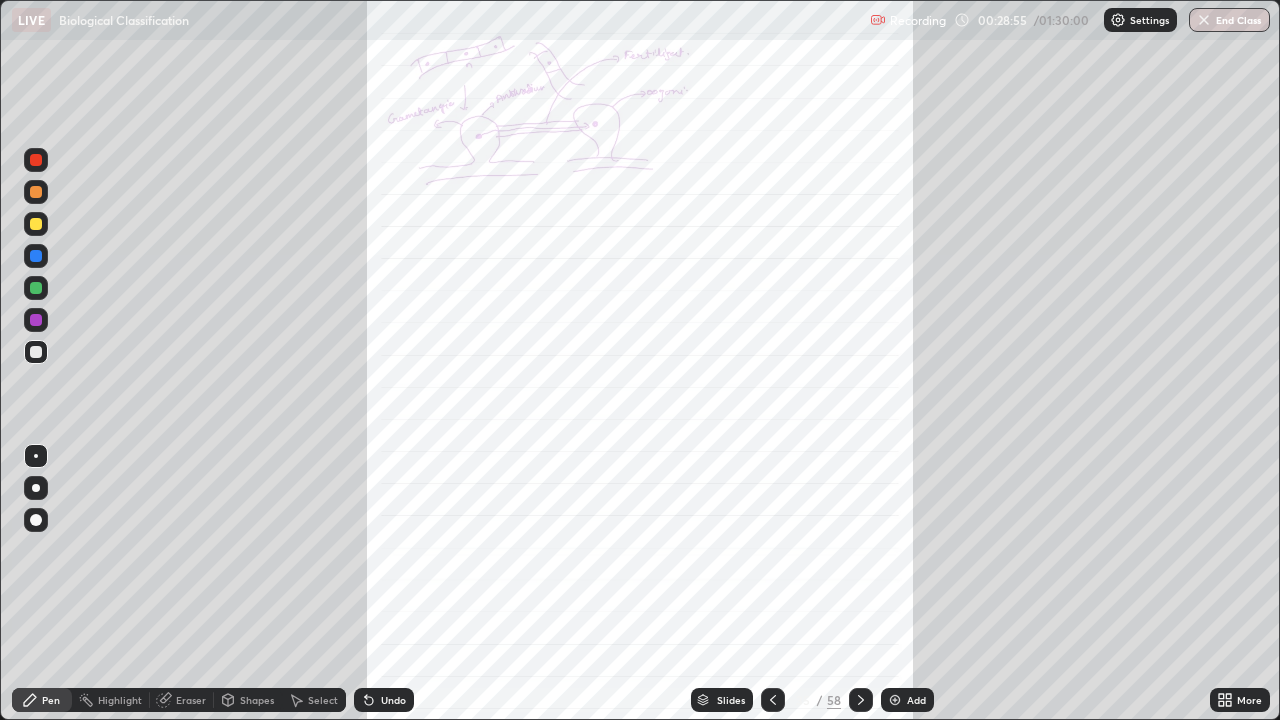 click 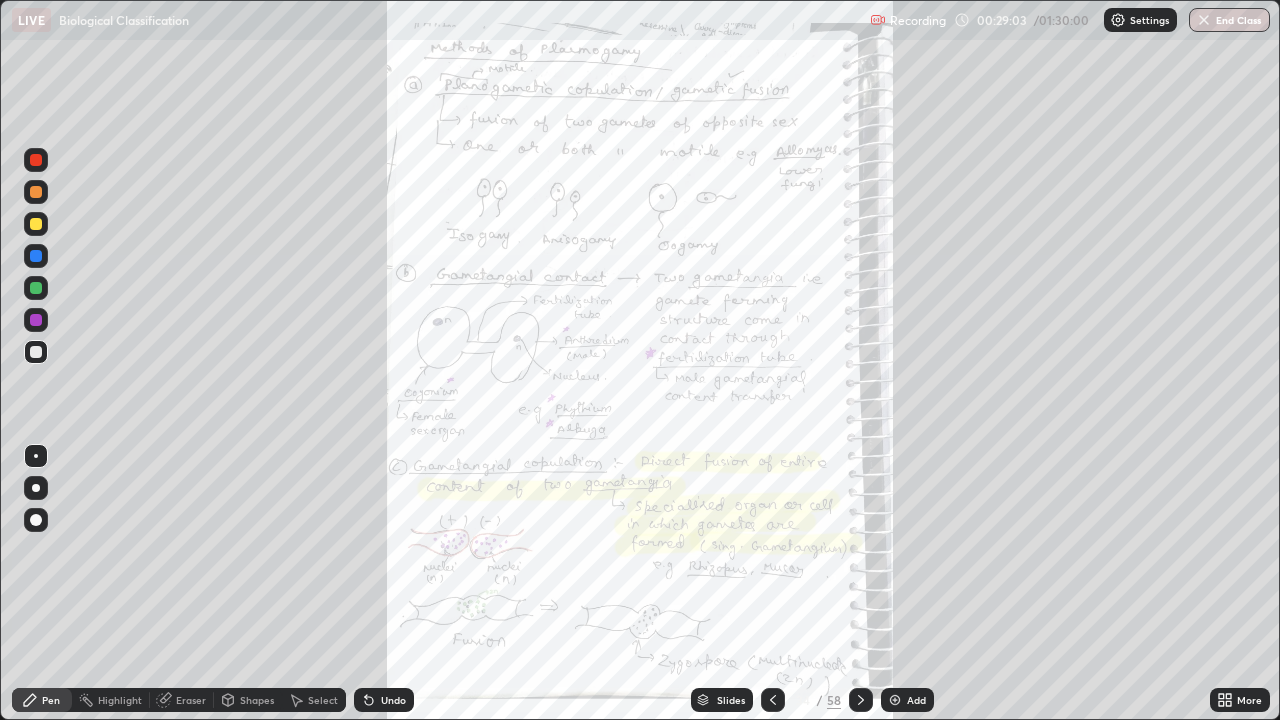 click on "More" at bounding box center (1249, 700) 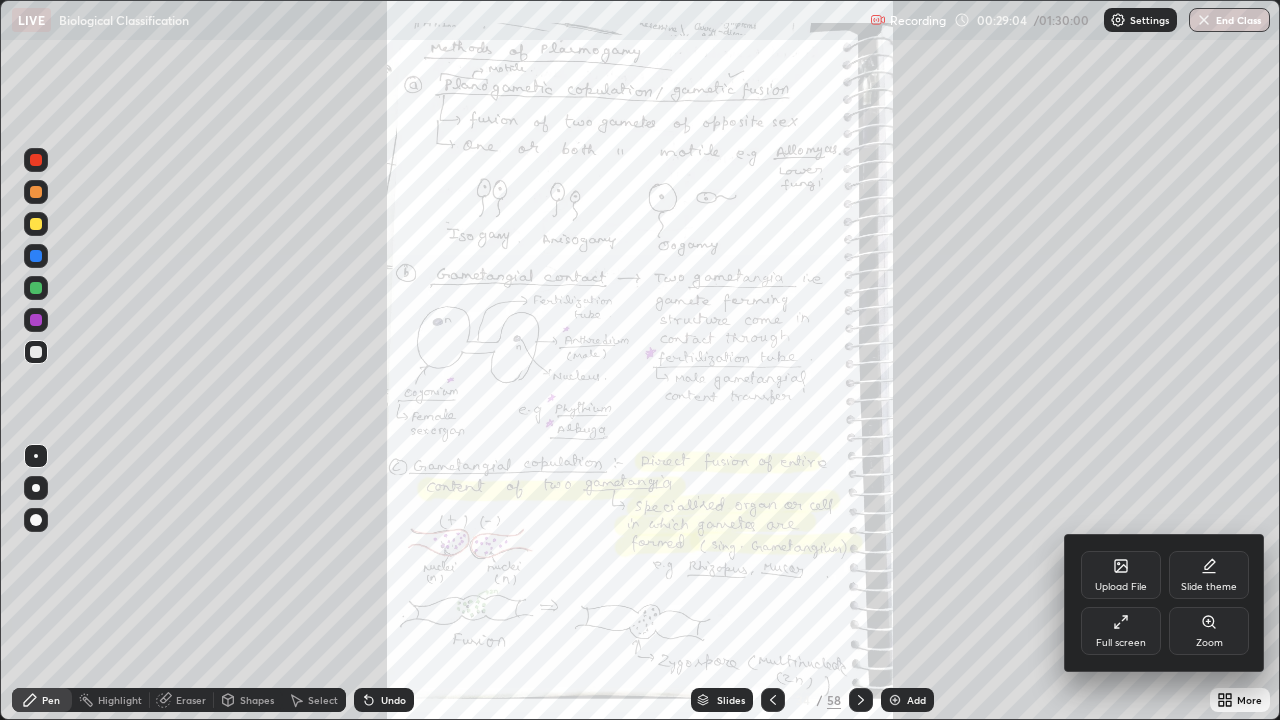click on "Zoom" at bounding box center (1209, 631) 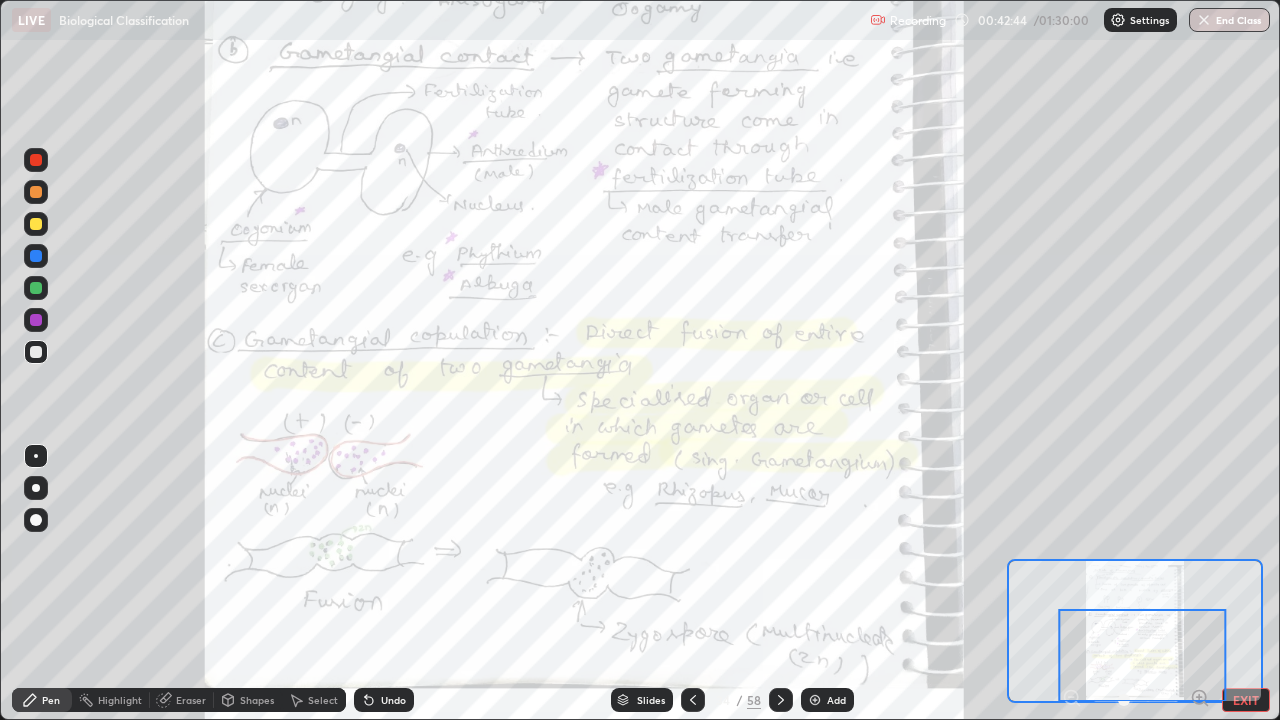 click 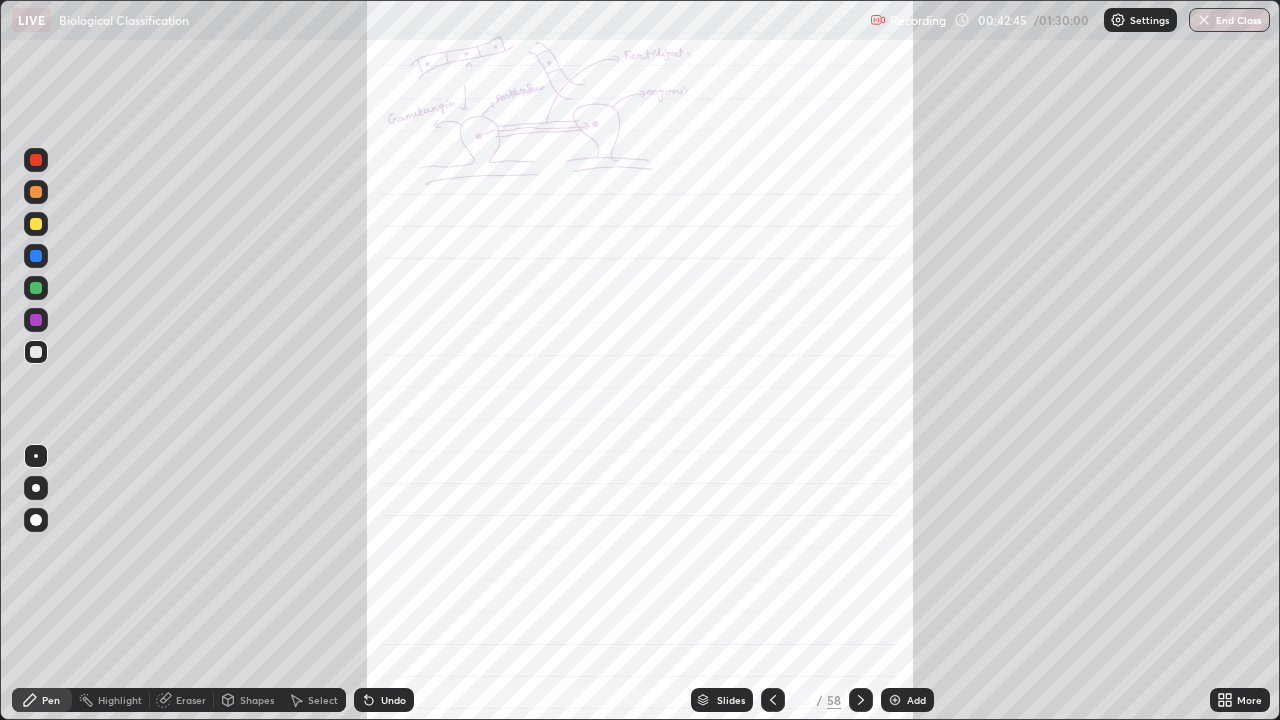 click at bounding box center [861, 700] 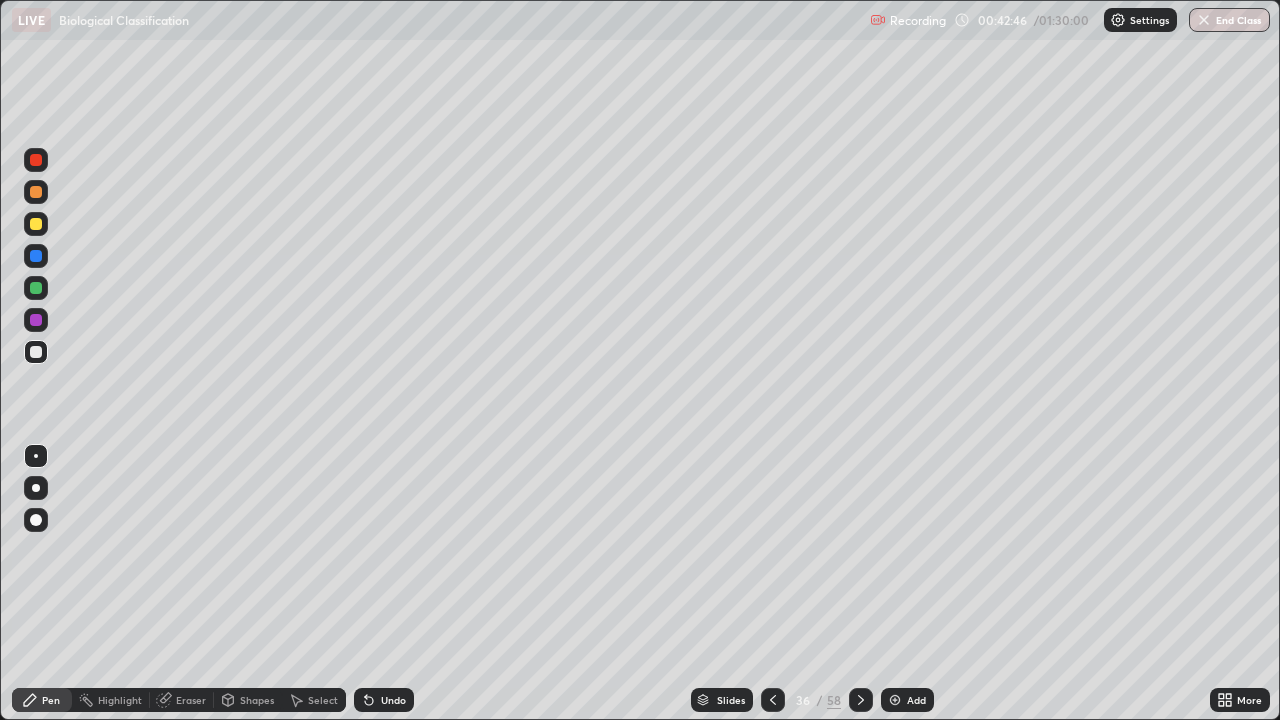 click 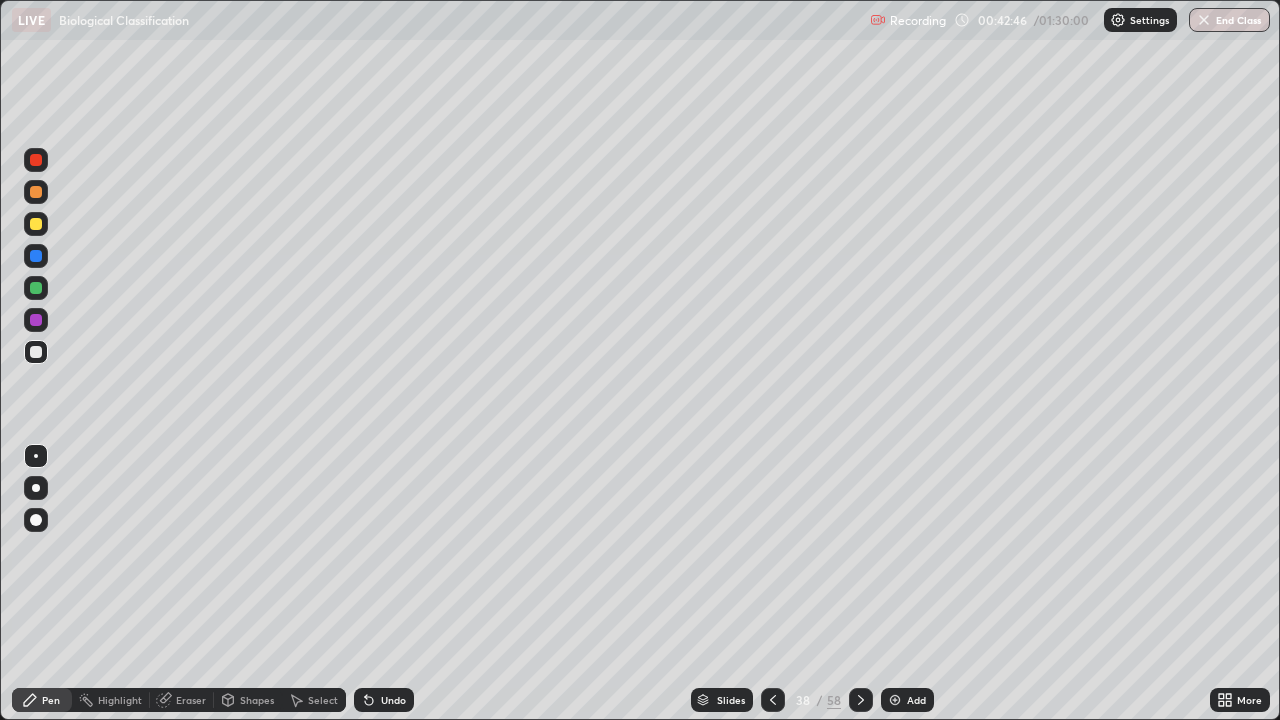 click 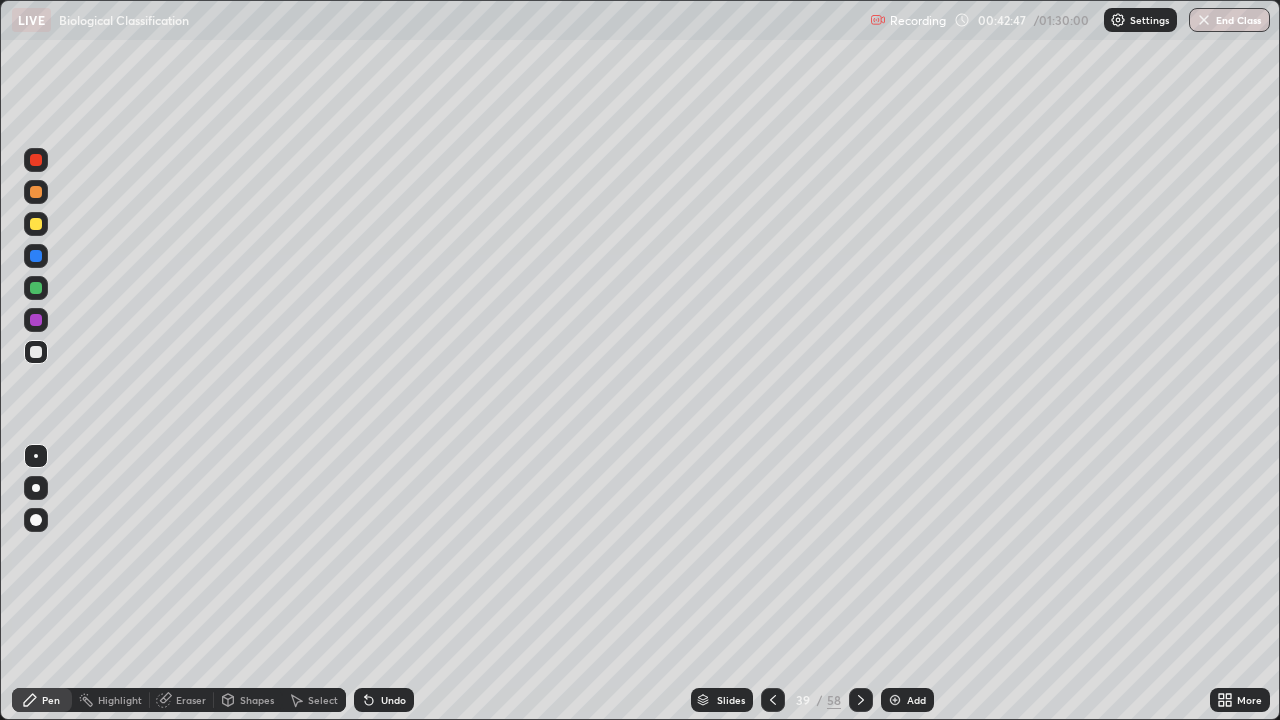 click 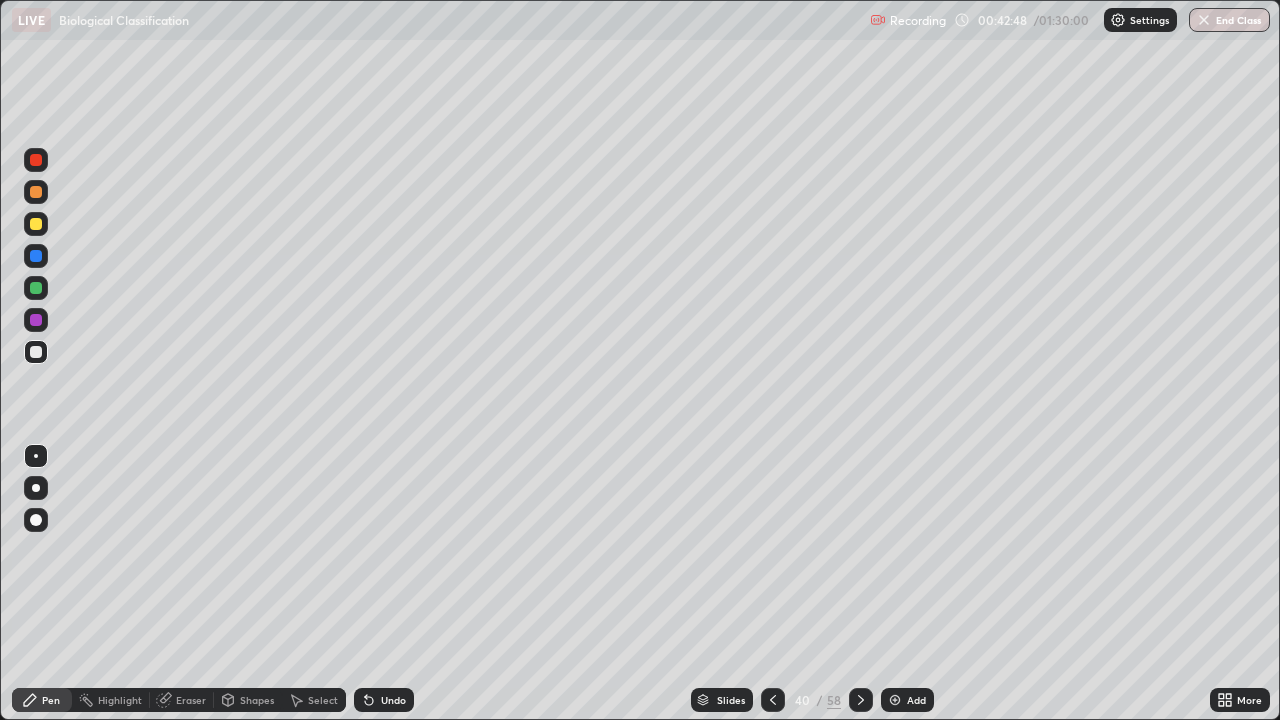 click 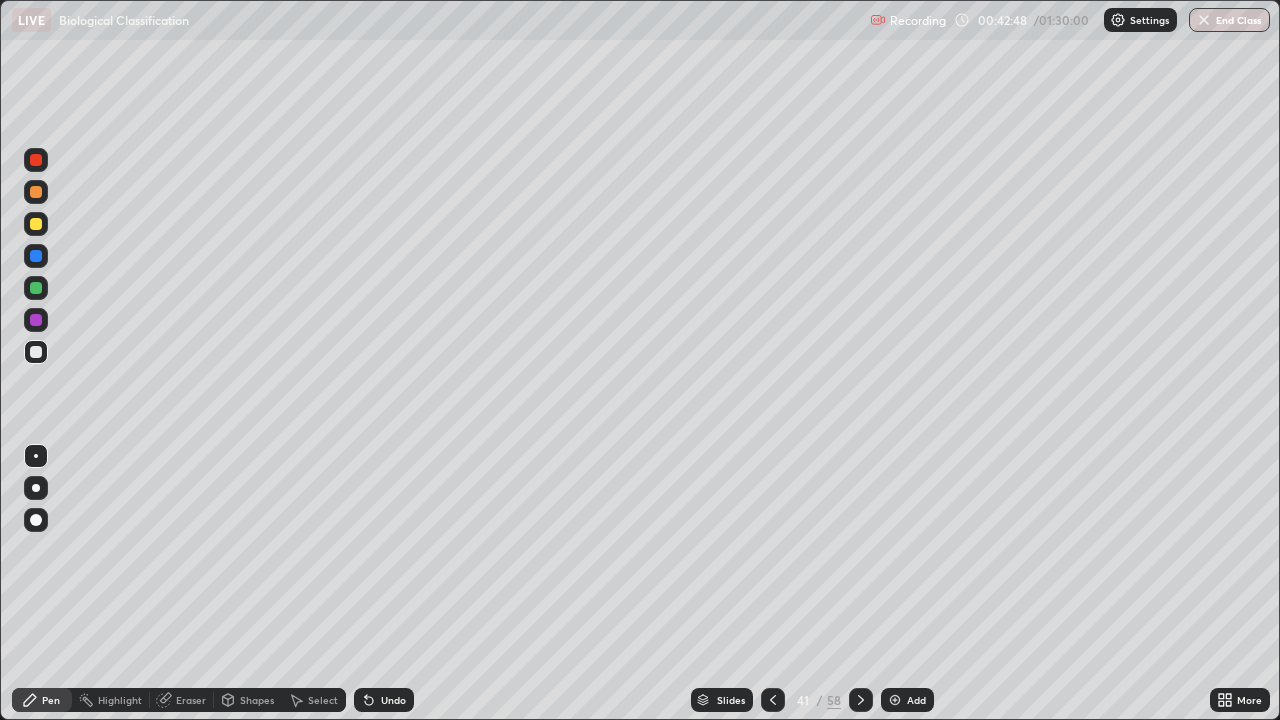 click 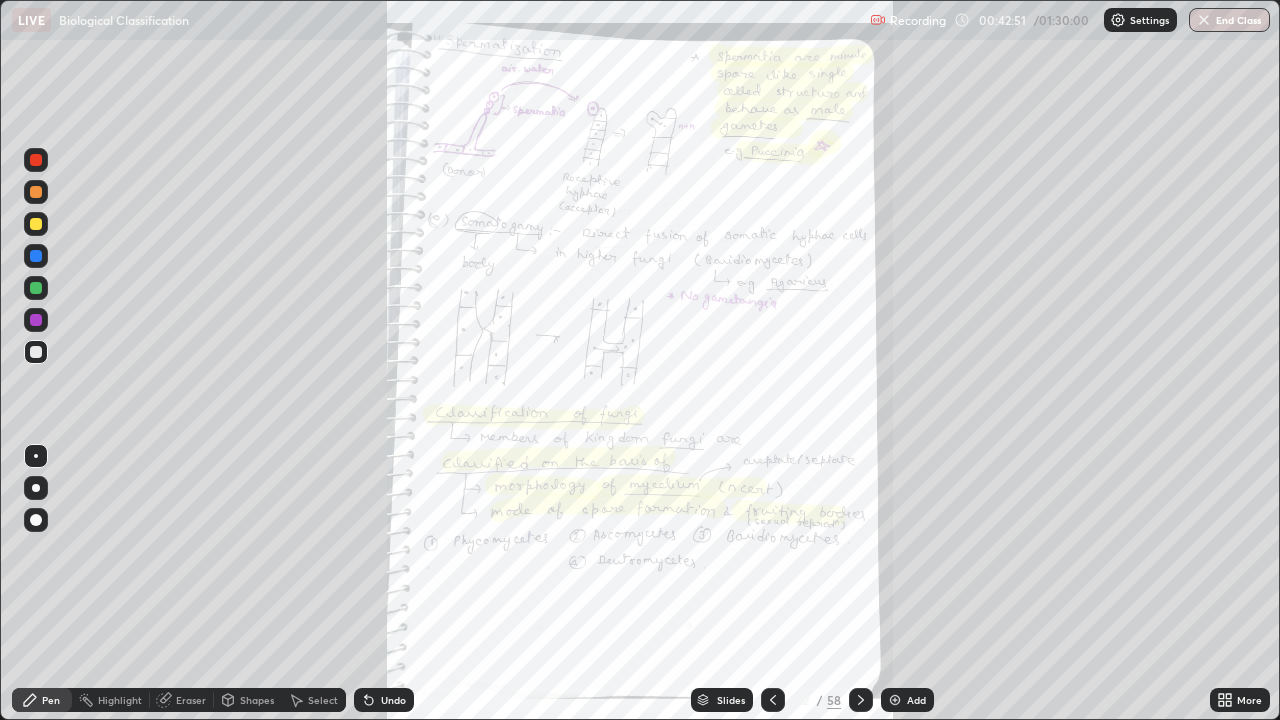 click on "More" at bounding box center (1249, 700) 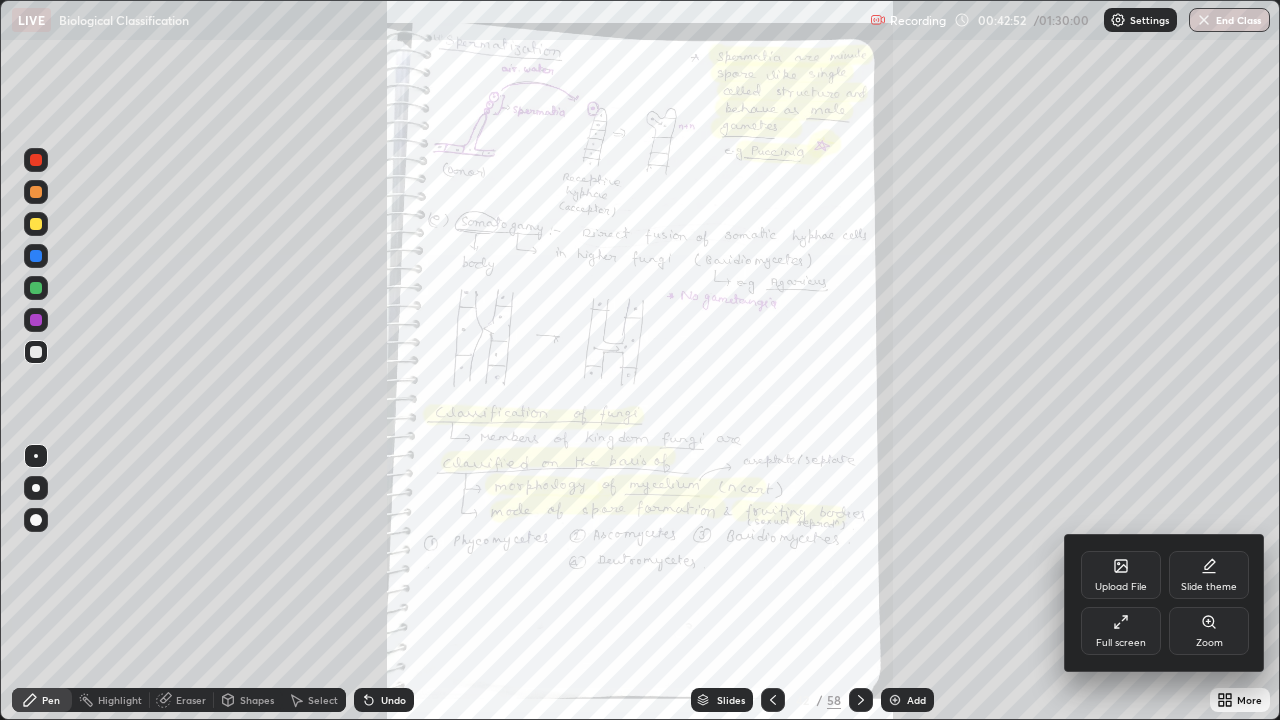 click on "Zoom" at bounding box center [1209, 631] 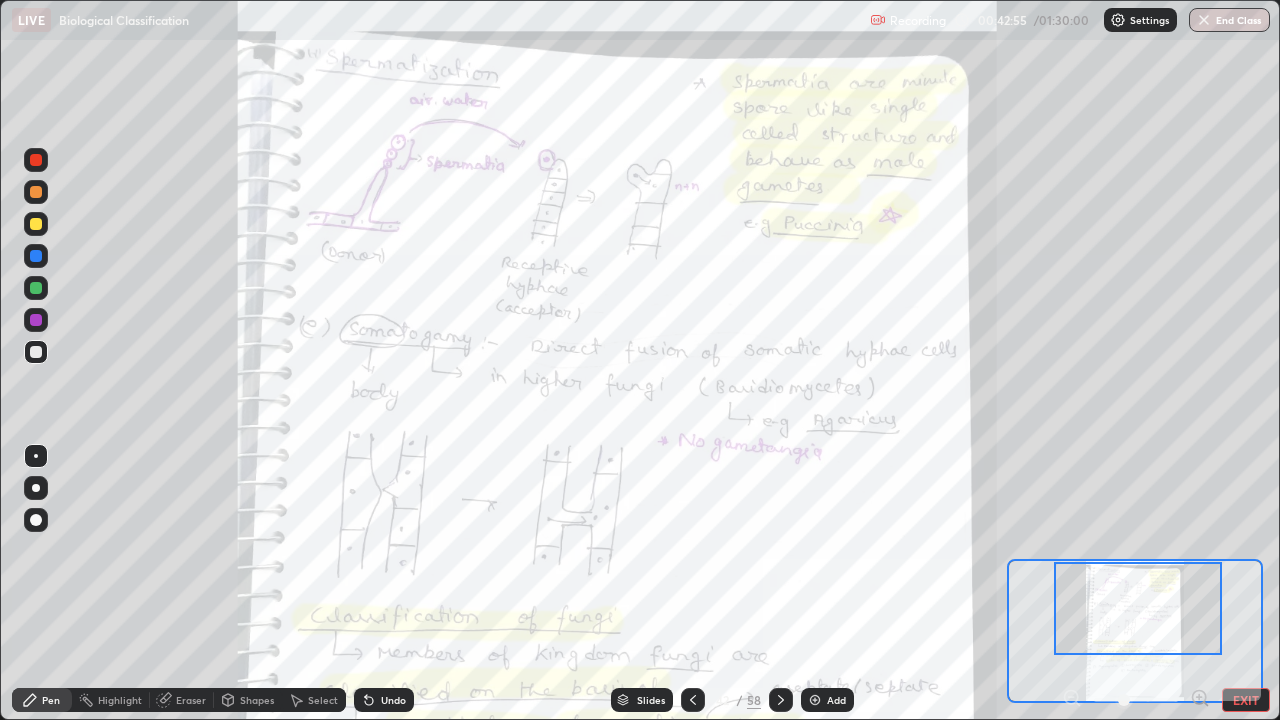 click 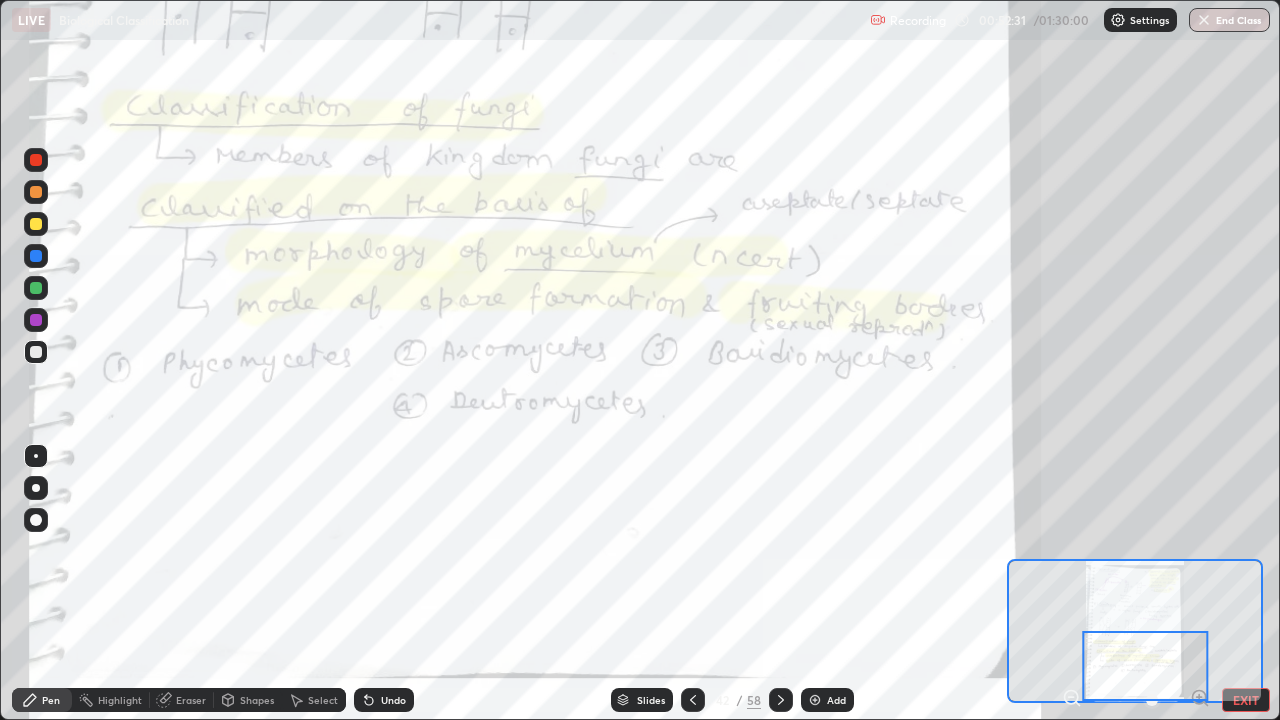 click at bounding box center [36, 320] 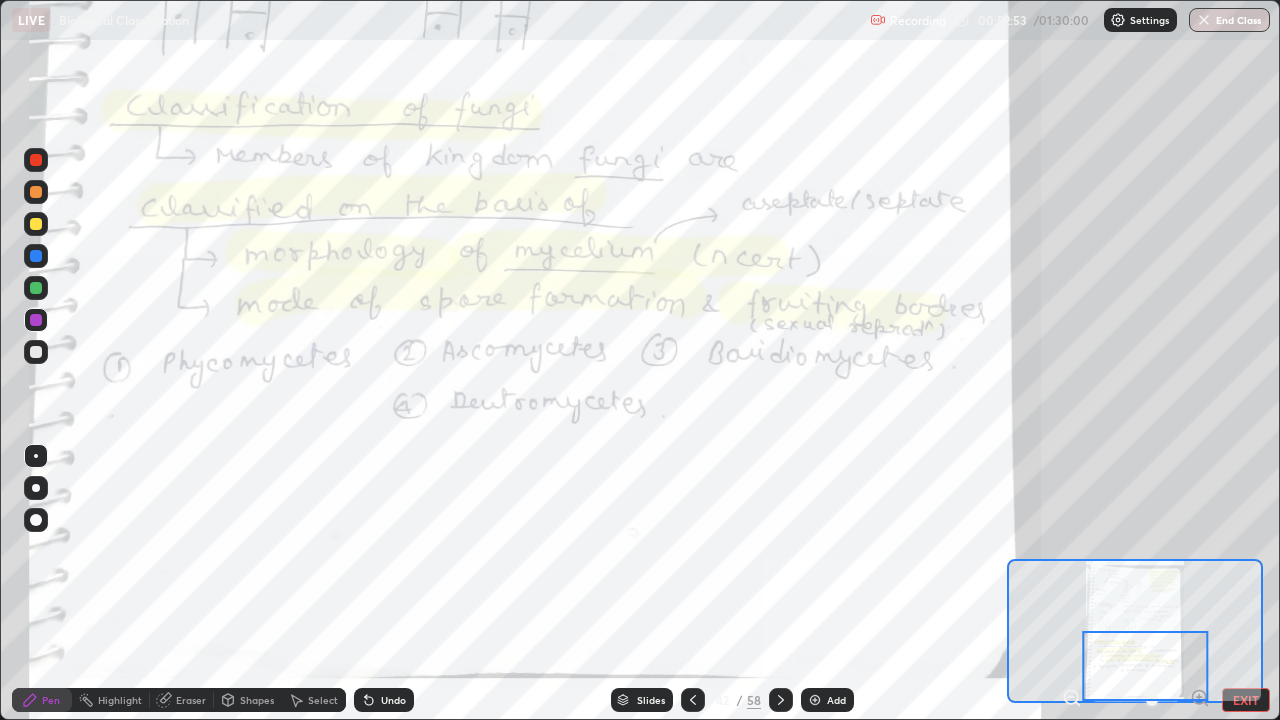 click 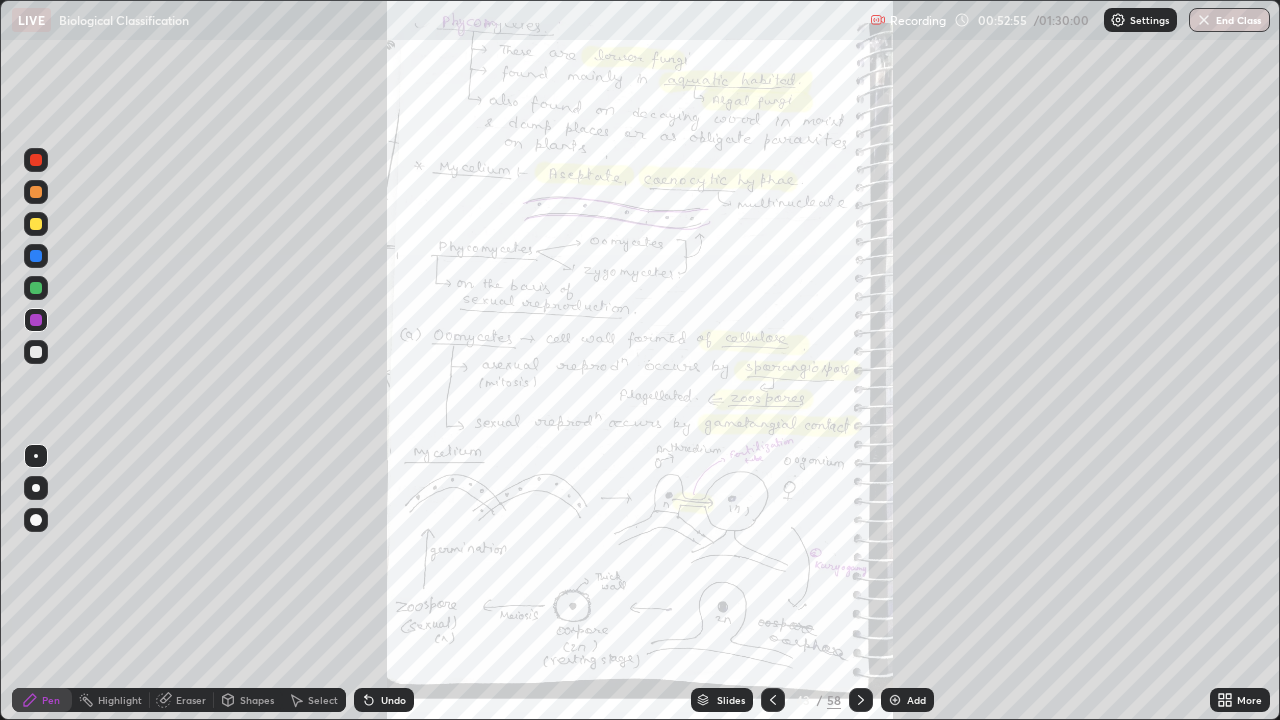 click on "More" at bounding box center [1249, 700] 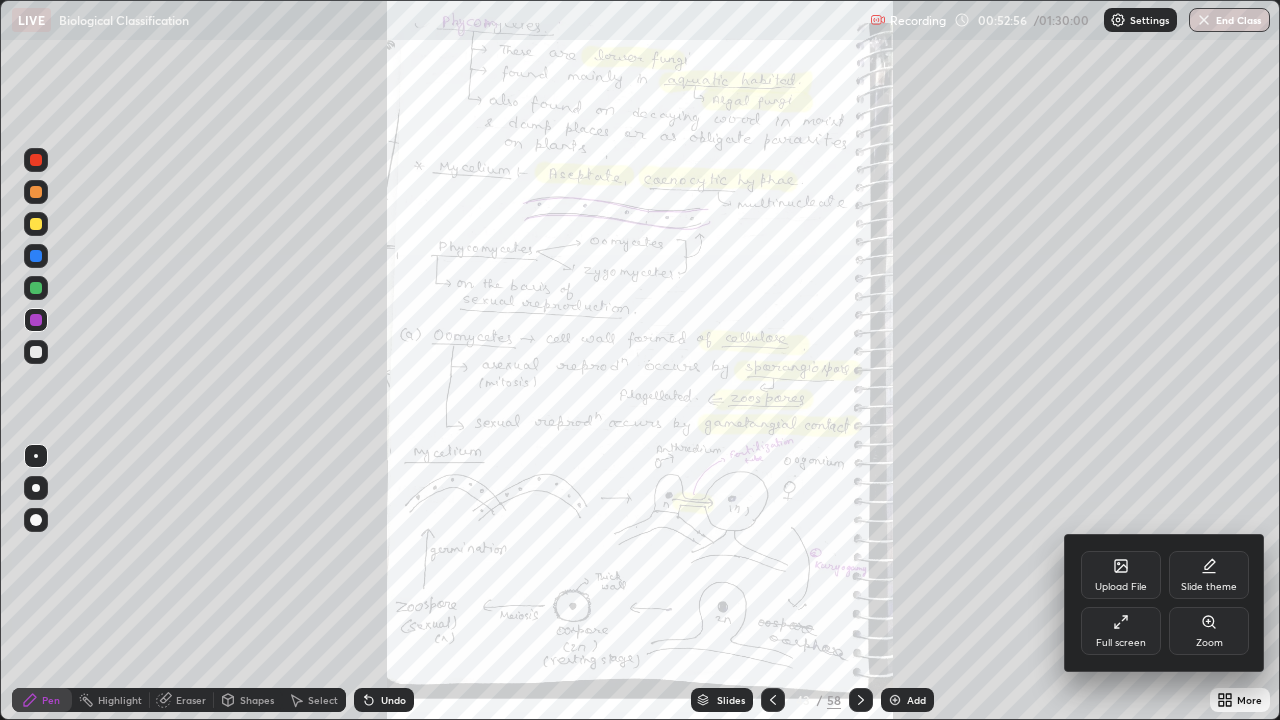 click on "Zoom" at bounding box center [1209, 631] 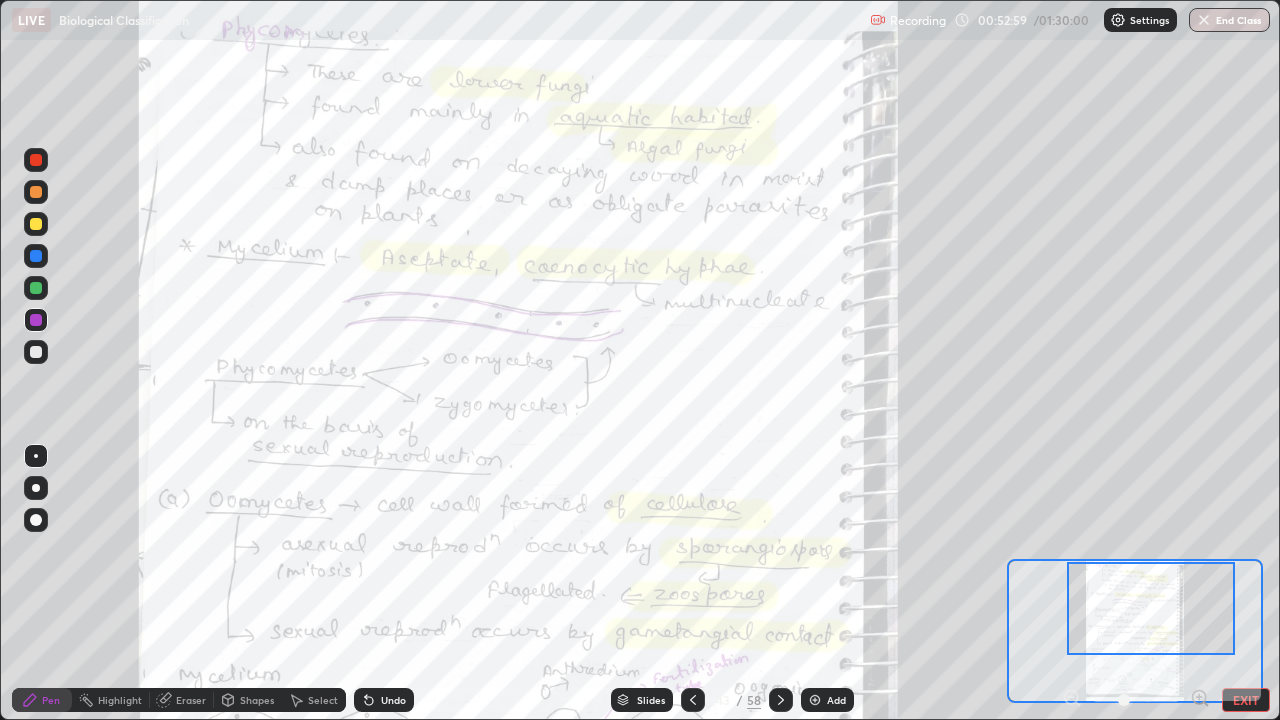 click 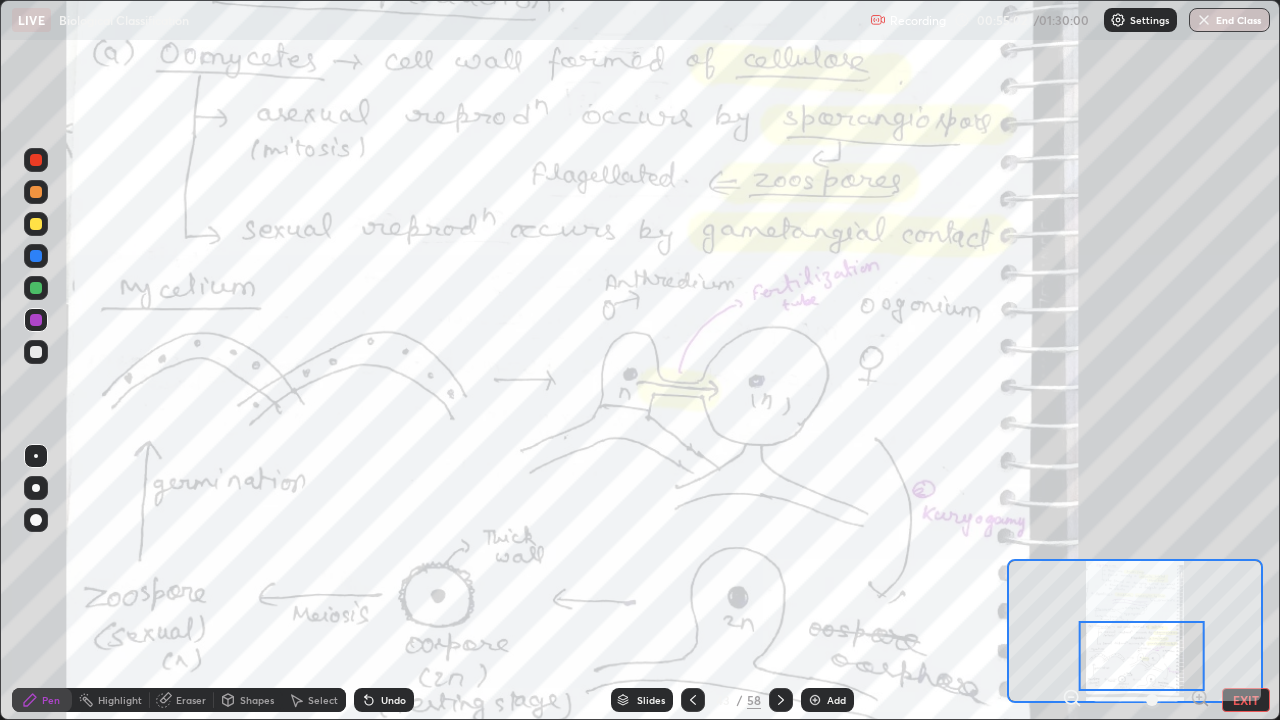 click at bounding box center [815, 700] 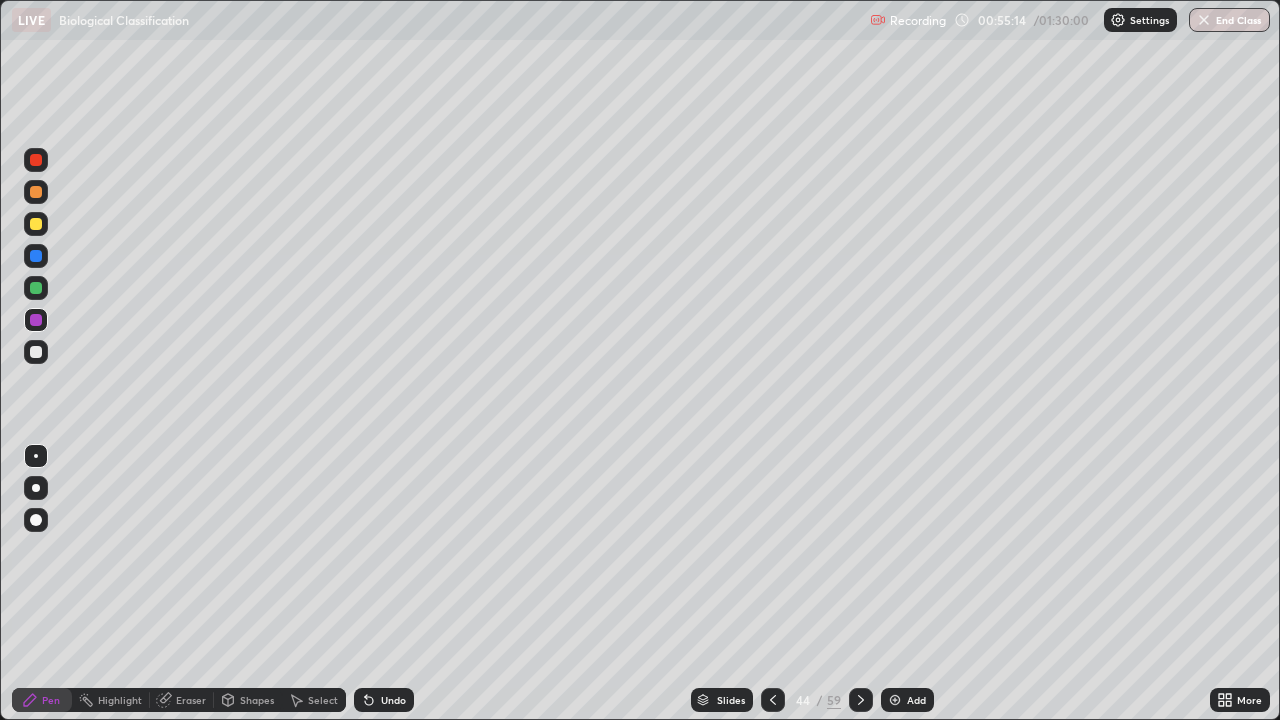 click on "Undo" at bounding box center [393, 700] 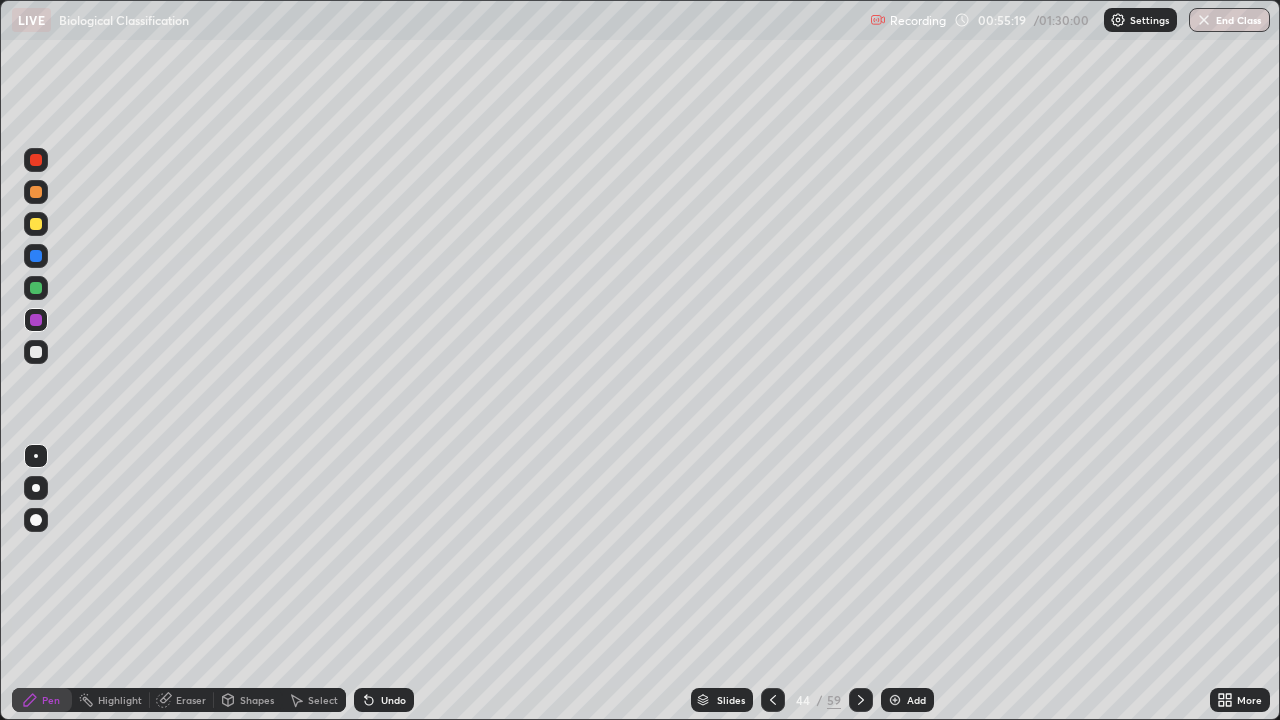 click at bounding box center [36, 352] 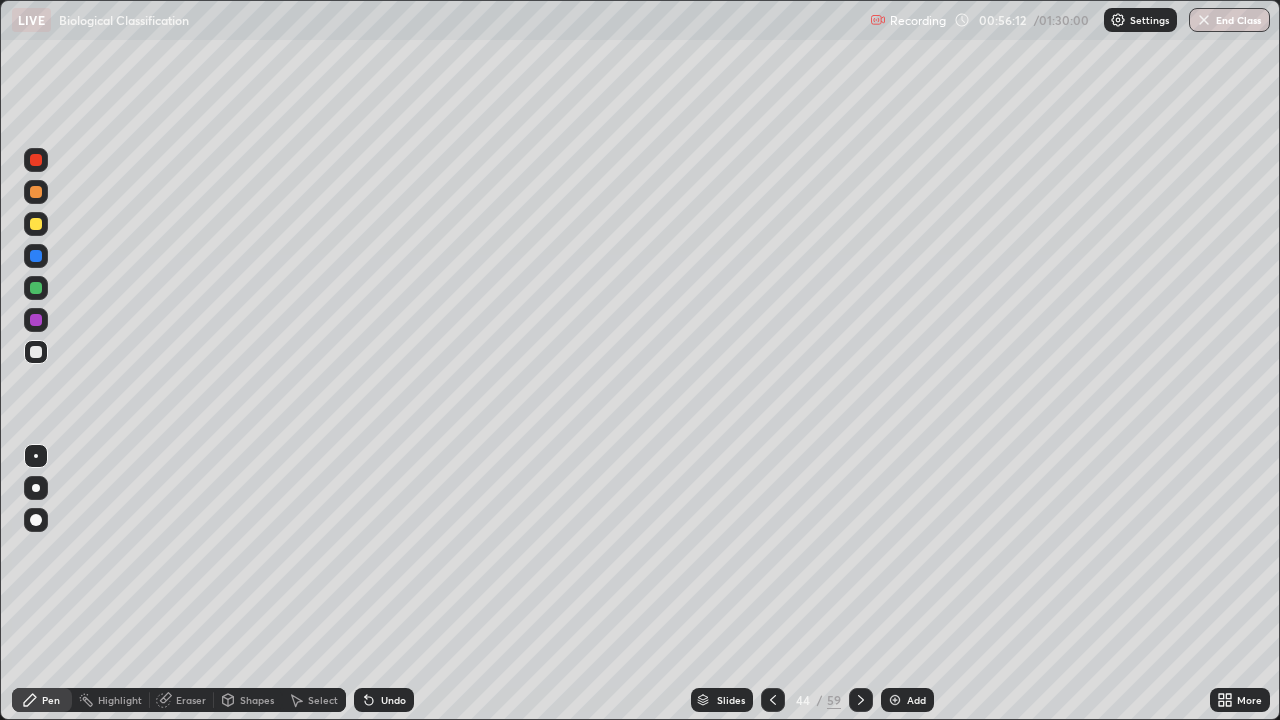 click 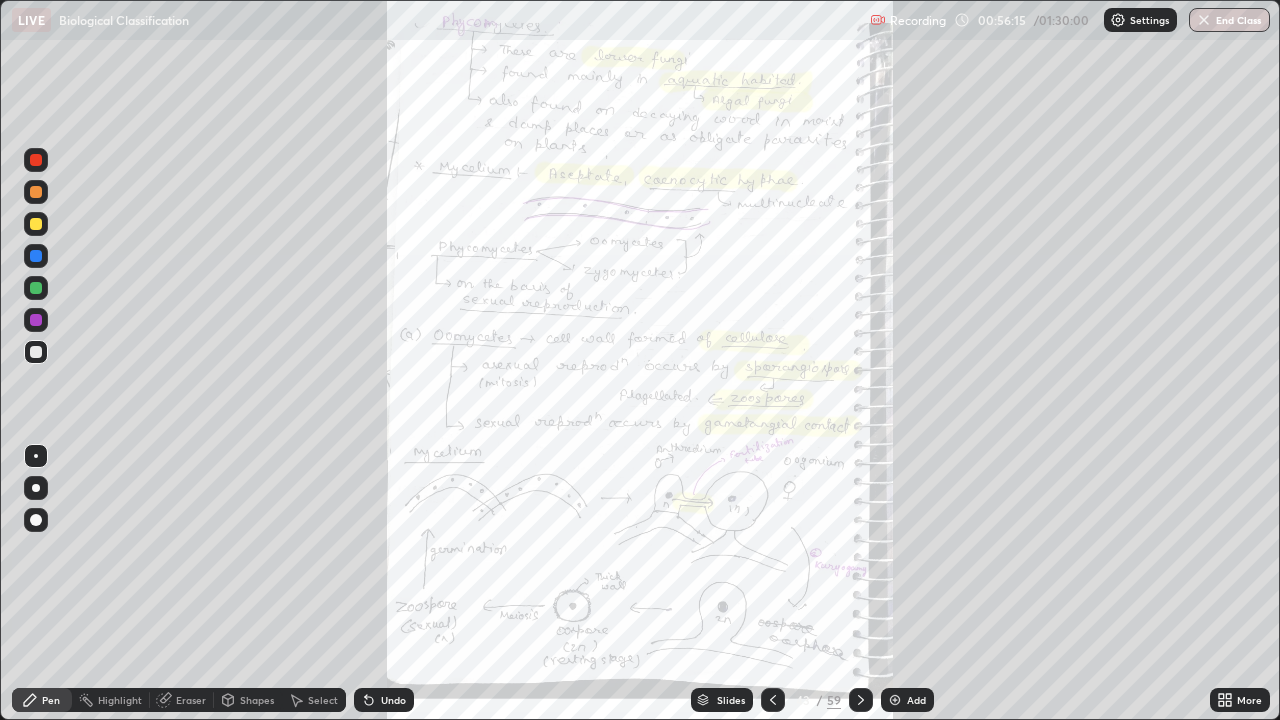 click on "More" at bounding box center (1240, 700) 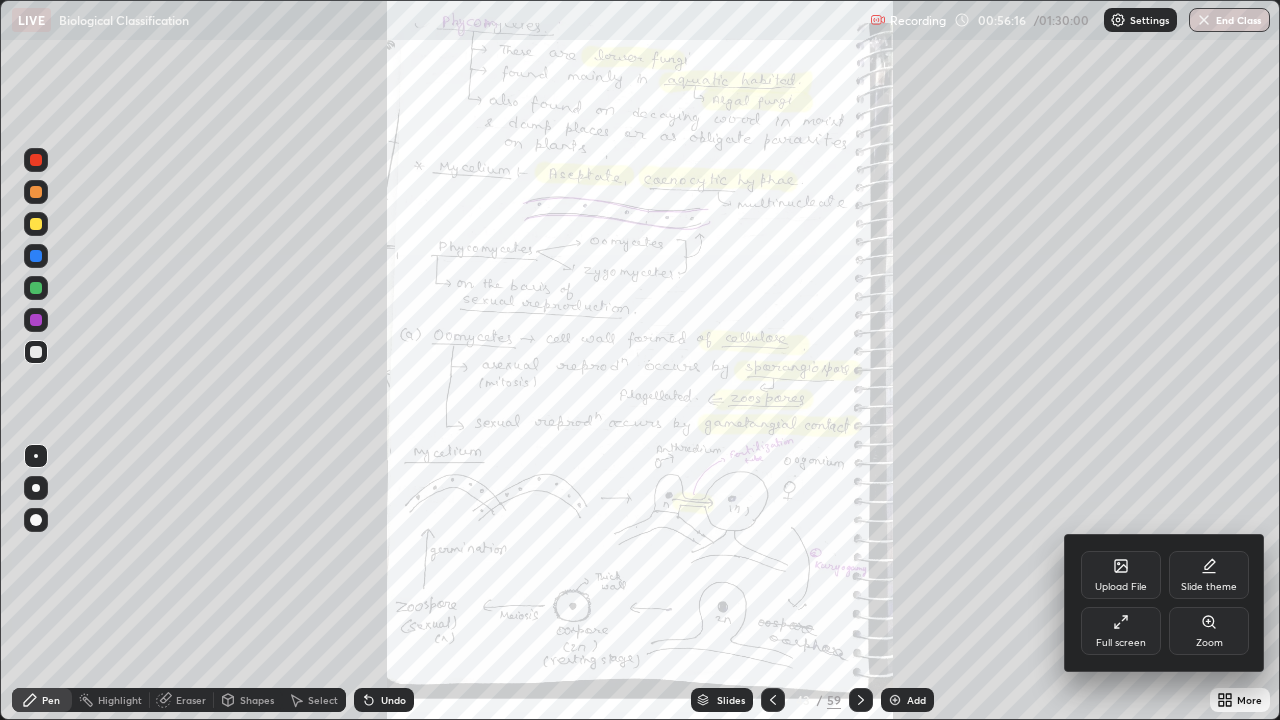click on "Zoom" at bounding box center [1209, 643] 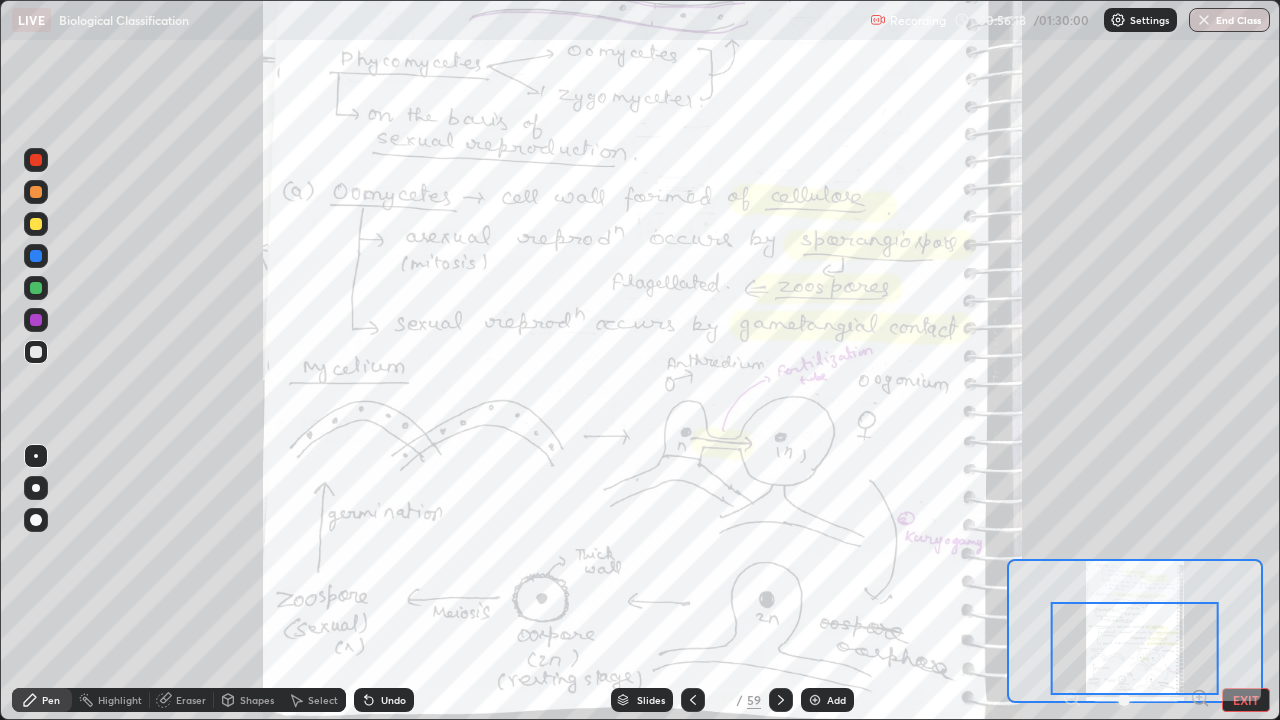 click 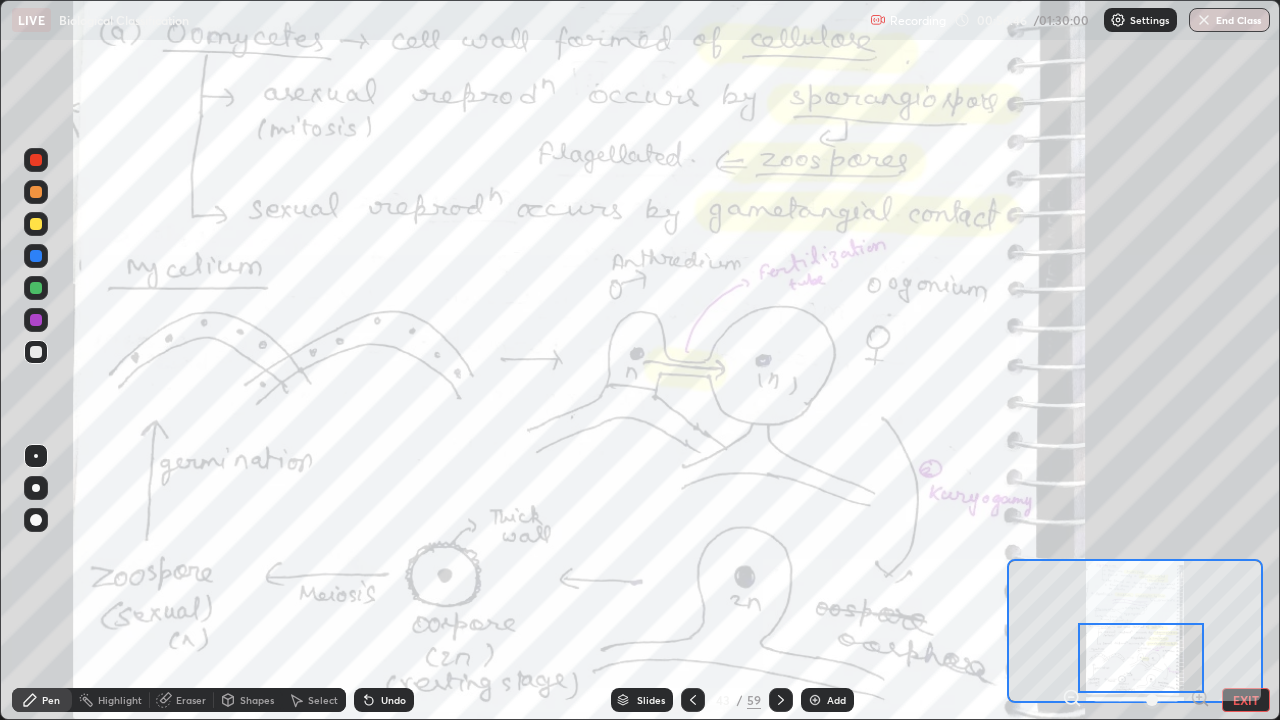 click at bounding box center (36, 320) 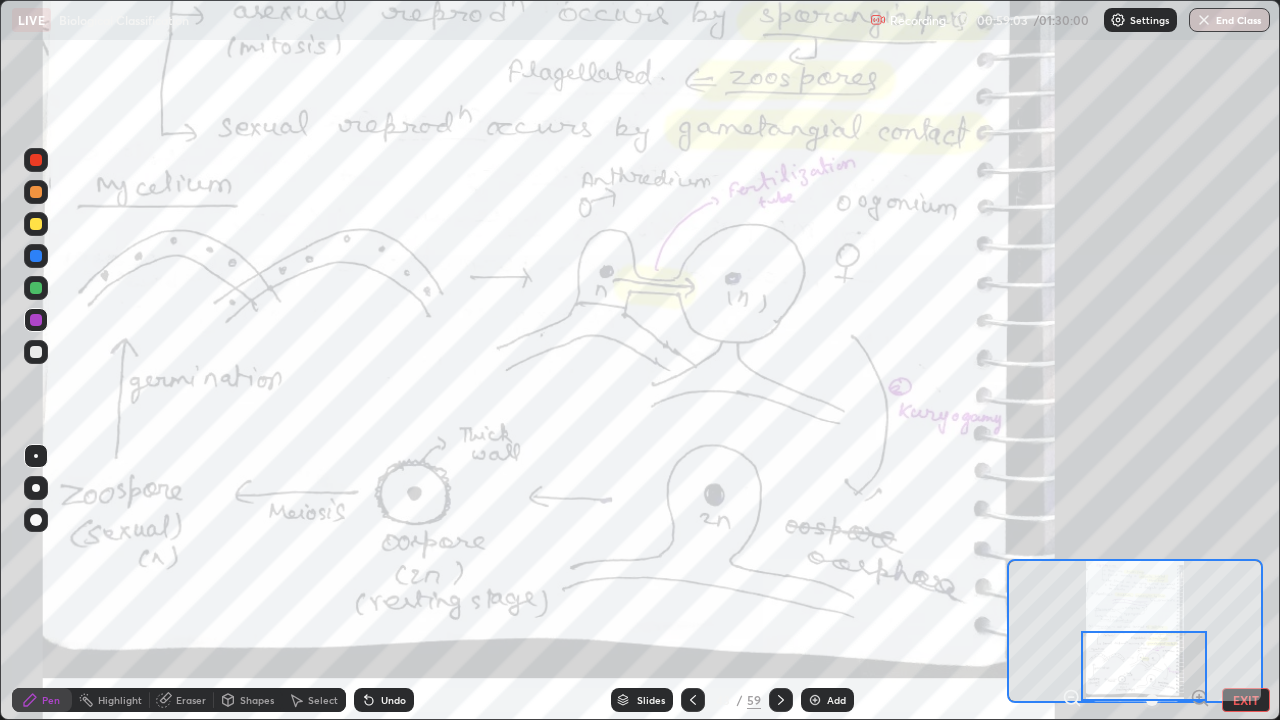 click 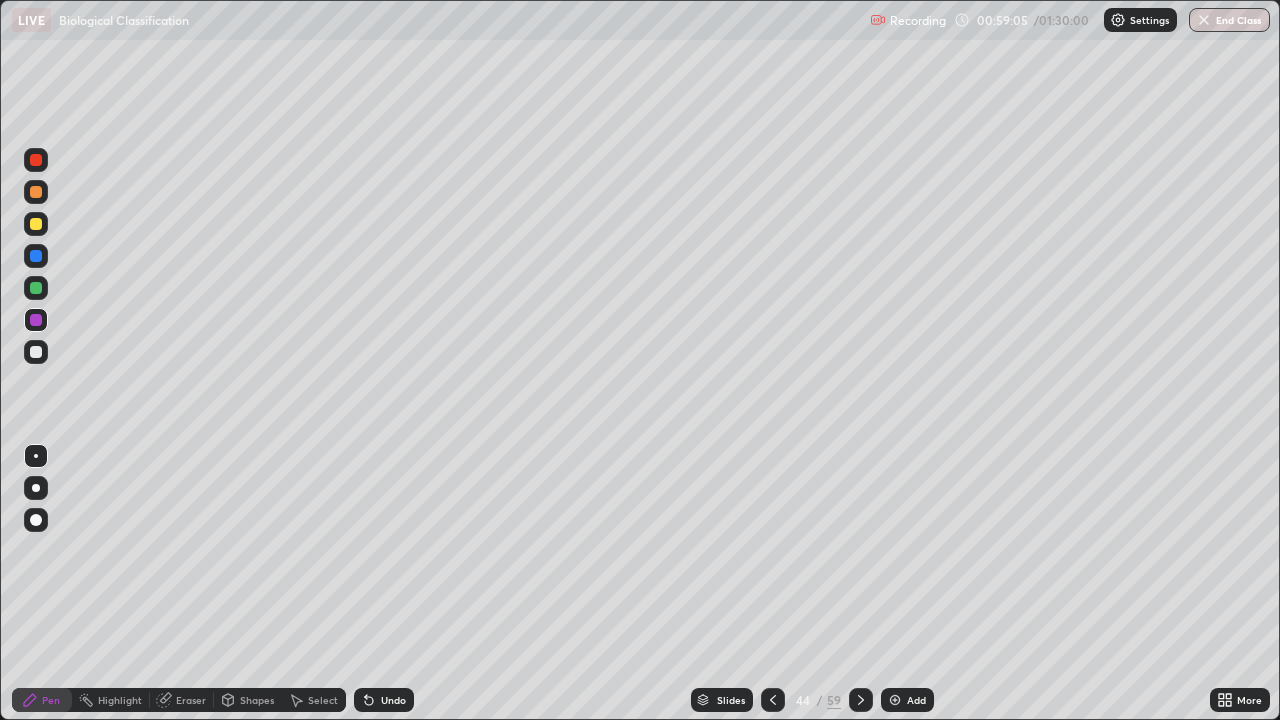 click 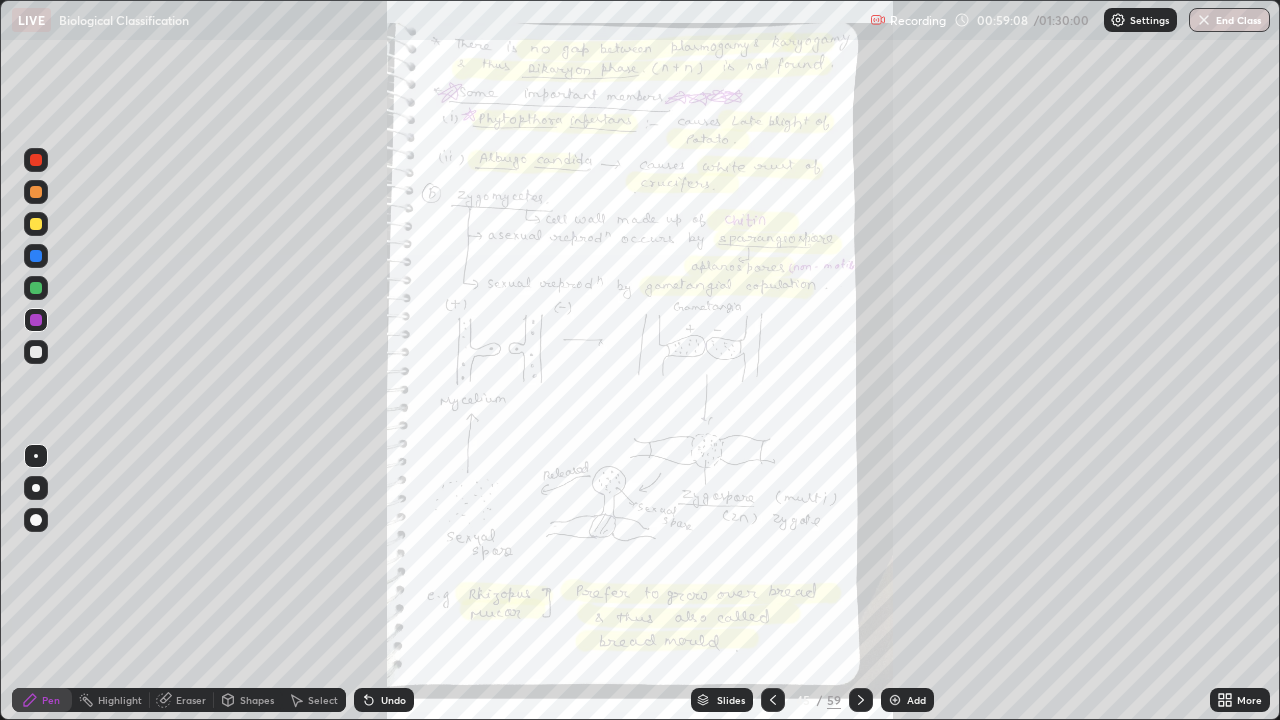 click on "More" at bounding box center (1249, 700) 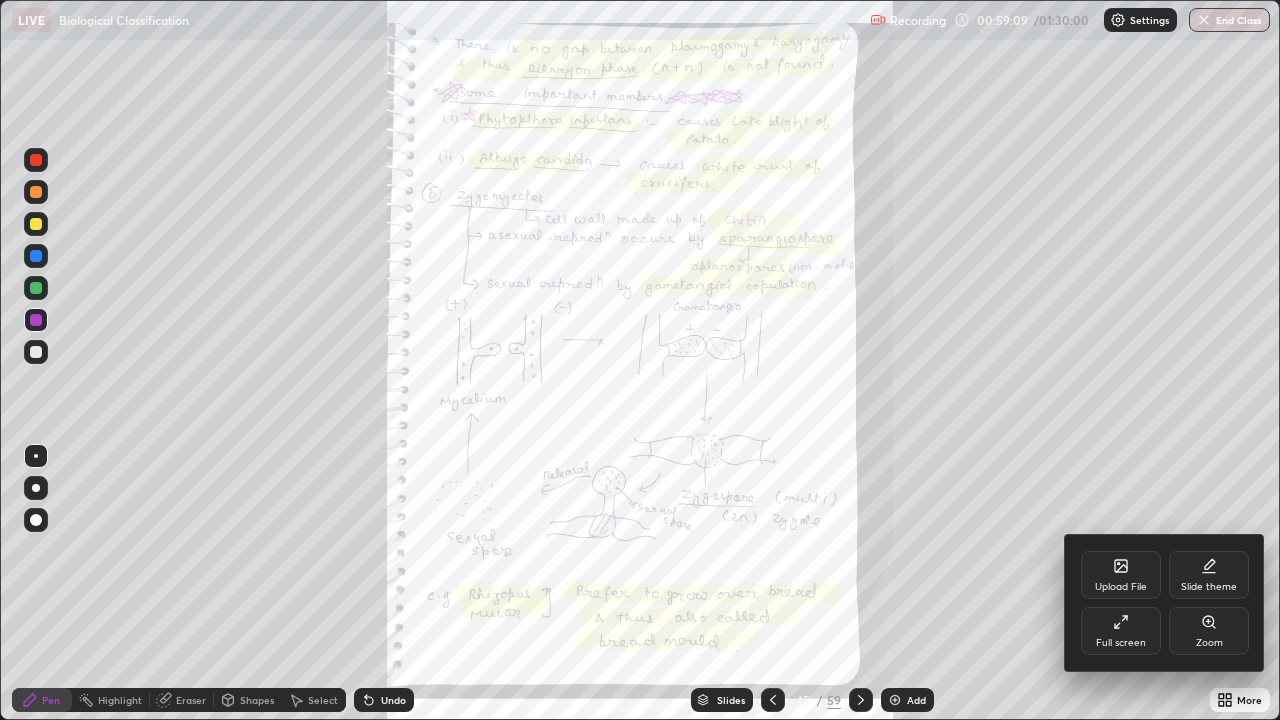 click on "Zoom" at bounding box center (1209, 631) 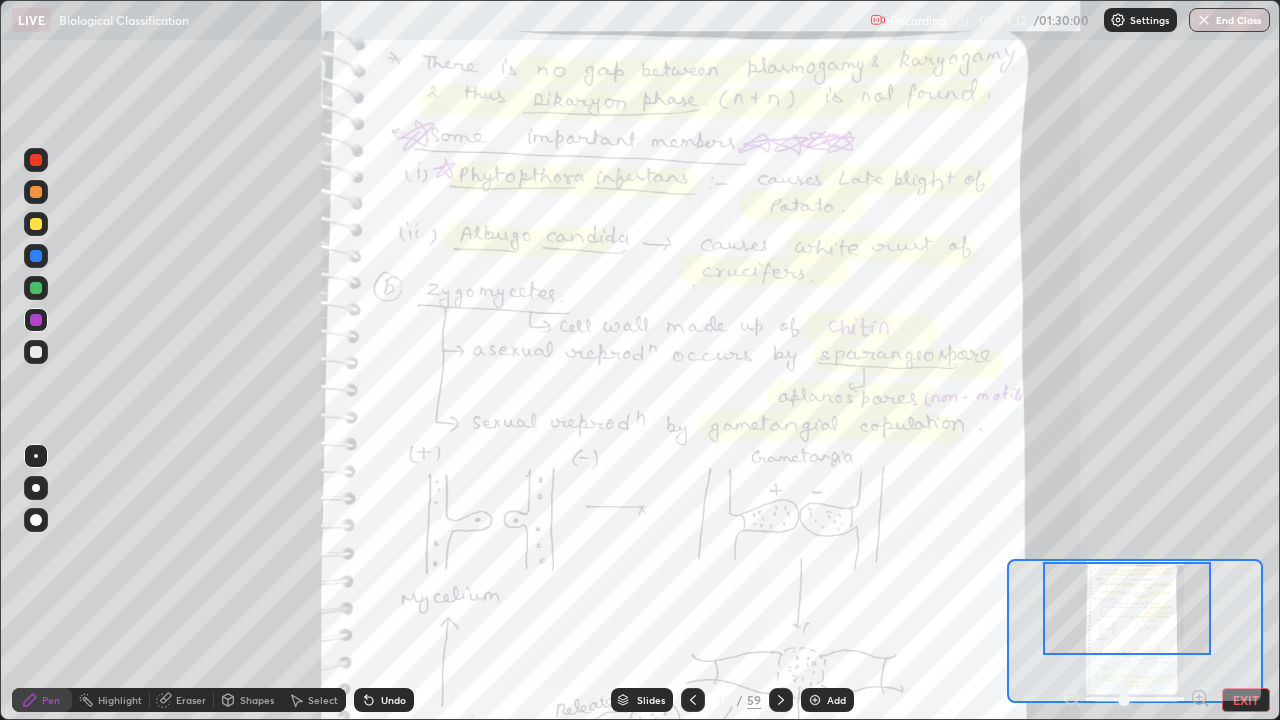 click 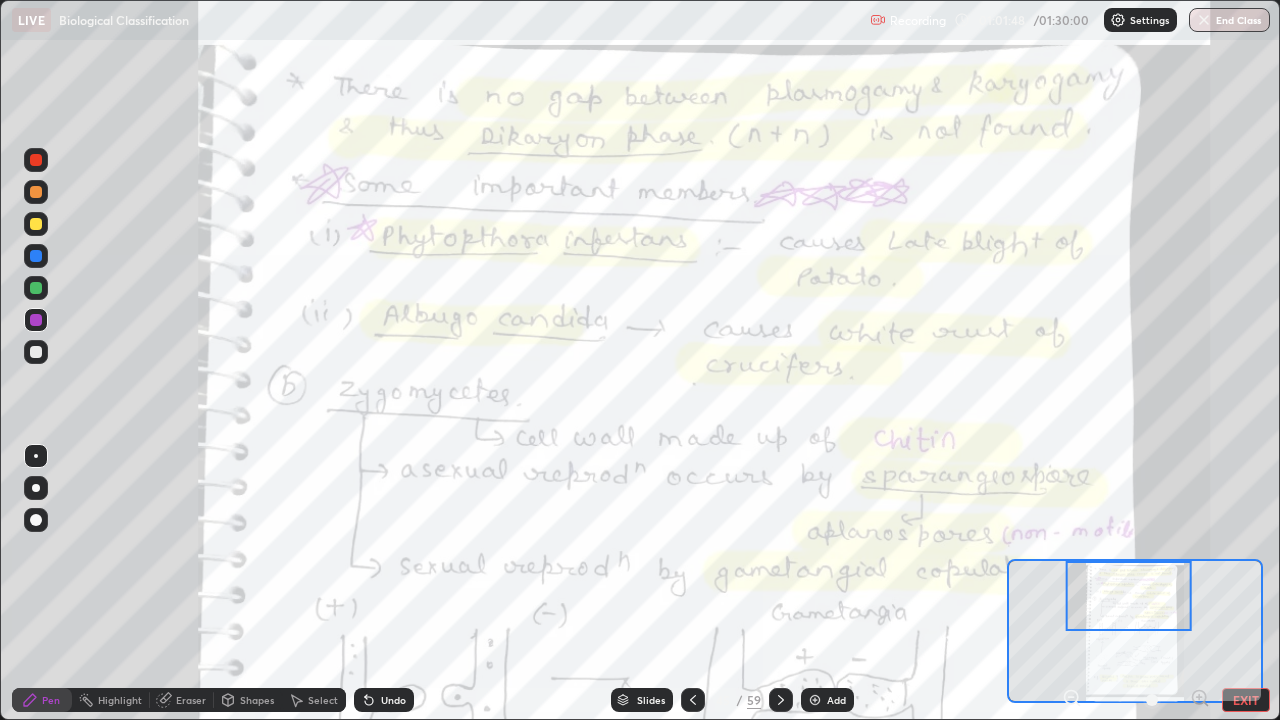 click on "EXIT" at bounding box center (1246, 700) 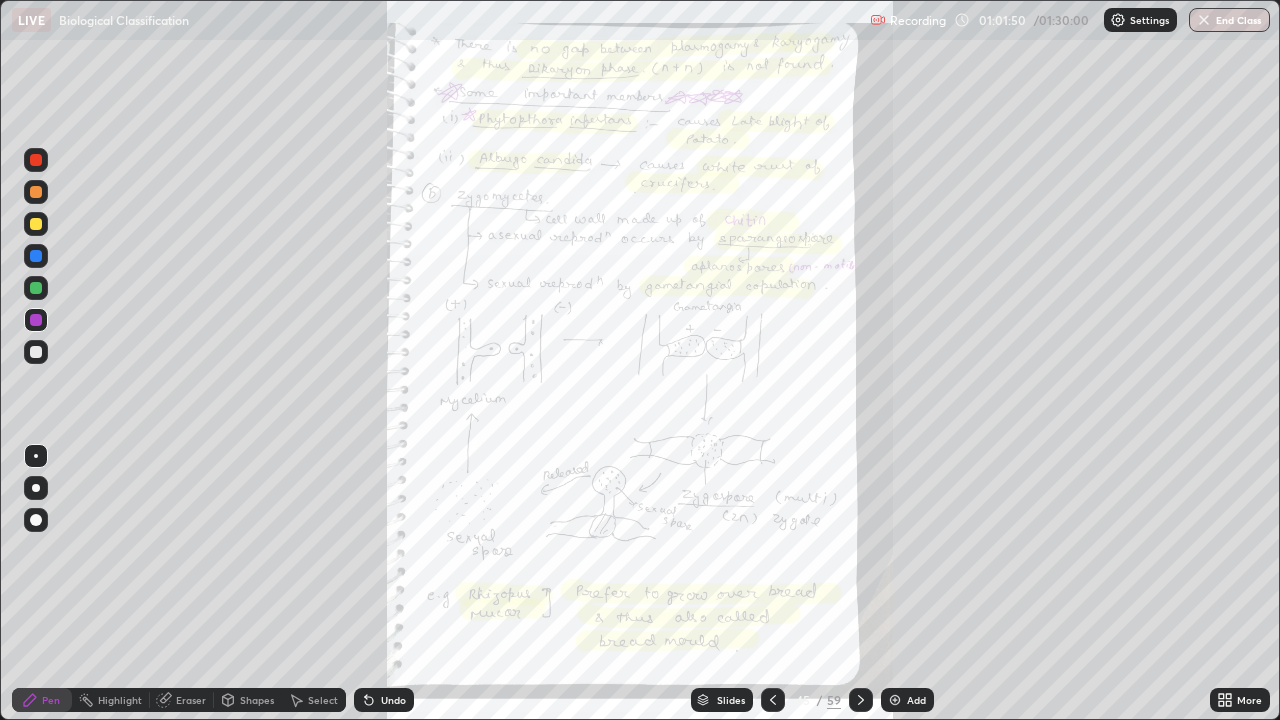 click on "More" at bounding box center (1240, 700) 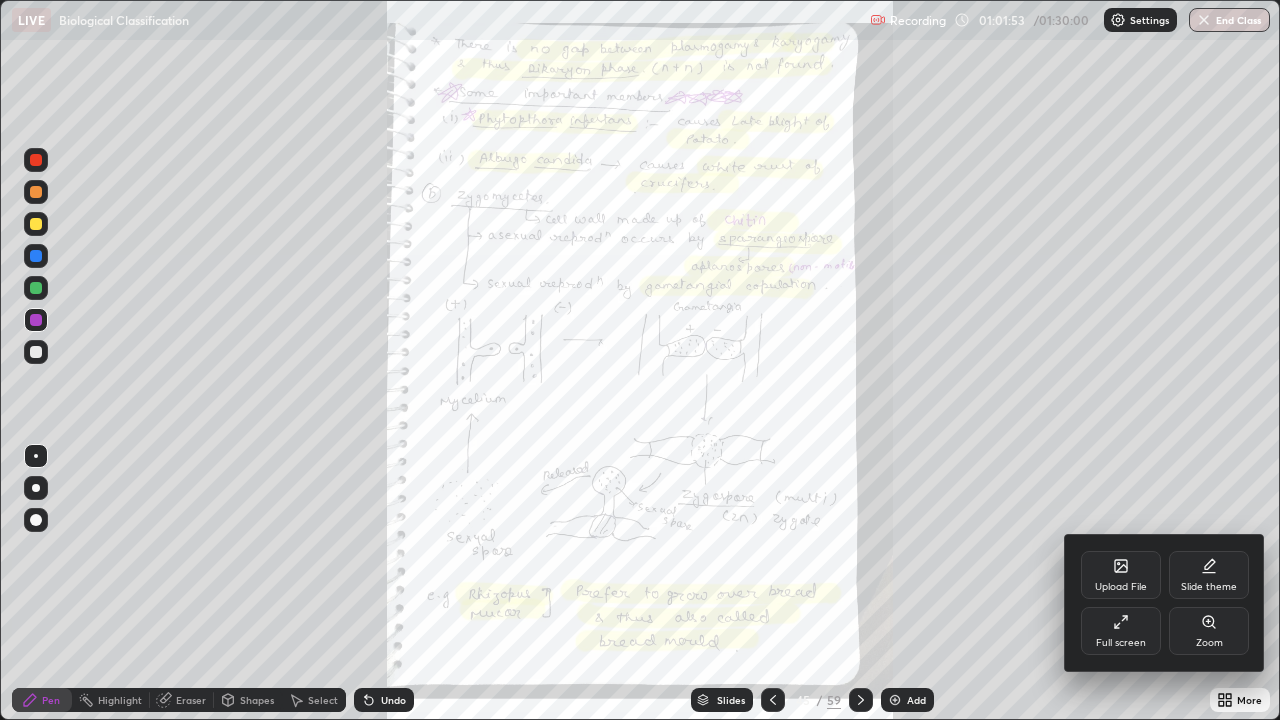 click on "Full screen" at bounding box center (1121, 631) 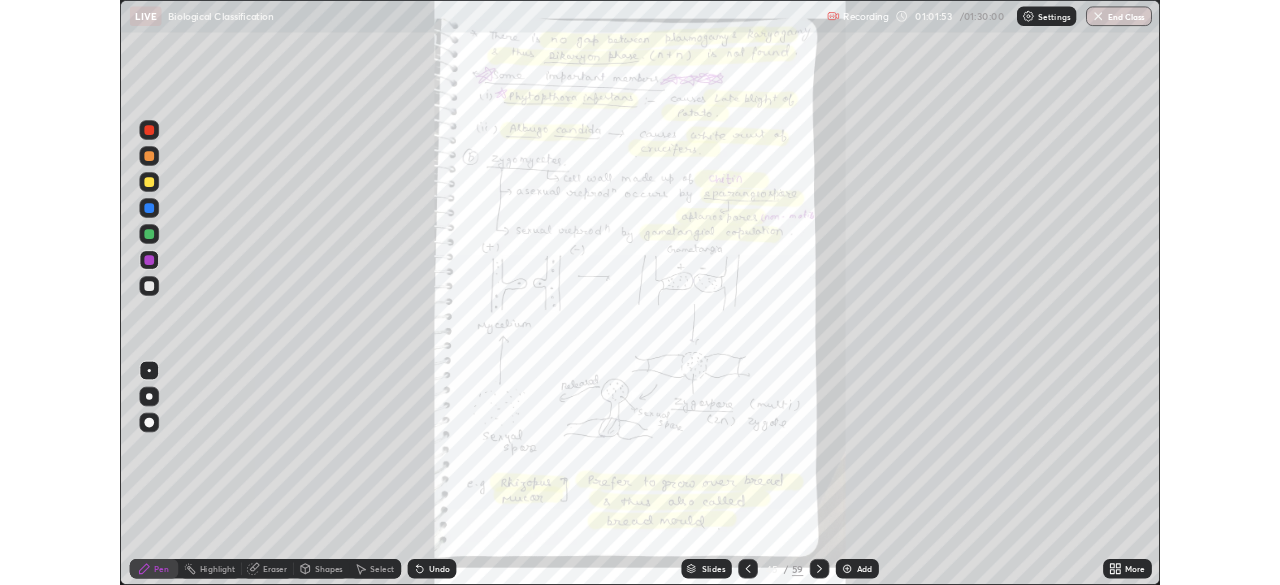 scroll, scrollTop: 585, scrollLeft: 1280, axis: both 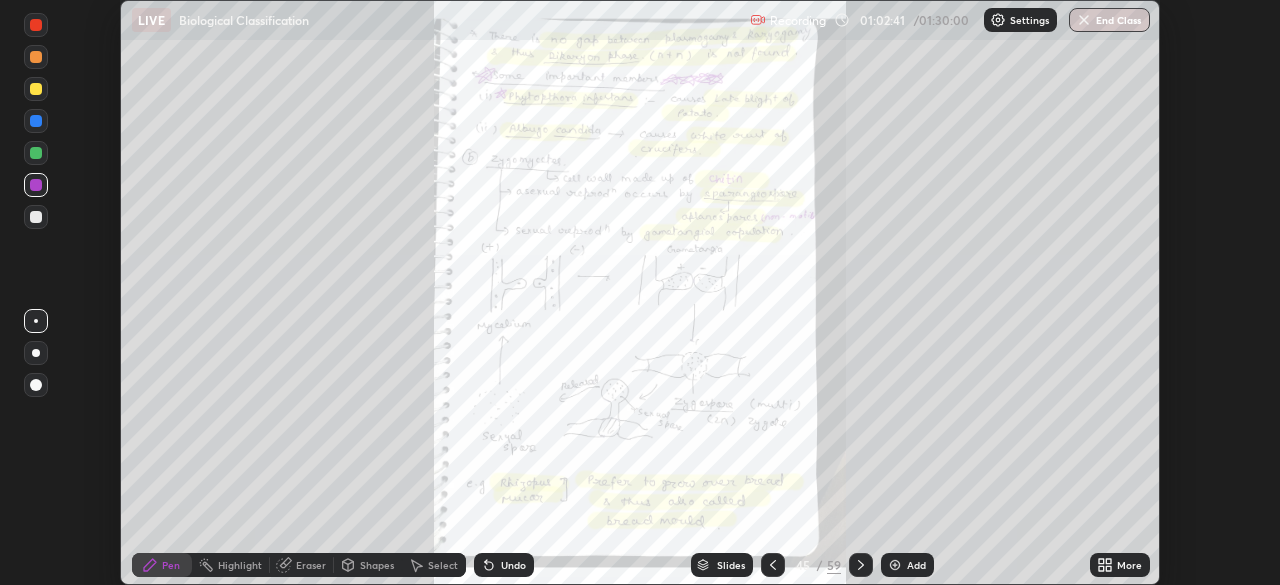 click 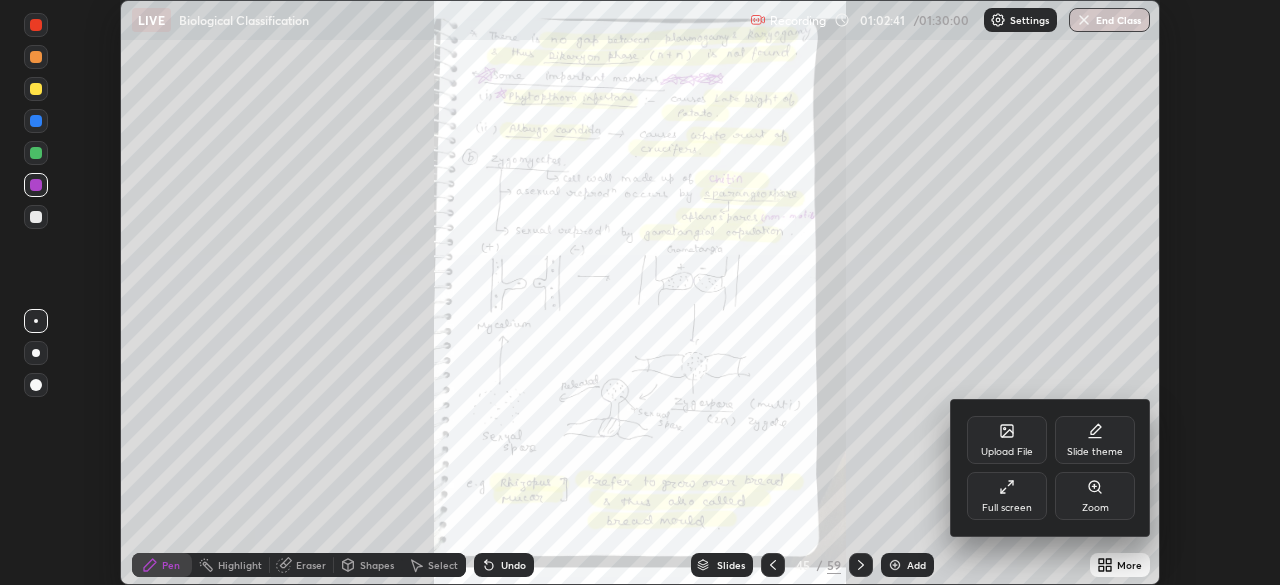 click on "Full screen" at bounding box center (1007, 508) 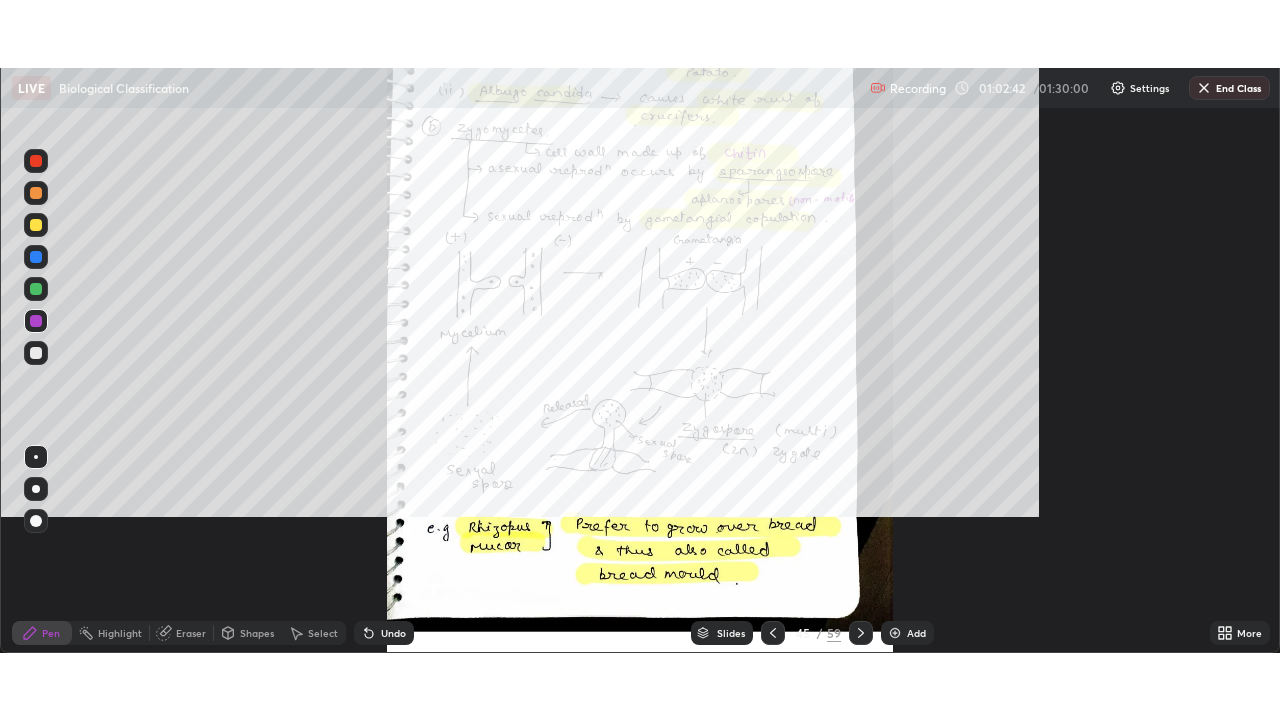 scroll, scrollTop: 99280, scrollLeft: 98720, axis: both 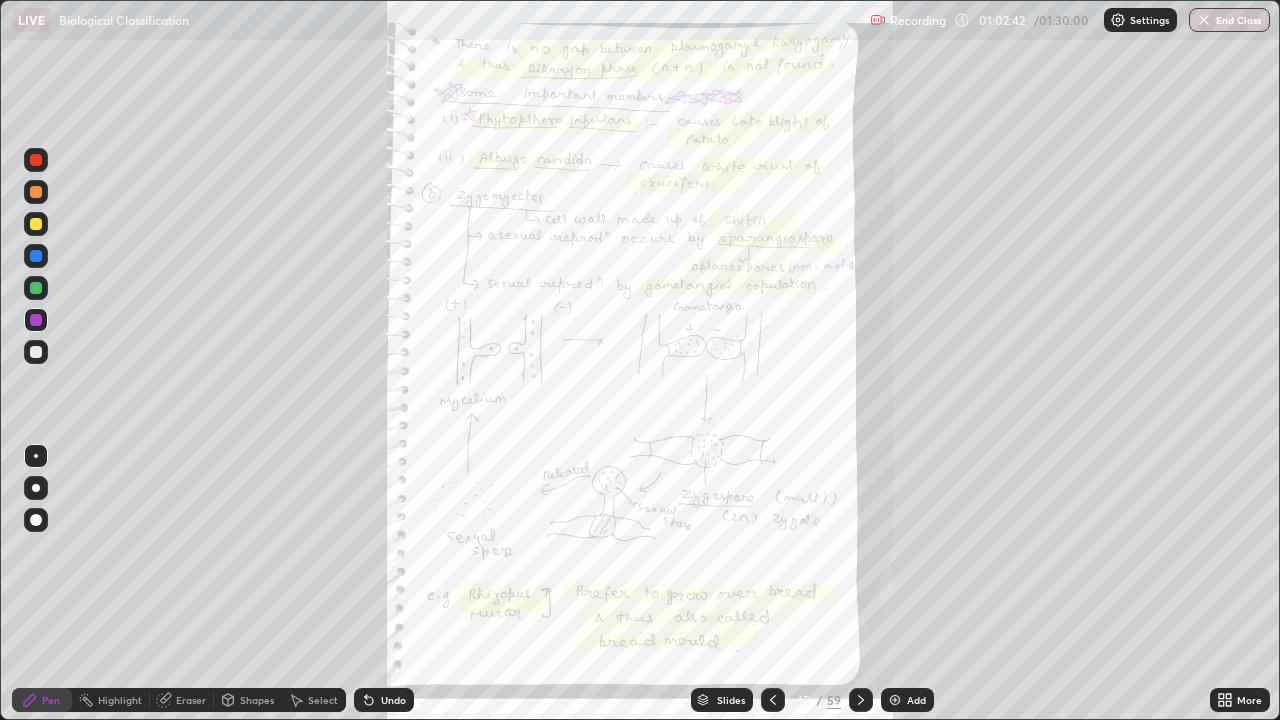 click on "More" at bounding box center [1249, 700] 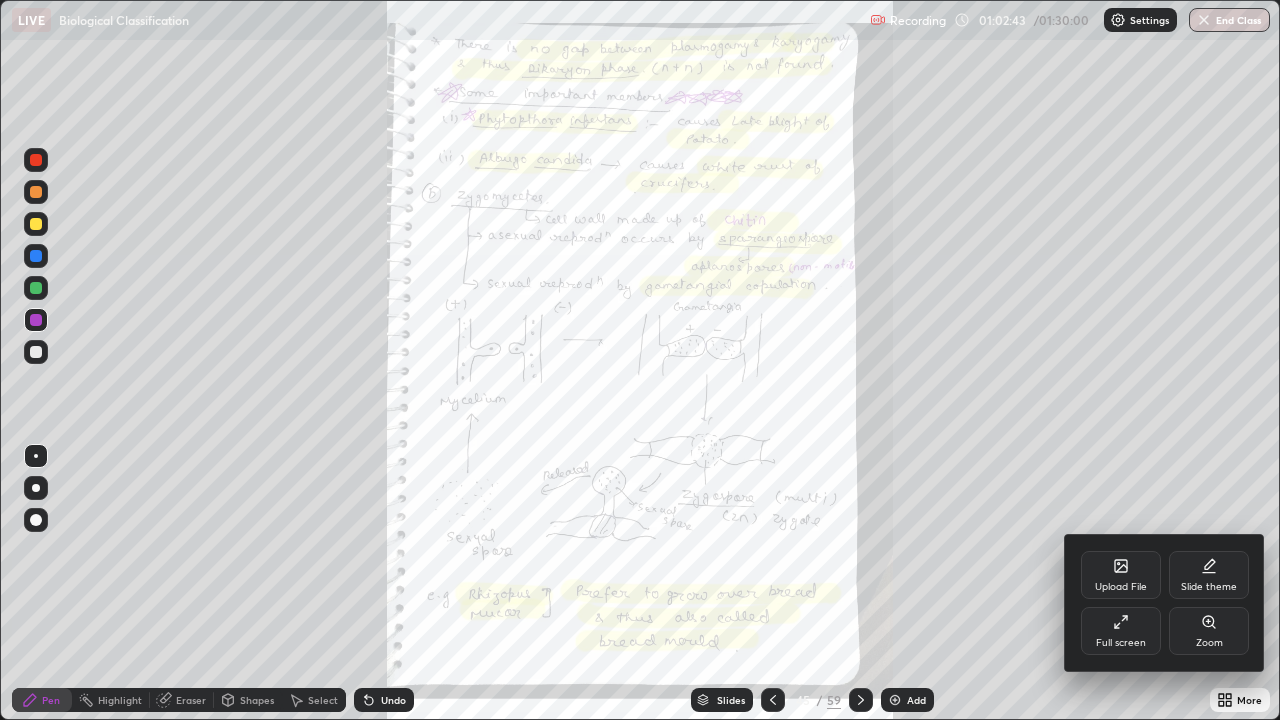 click on "Zoom" at bounding box center [1209, 643] 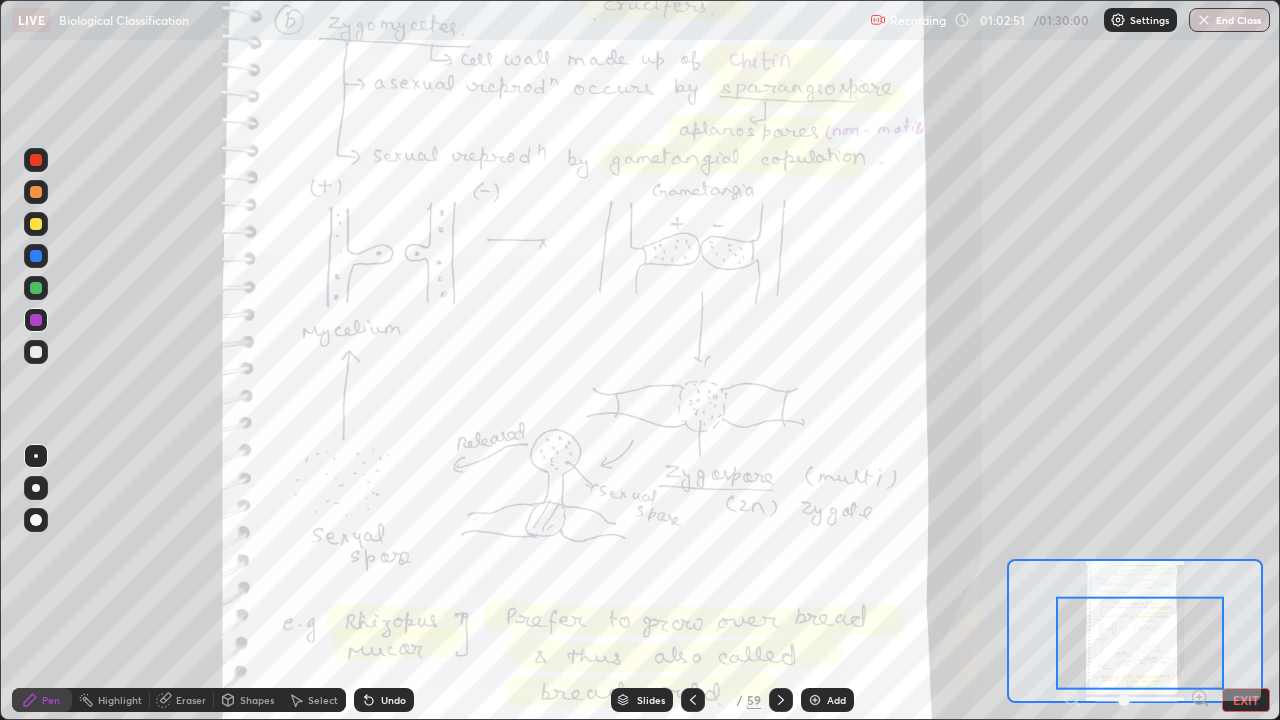 click 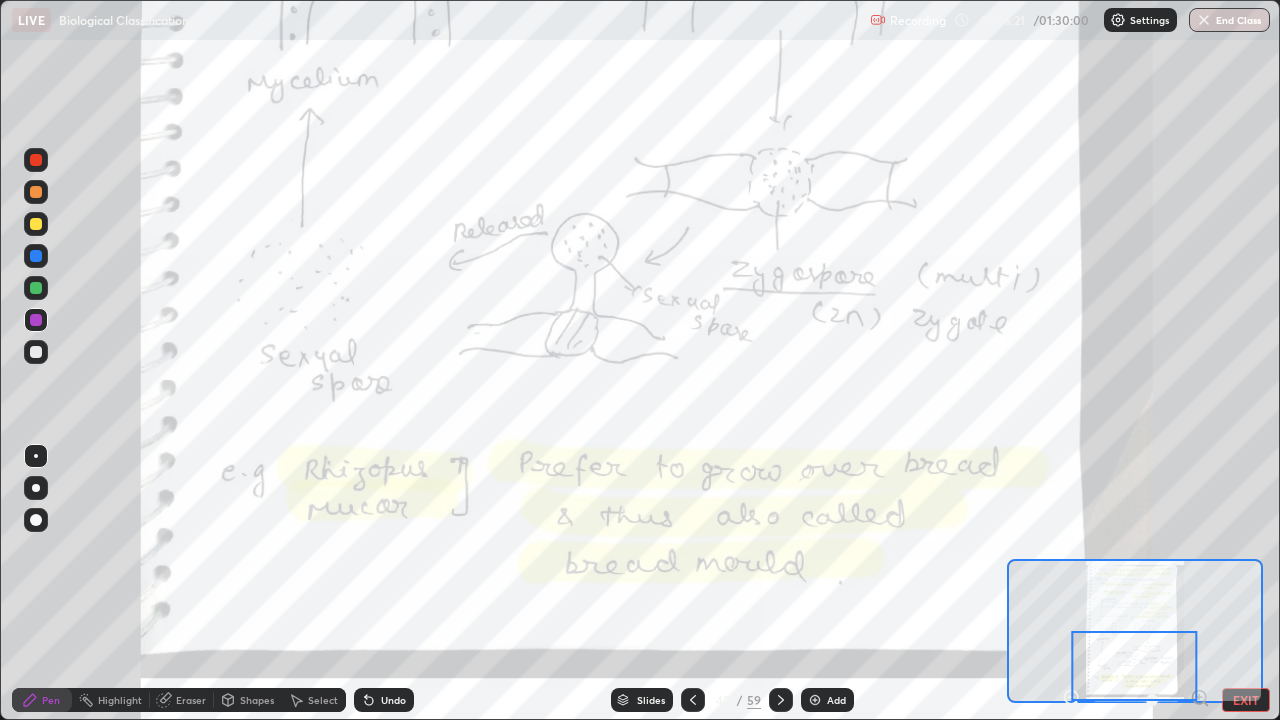 click 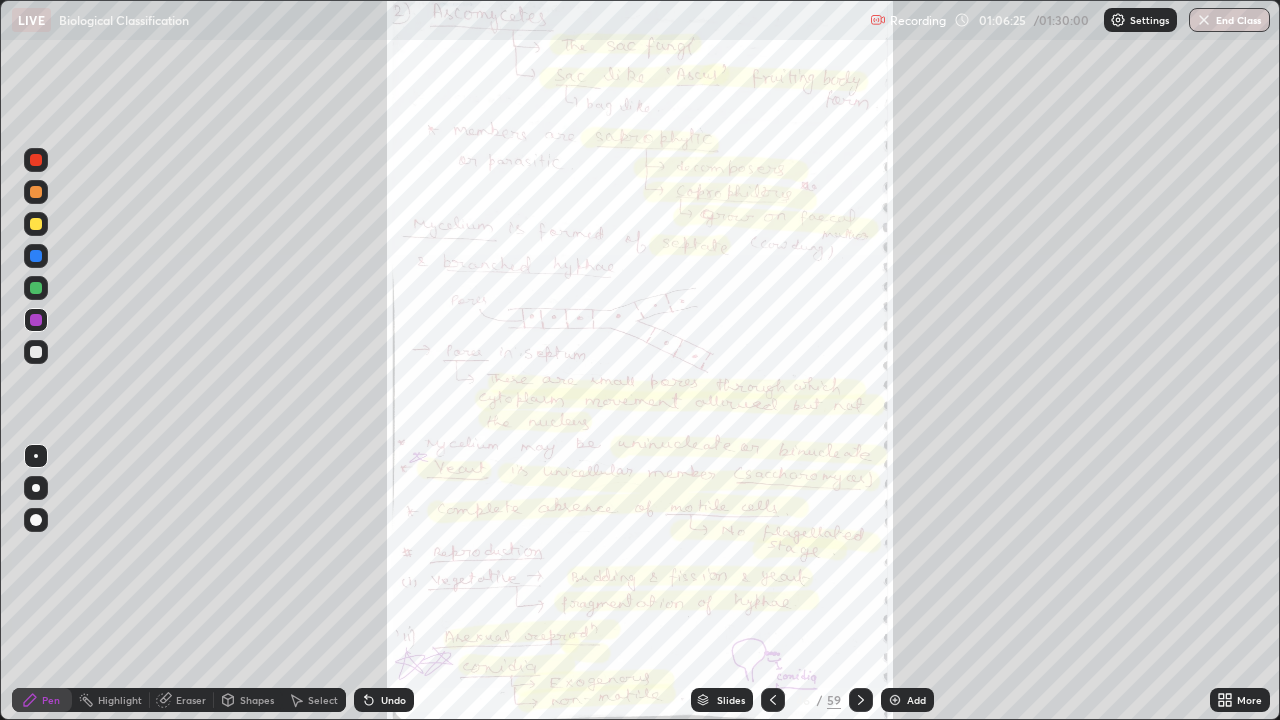 click on "More" at bounding box center (1249, 700) 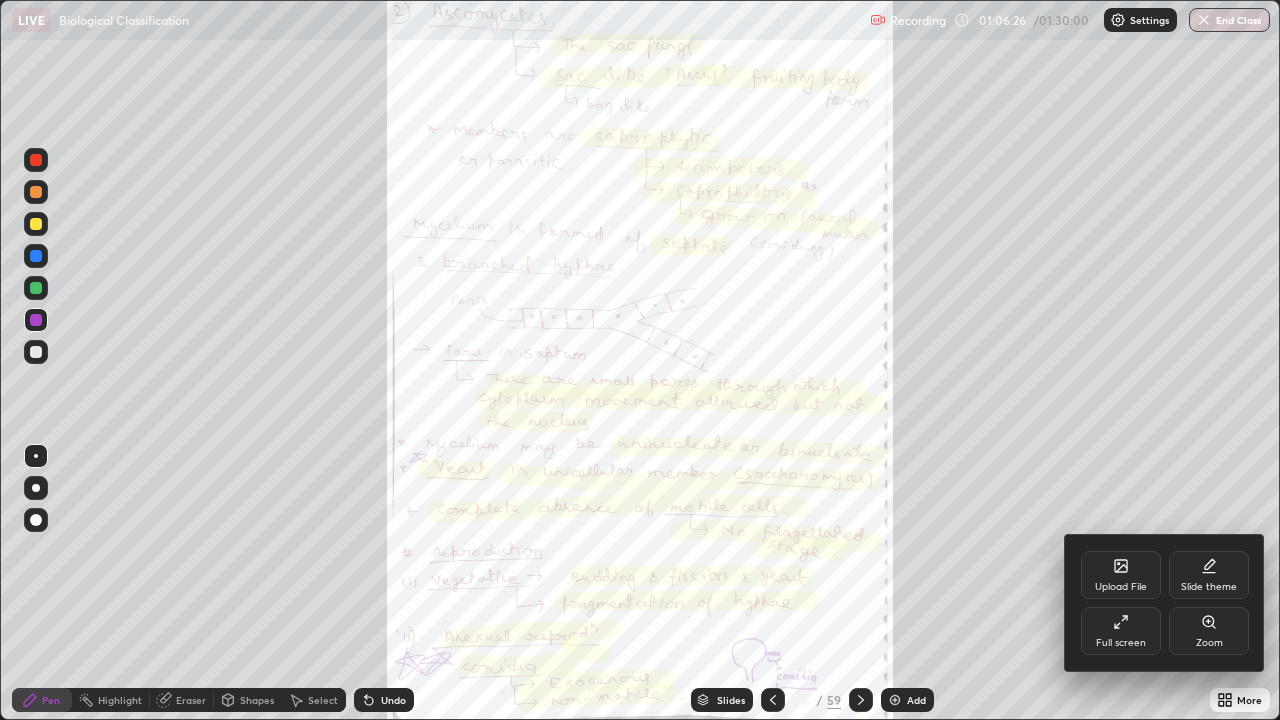 click 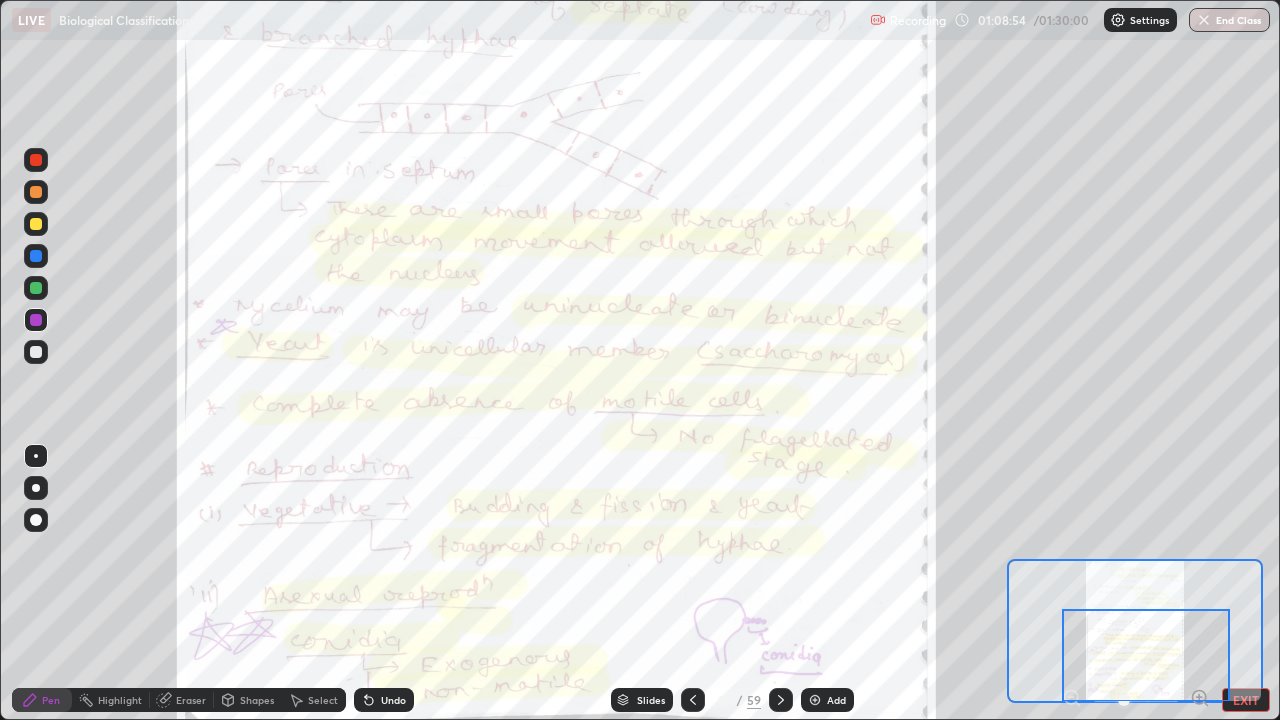 click at bounding box center (36, 352) 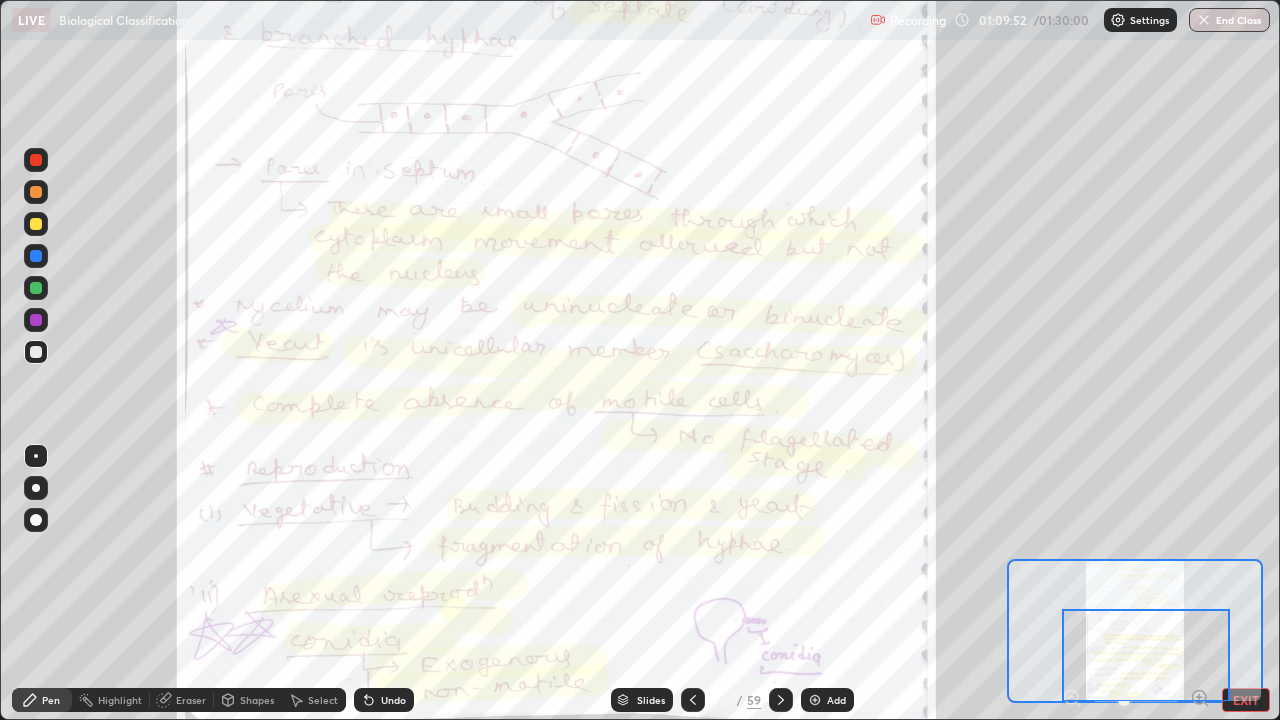 click 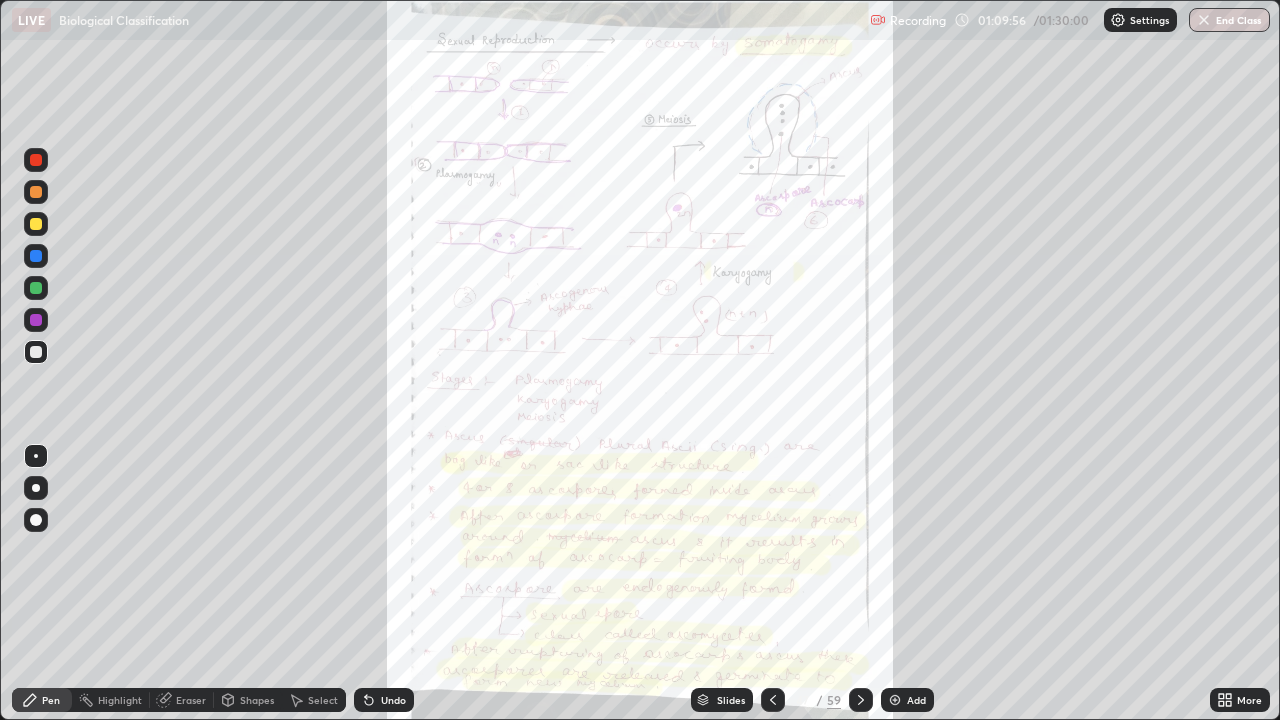 click 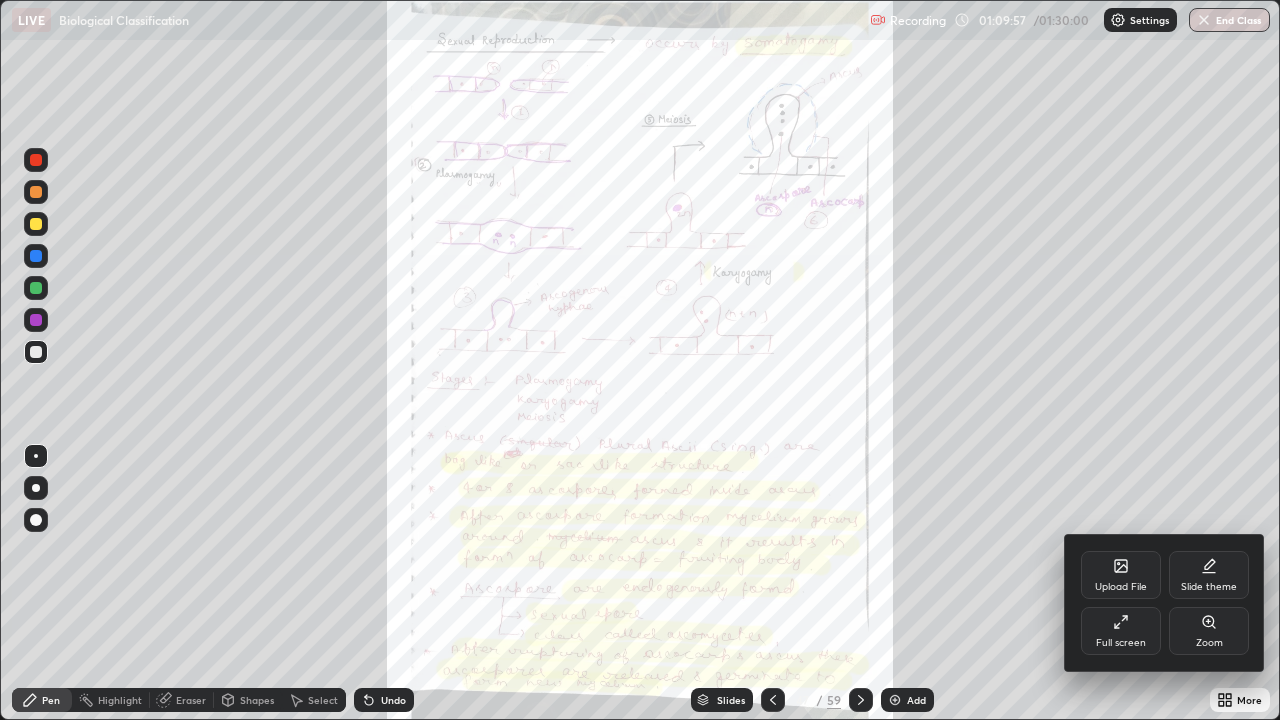 click on "Zoom" at bounding box center (1209, 631) 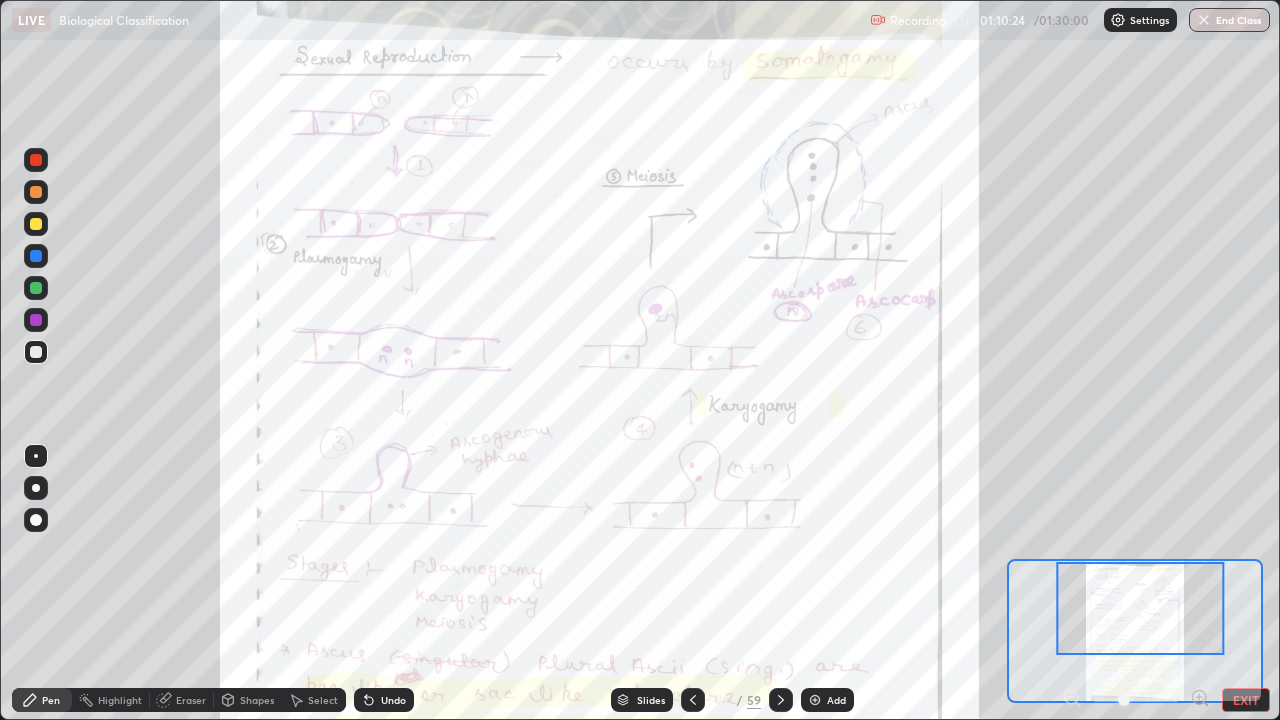 click at bounding box center [36, 320] 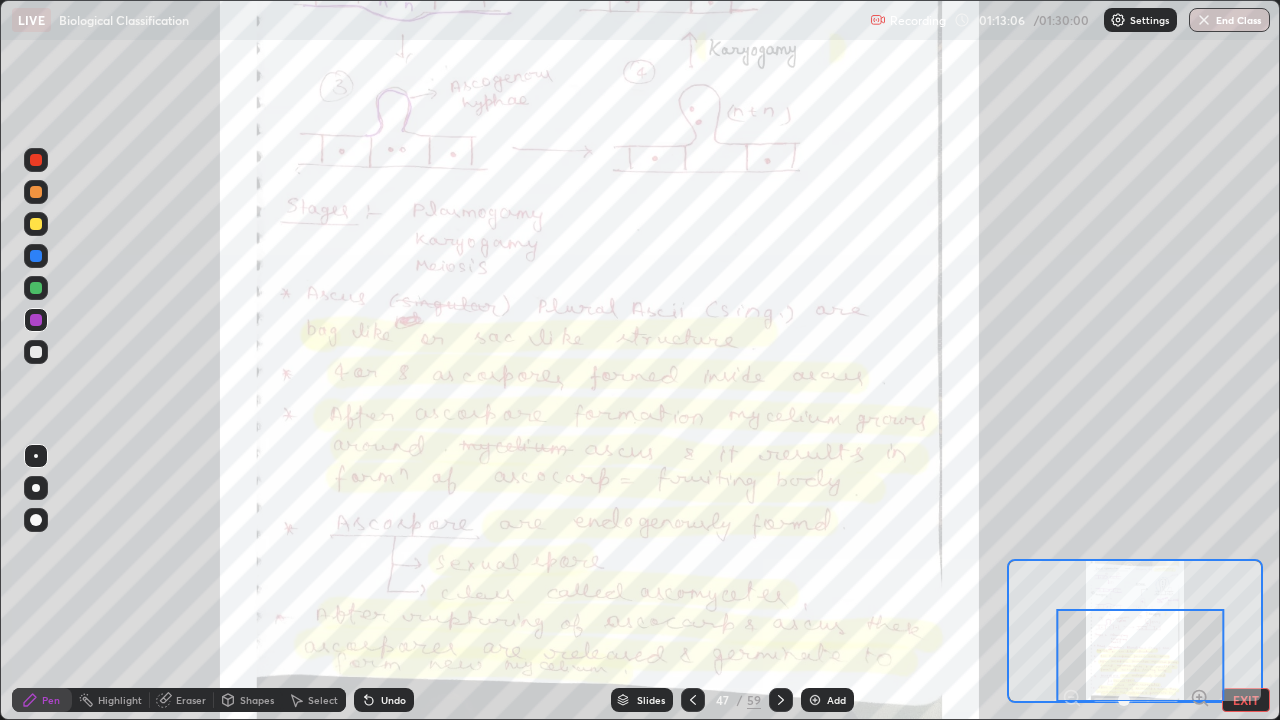 click 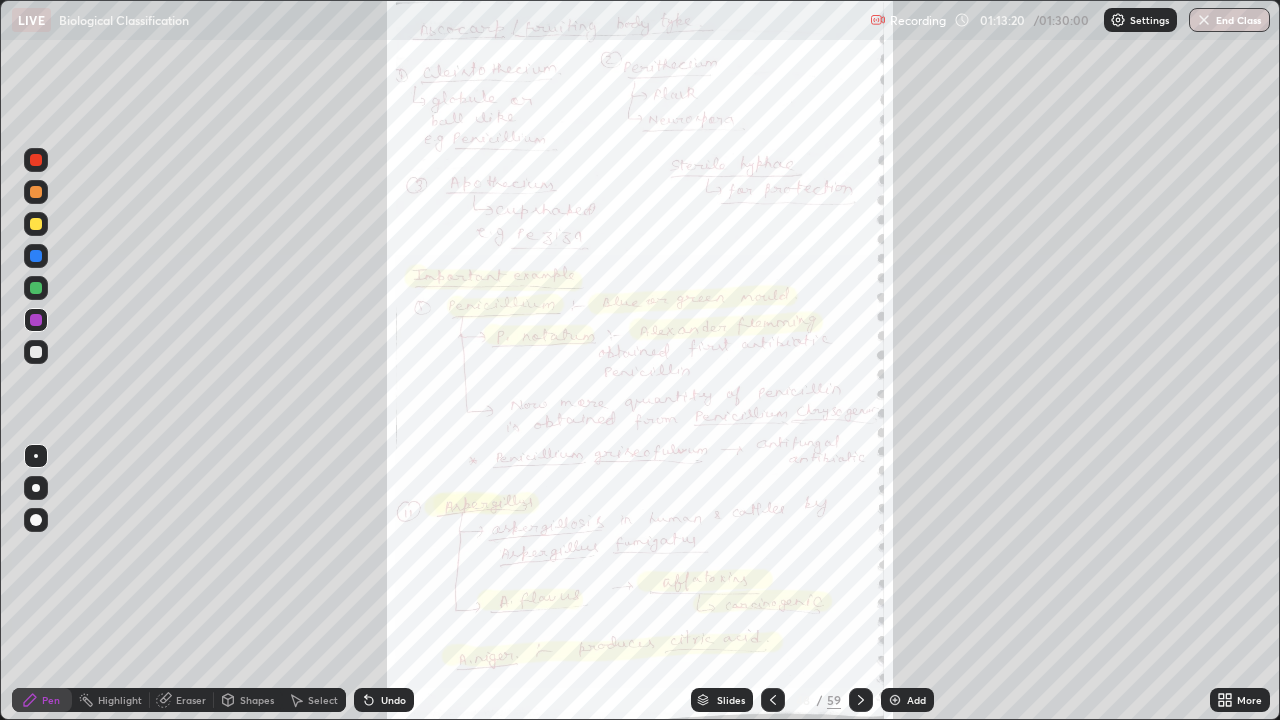 click 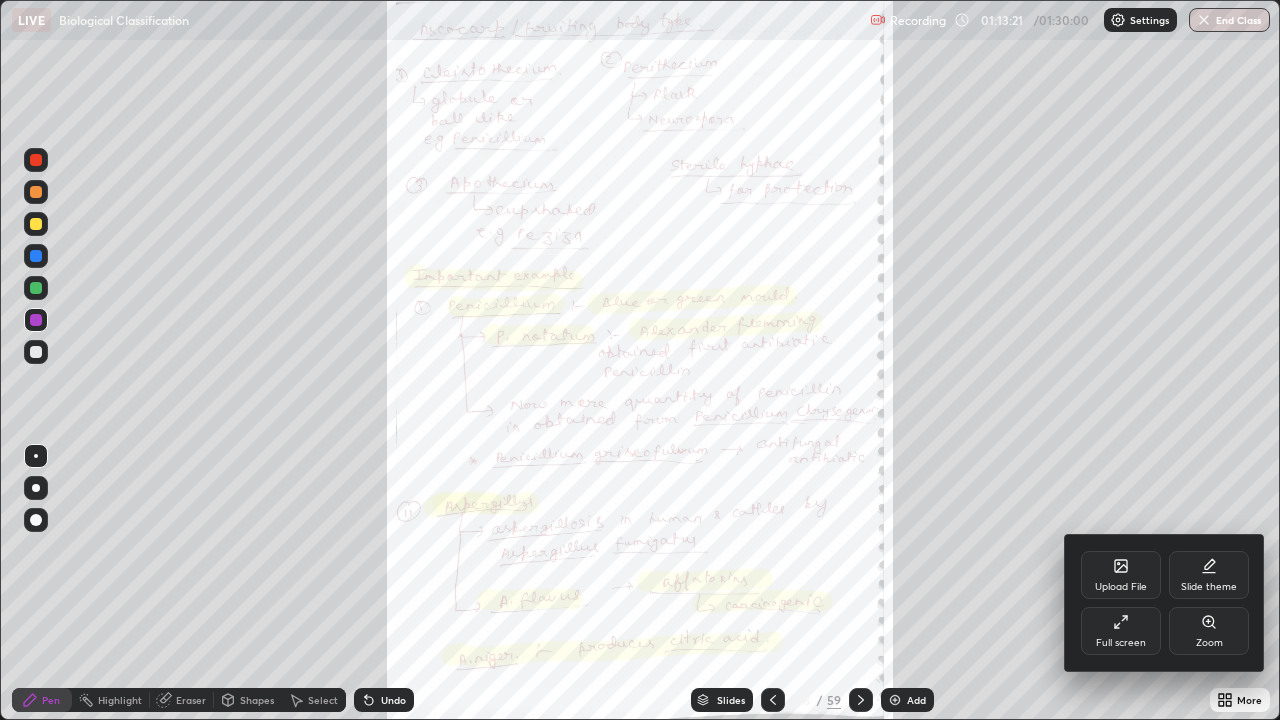 click on "Zoom" at bounding box center [1209, 631] 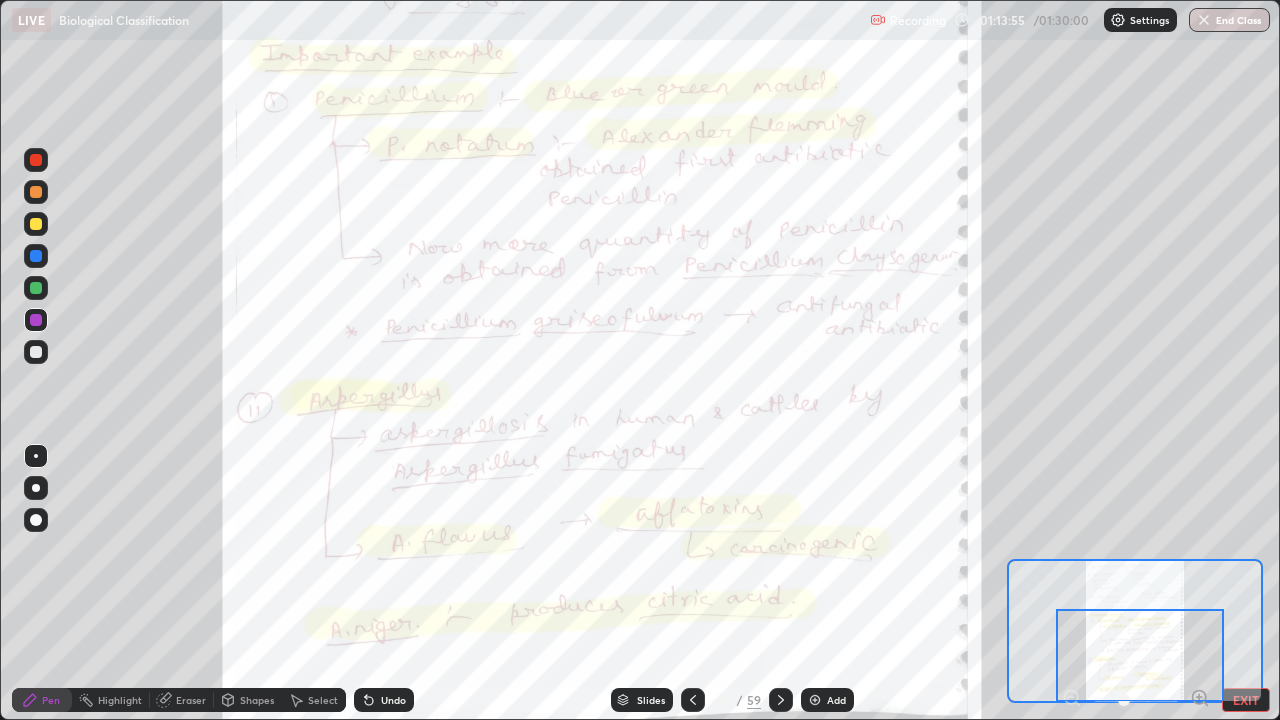 click 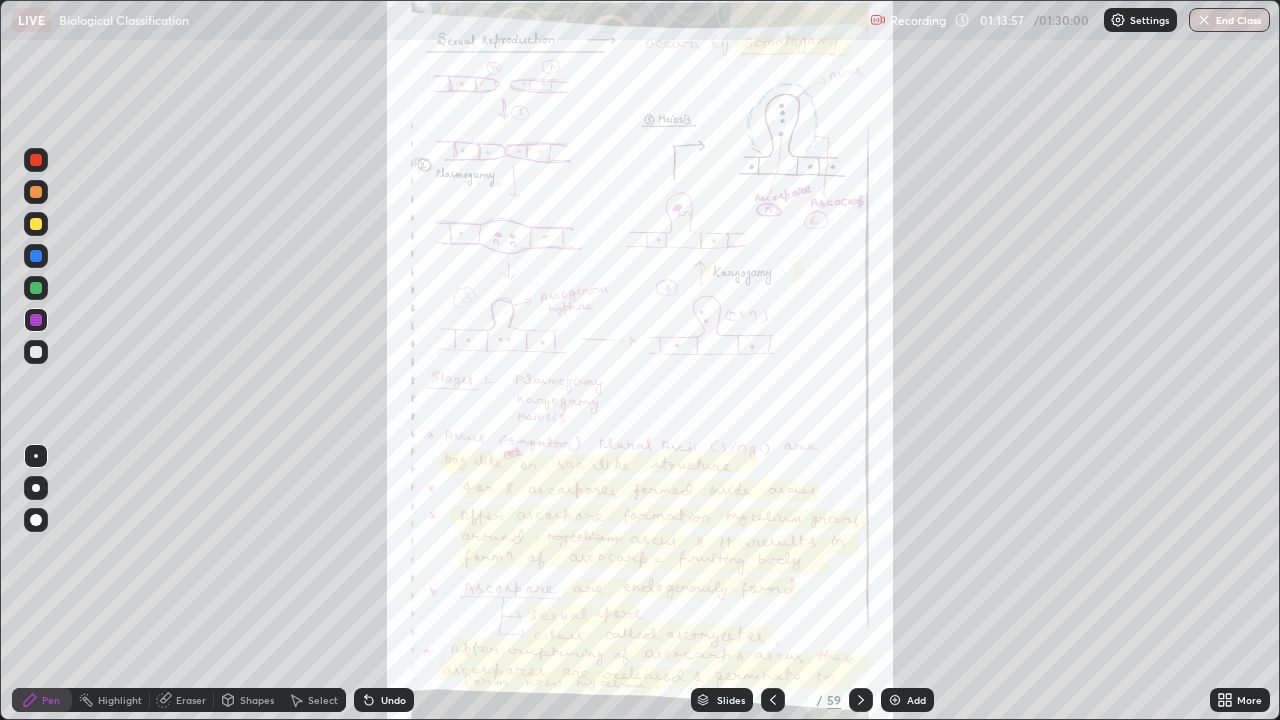 click 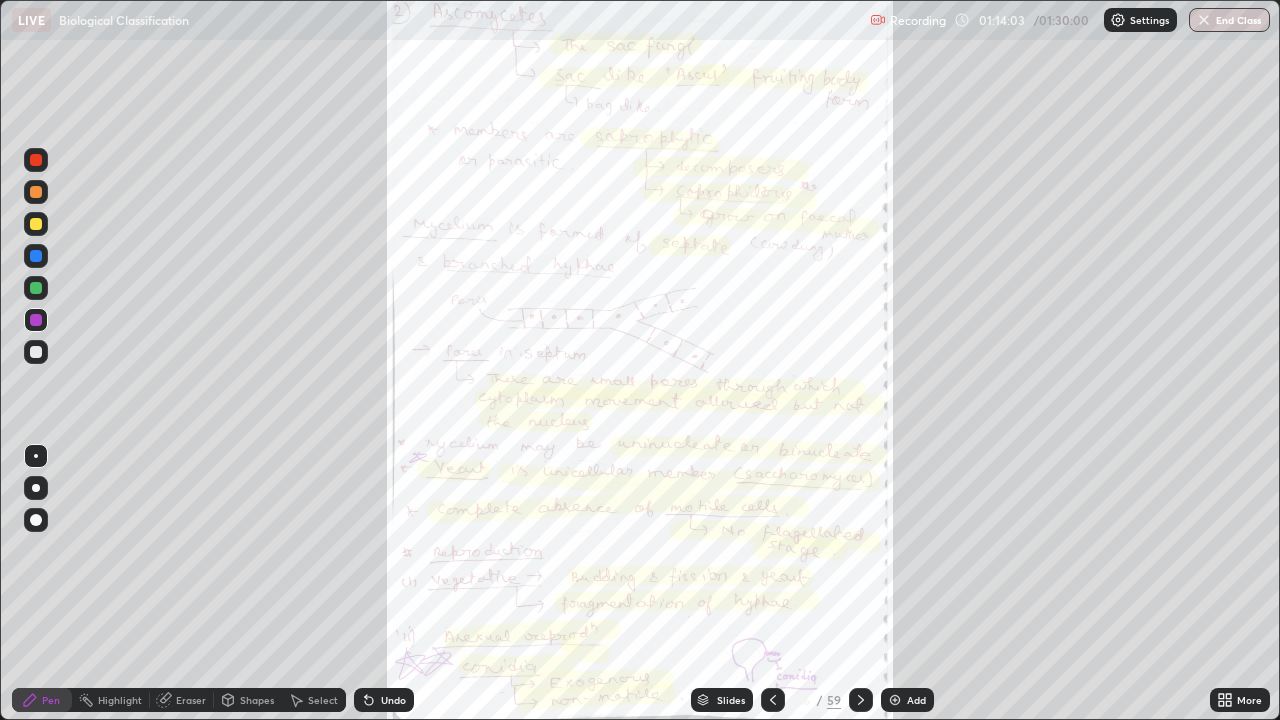 click 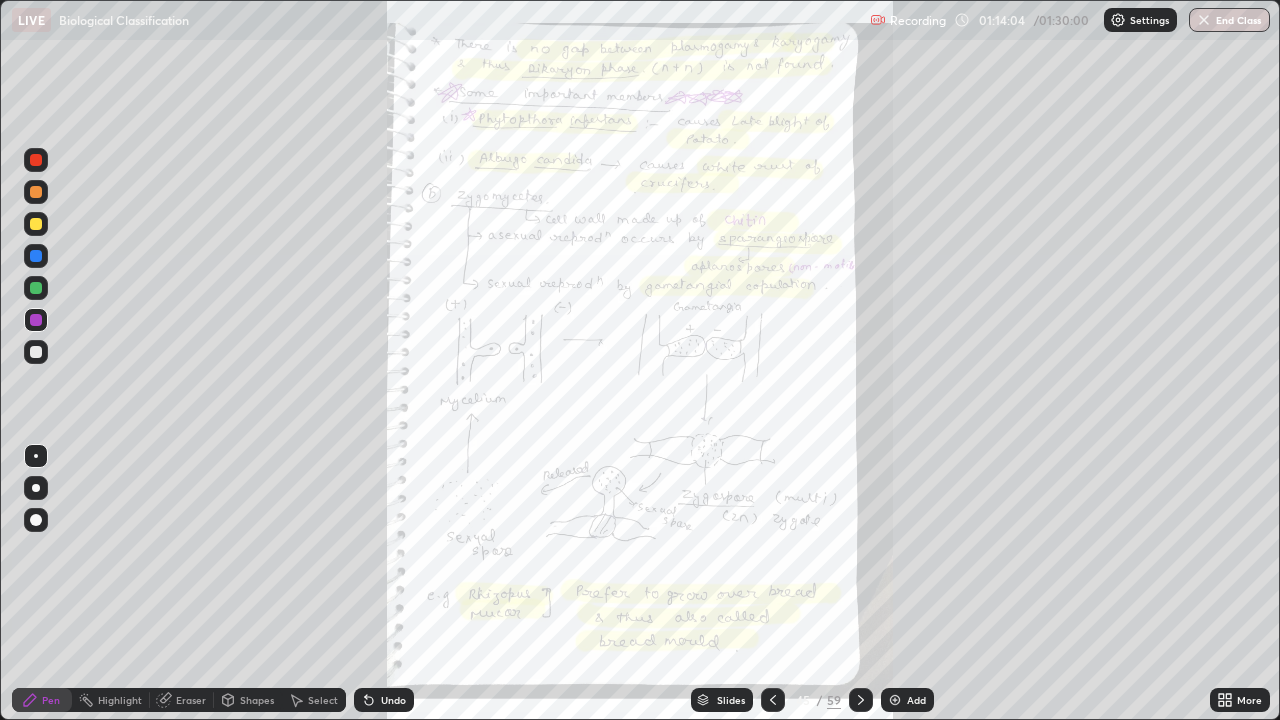 click 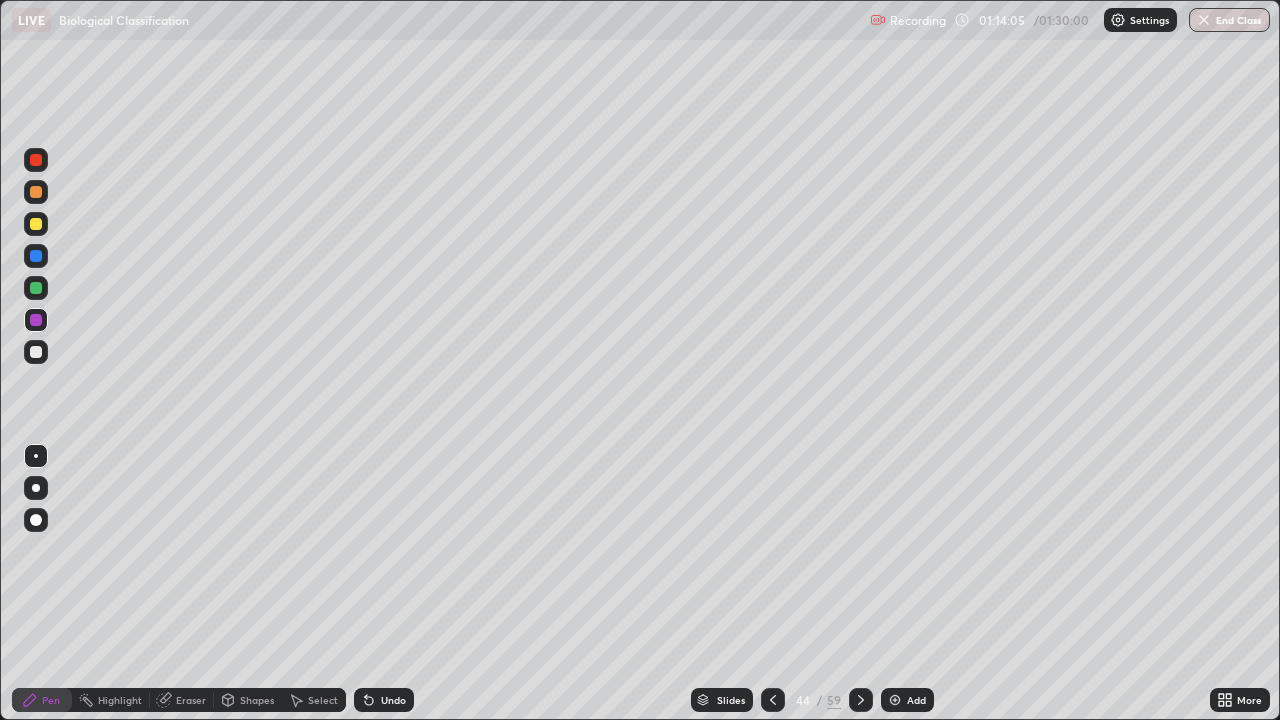 click 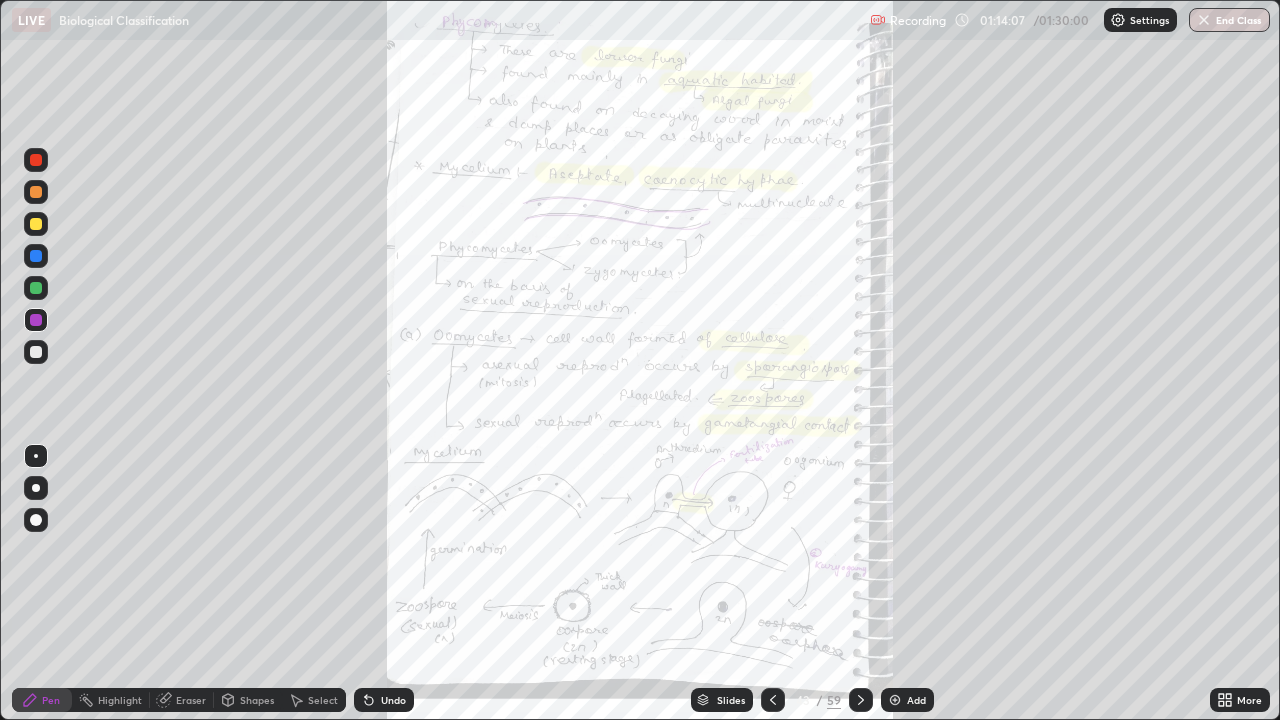 click 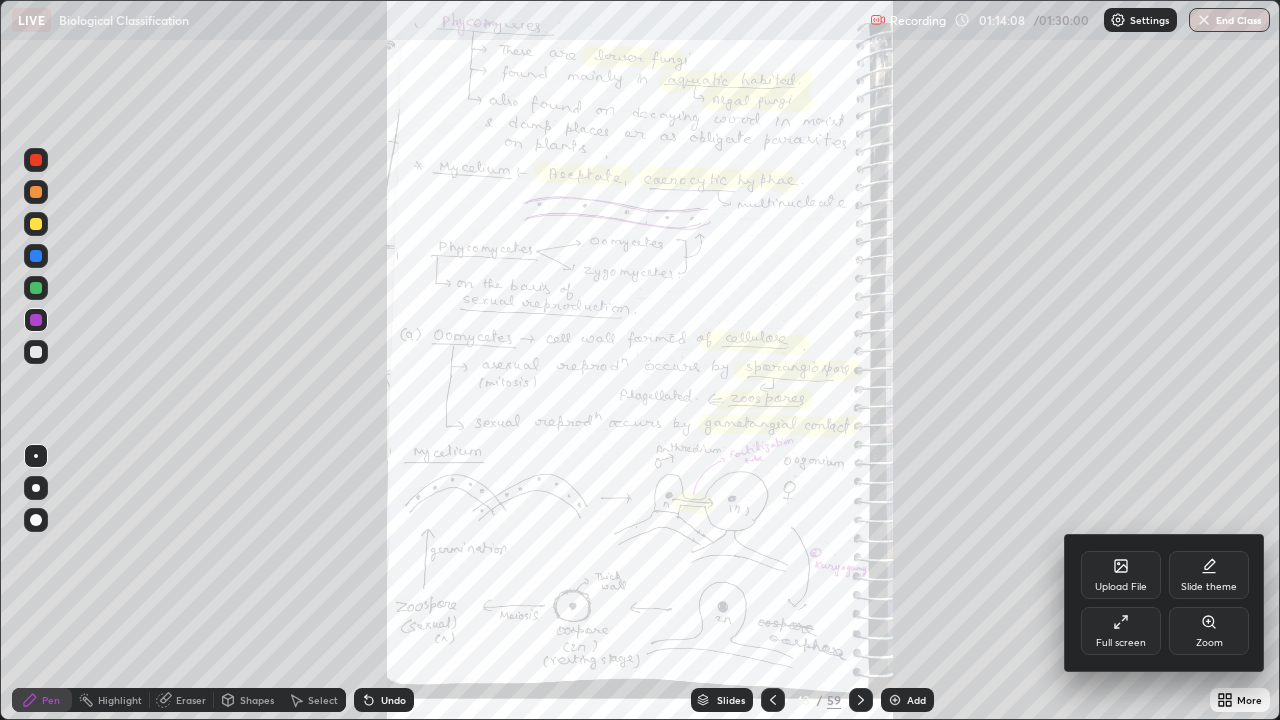 click 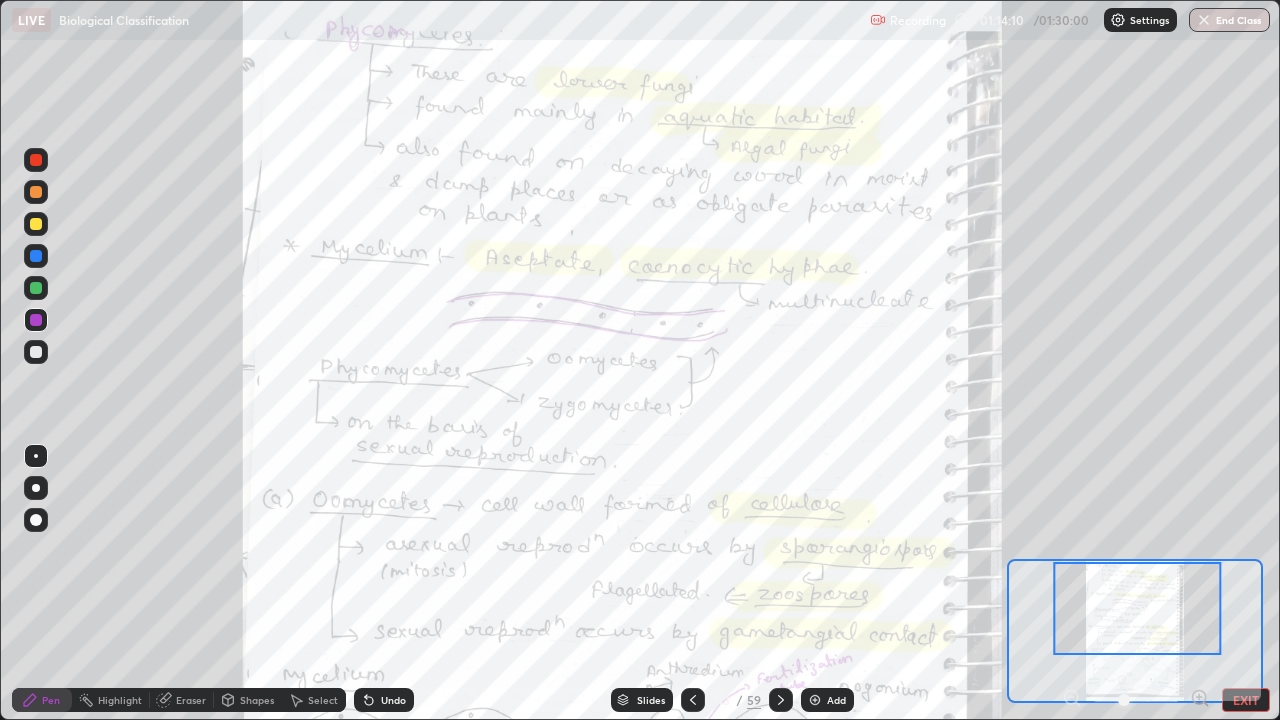 click 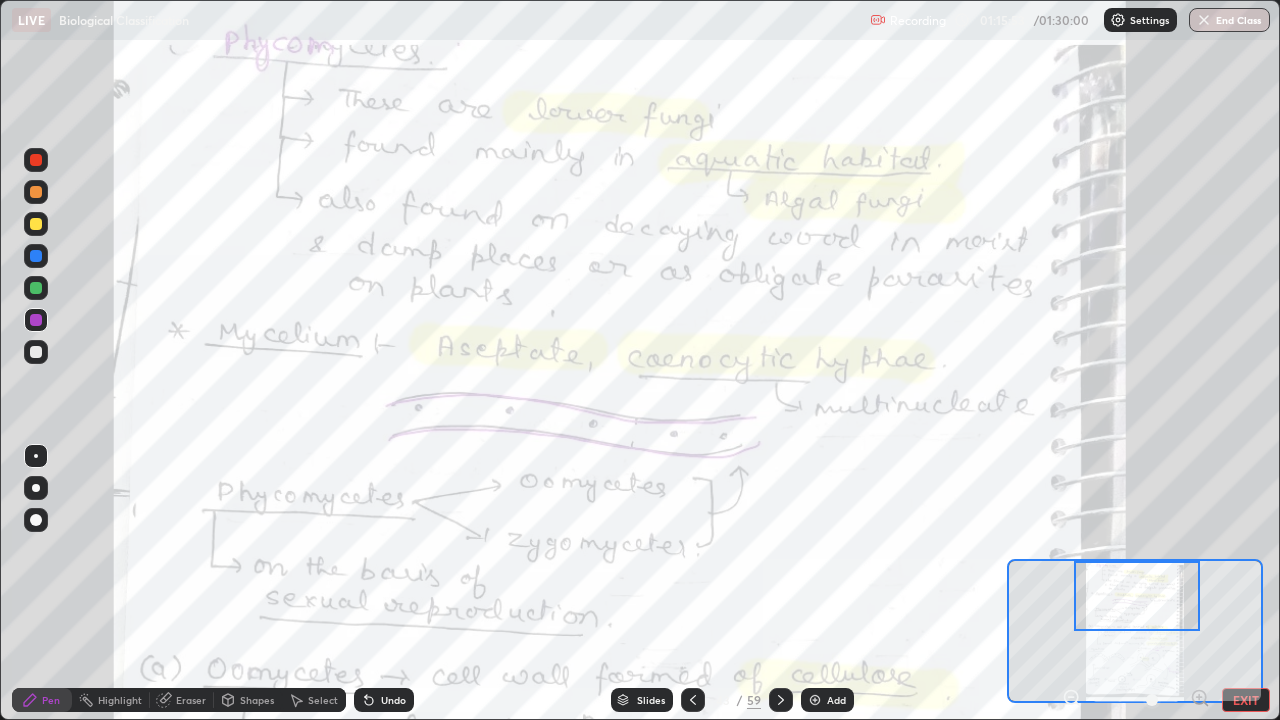 click on "Settings" at bounding box center [1149, 20] 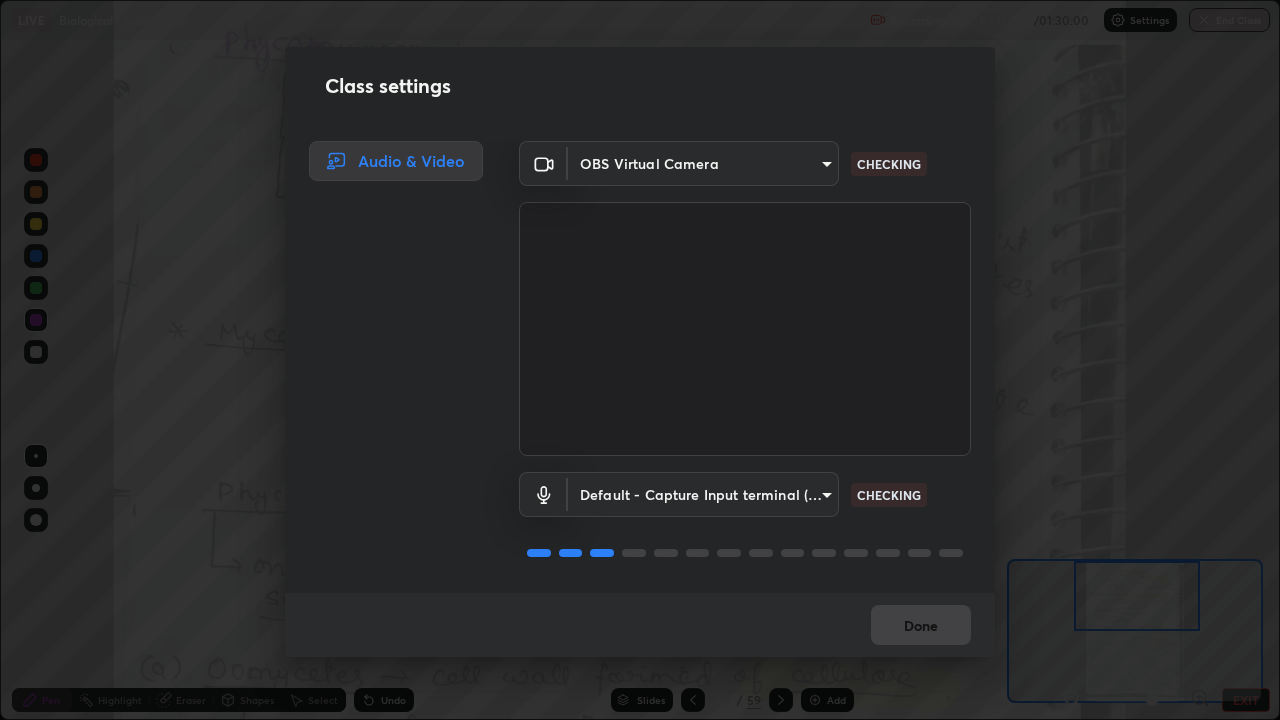 click on "Class settings Audio & Video OBS Virtual Camera 846d0ba8f5080ab81b5b071cdfefeec17a04dc93fe71064fe08a1f5c66129023 CHECKING Default - Capture Input terminal (Digital Array MIC) default CHECKING Done" at bounding box center [640, 360] 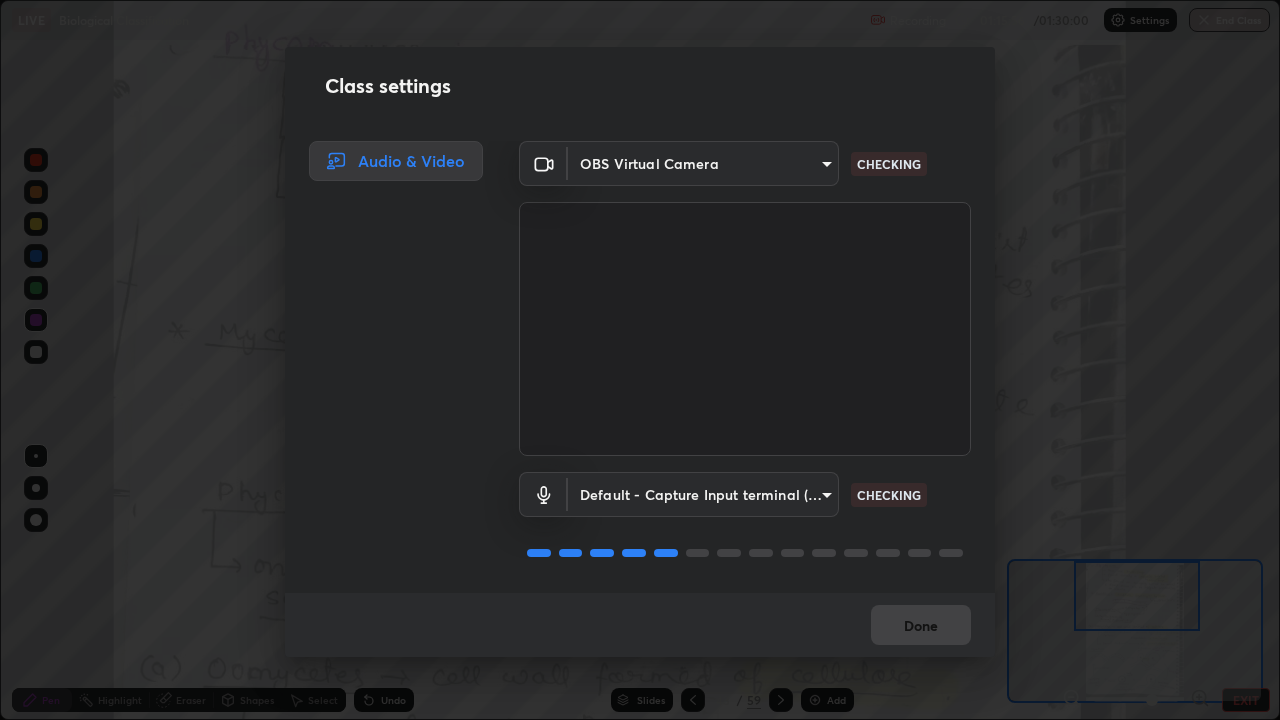 click on "Class settings Audio & Video OBS Virtual Camera 846d0ba8f5080ab81b5b071cdfefeec17a04dc93fe71064fe08a1f5c66129023 CHECKING Default - Capture Input terminal (Digital Array MIC) default CHECKING Done" at bounding box center [640, 360] 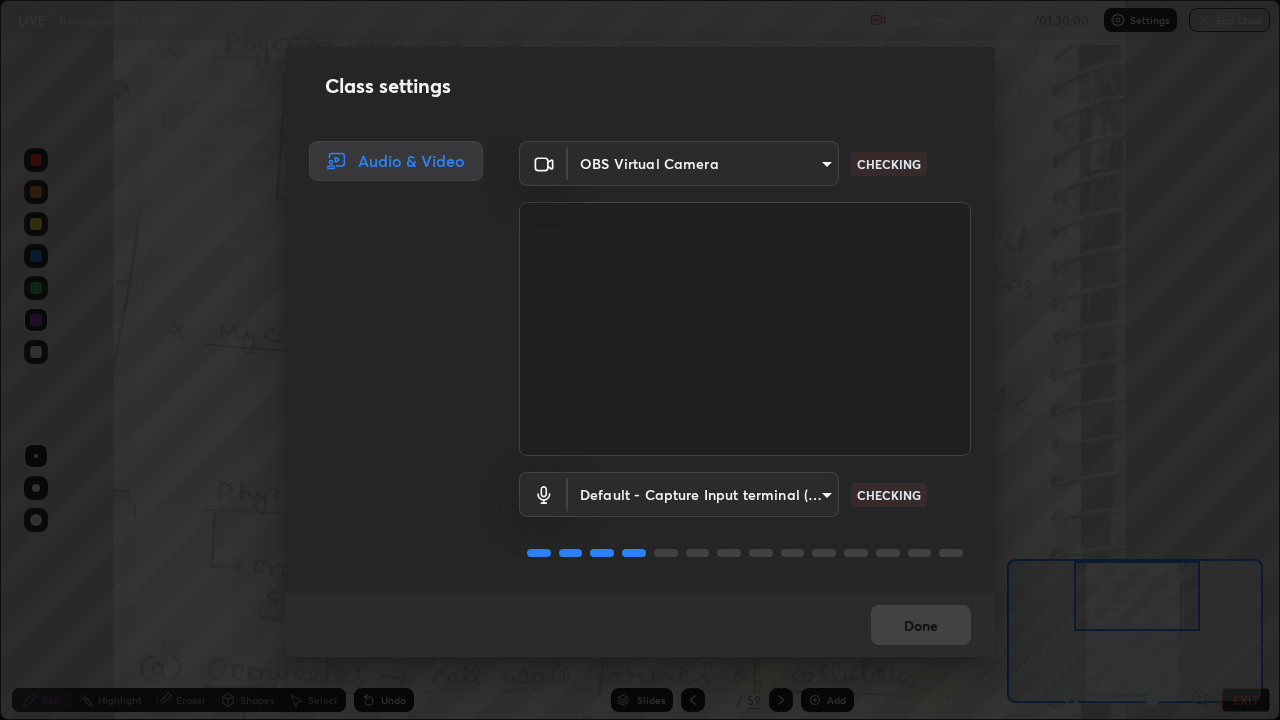 click on "Class settings Audio & Video OBS Virtual Camera 846d0ba8f5080ab81b5b071cdfefeec17a04dc93fe71064fe08a1f5c66129023 CHECKING Default - Capture Input terminal (Digital Array MIC) default CHECKING Done" at bounding box center [640, 360] 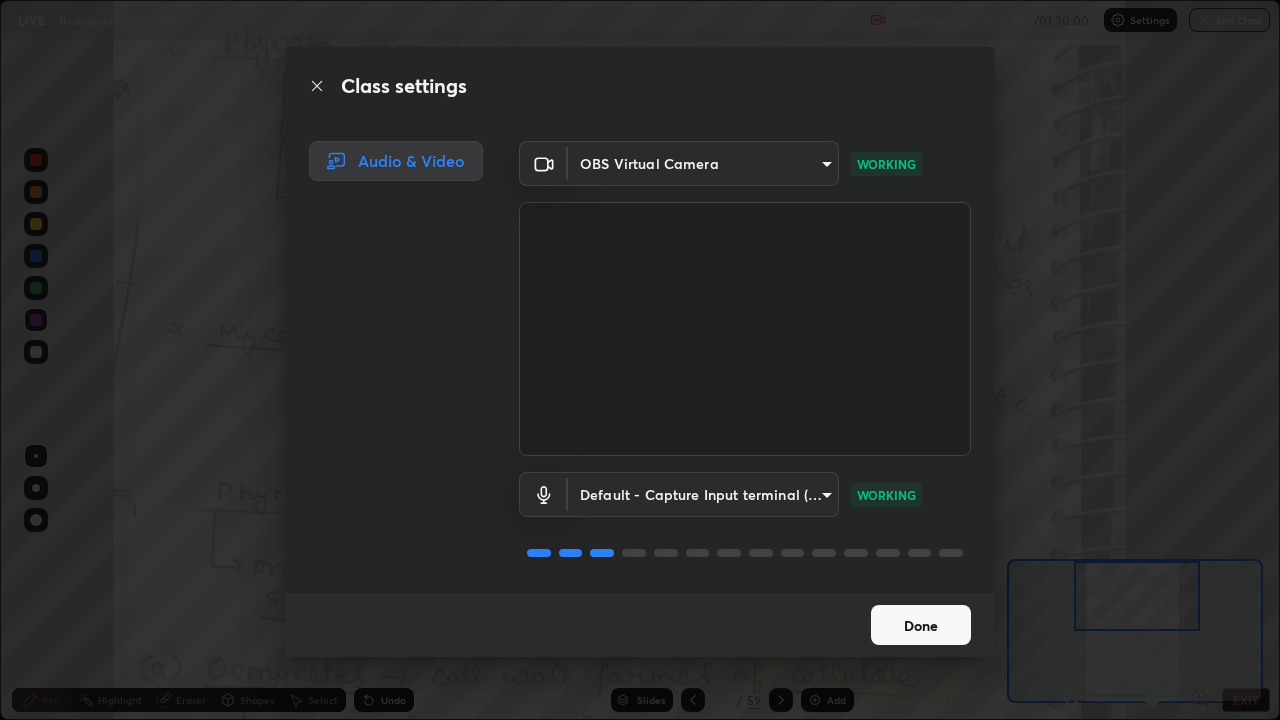 click on "Done" at bounding box center (921, 625) 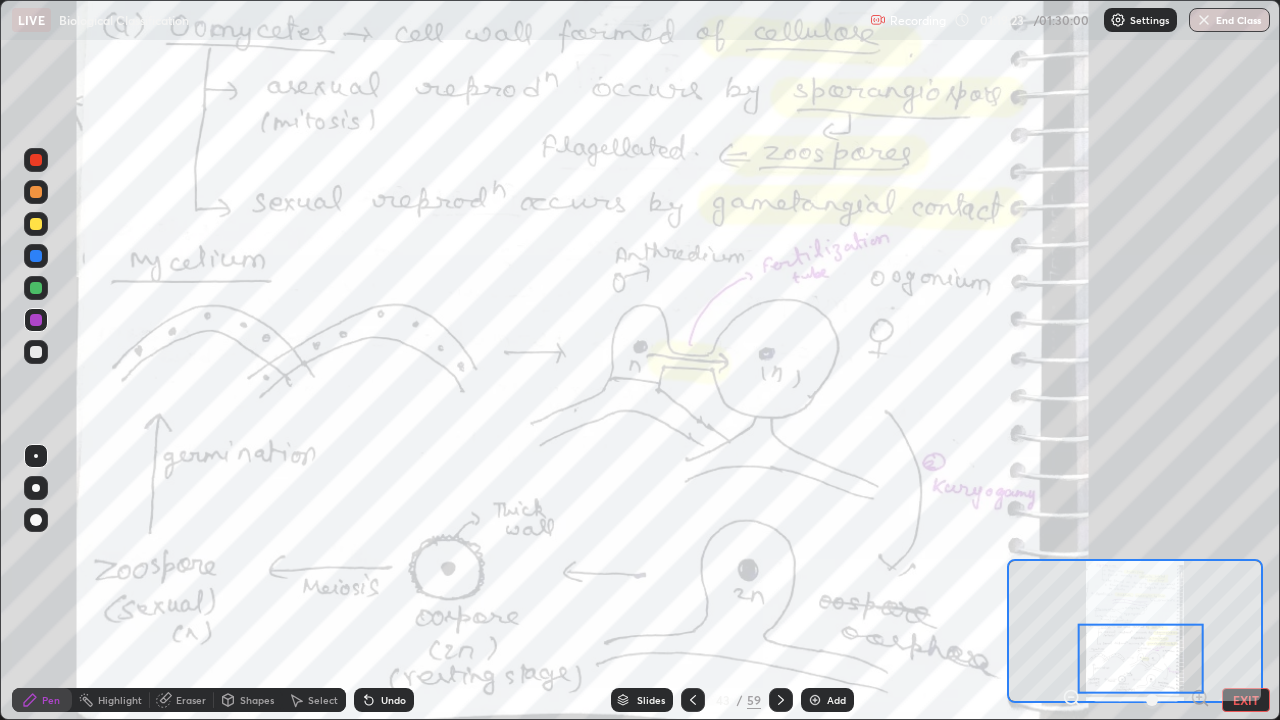 click 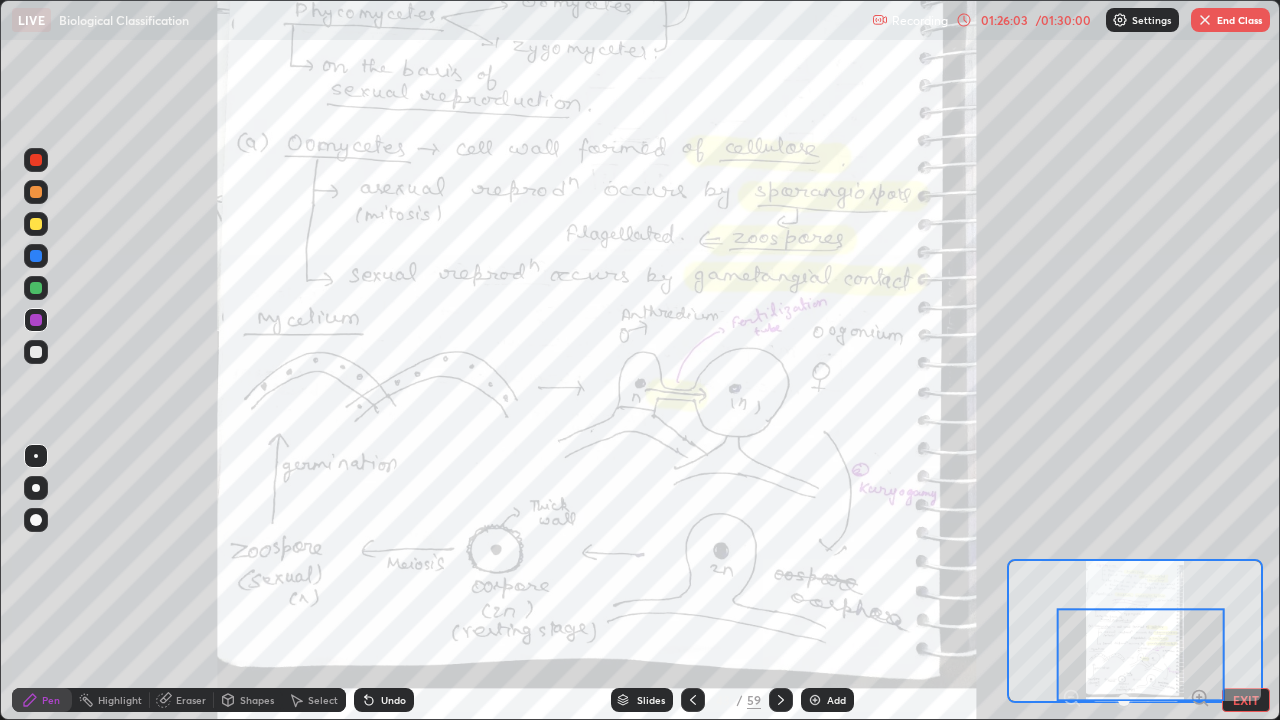 click on "End Class" at bounding box center (1230, 20) 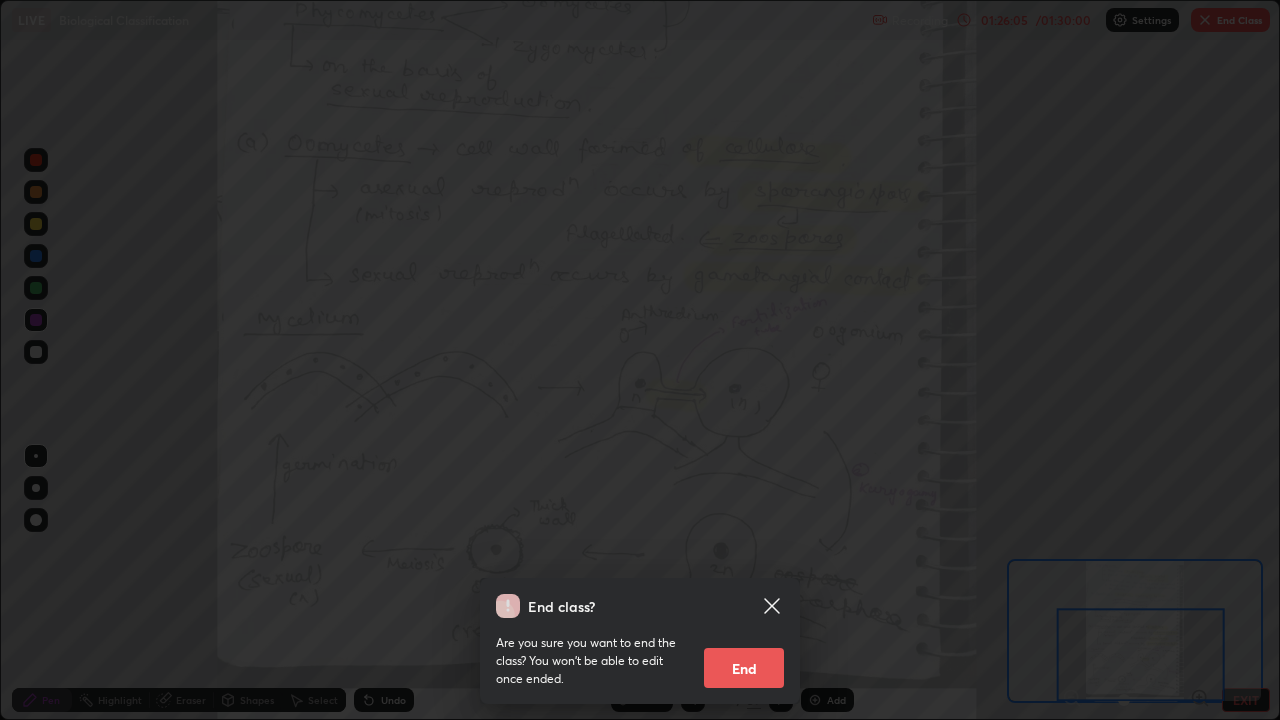 click on "End" at bounding box center (744, 668) 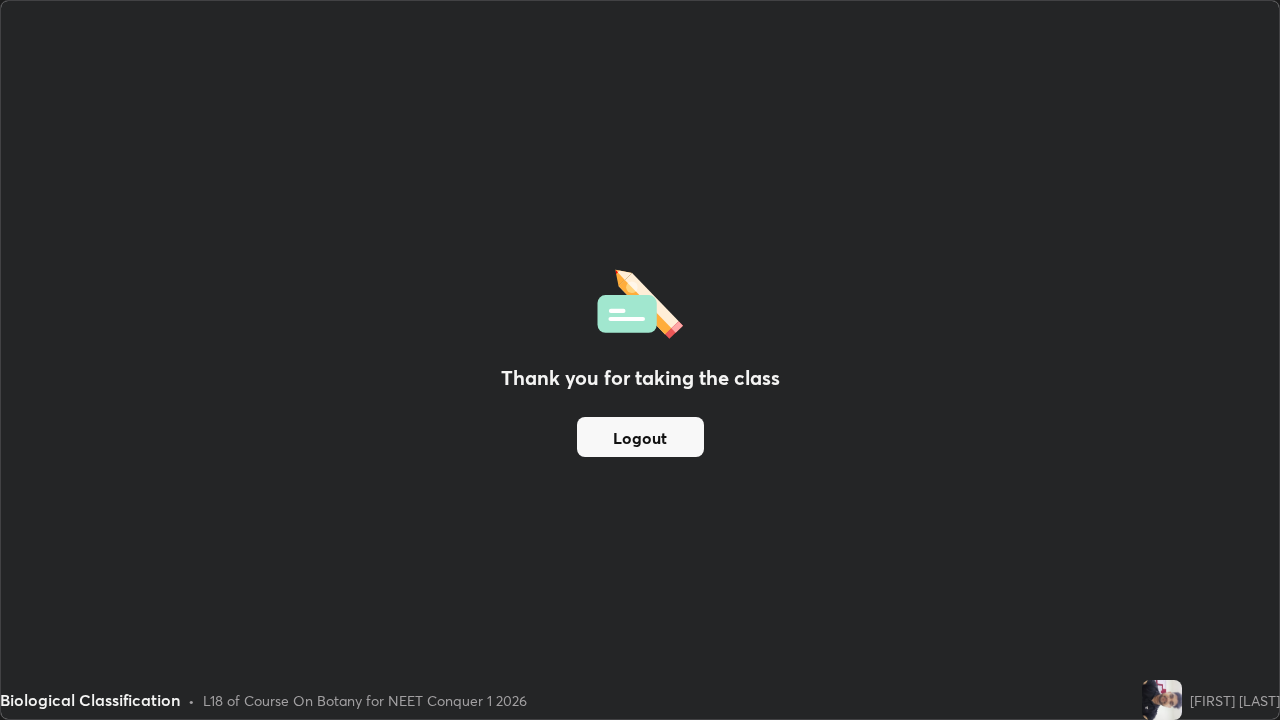 click on "Logout" at bounding box center (640, 437) 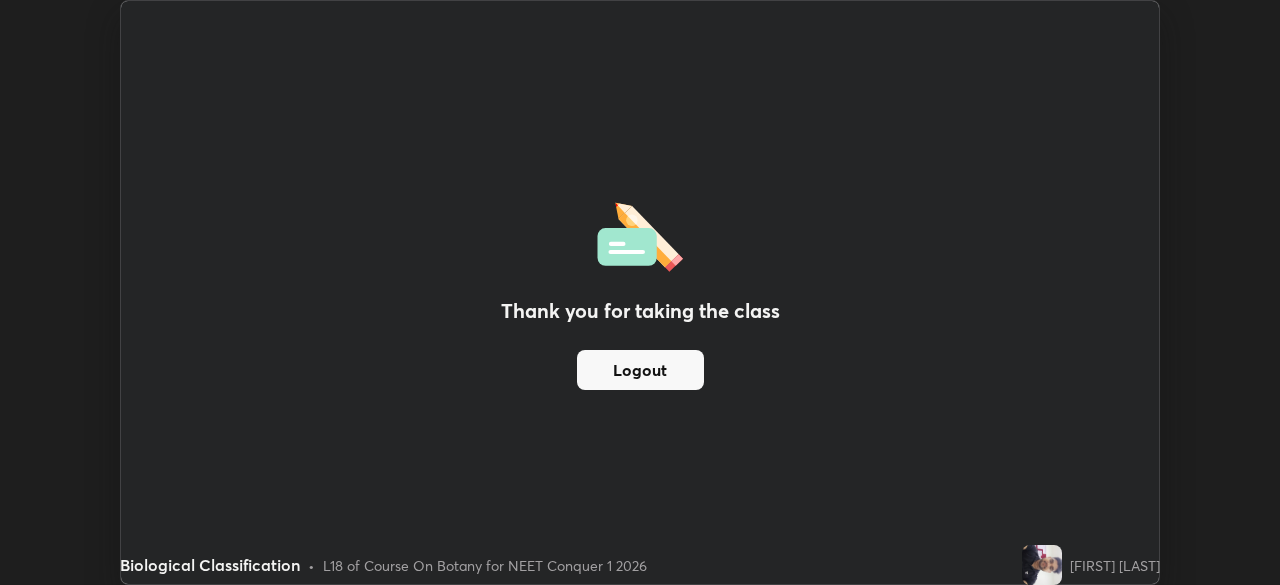 scroll, scrollTop: 585, scrollLeft: 1280, axis: both 